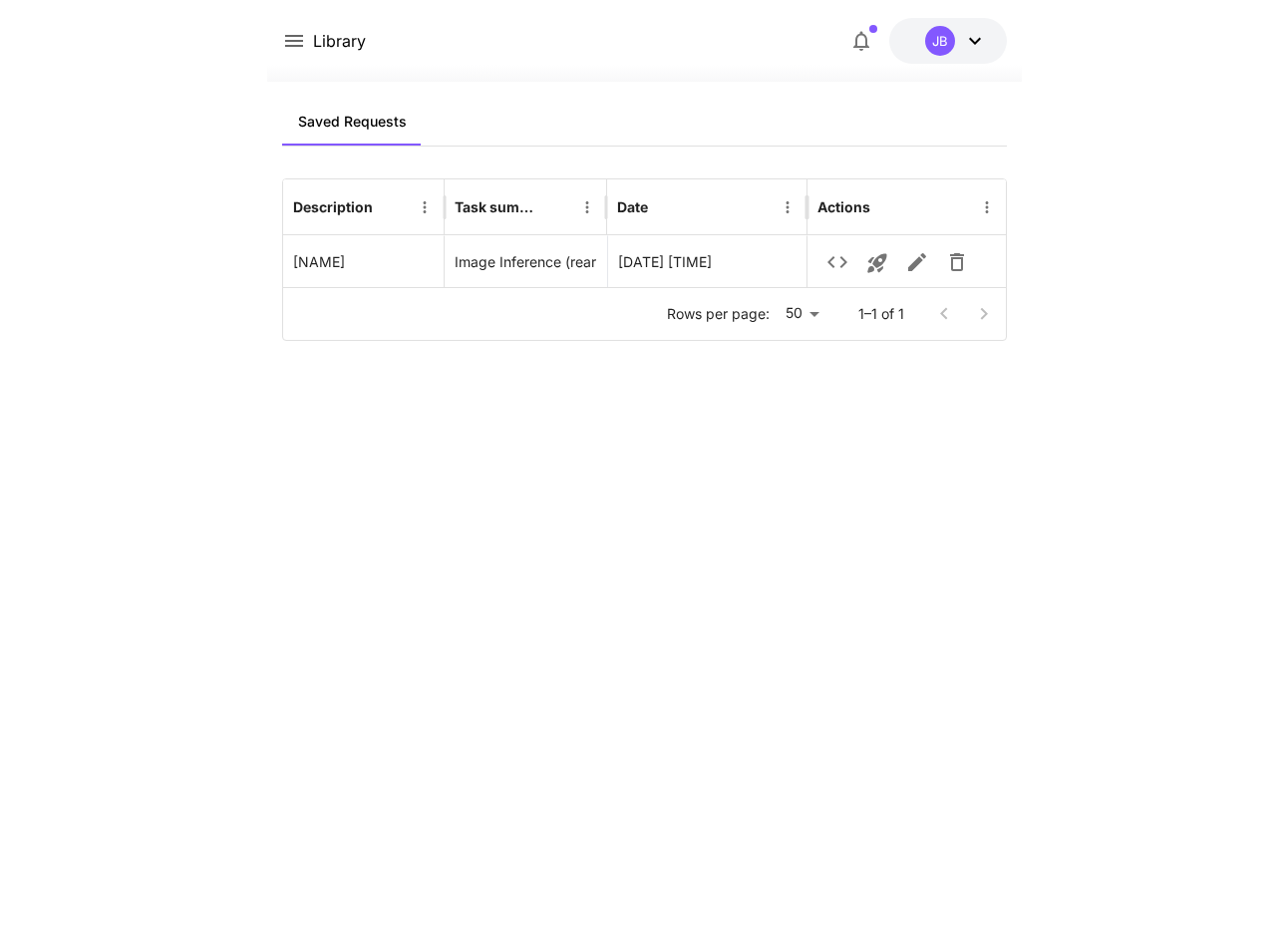 scroll, scrollTop: 0, scrollLeft: 0, axis: both 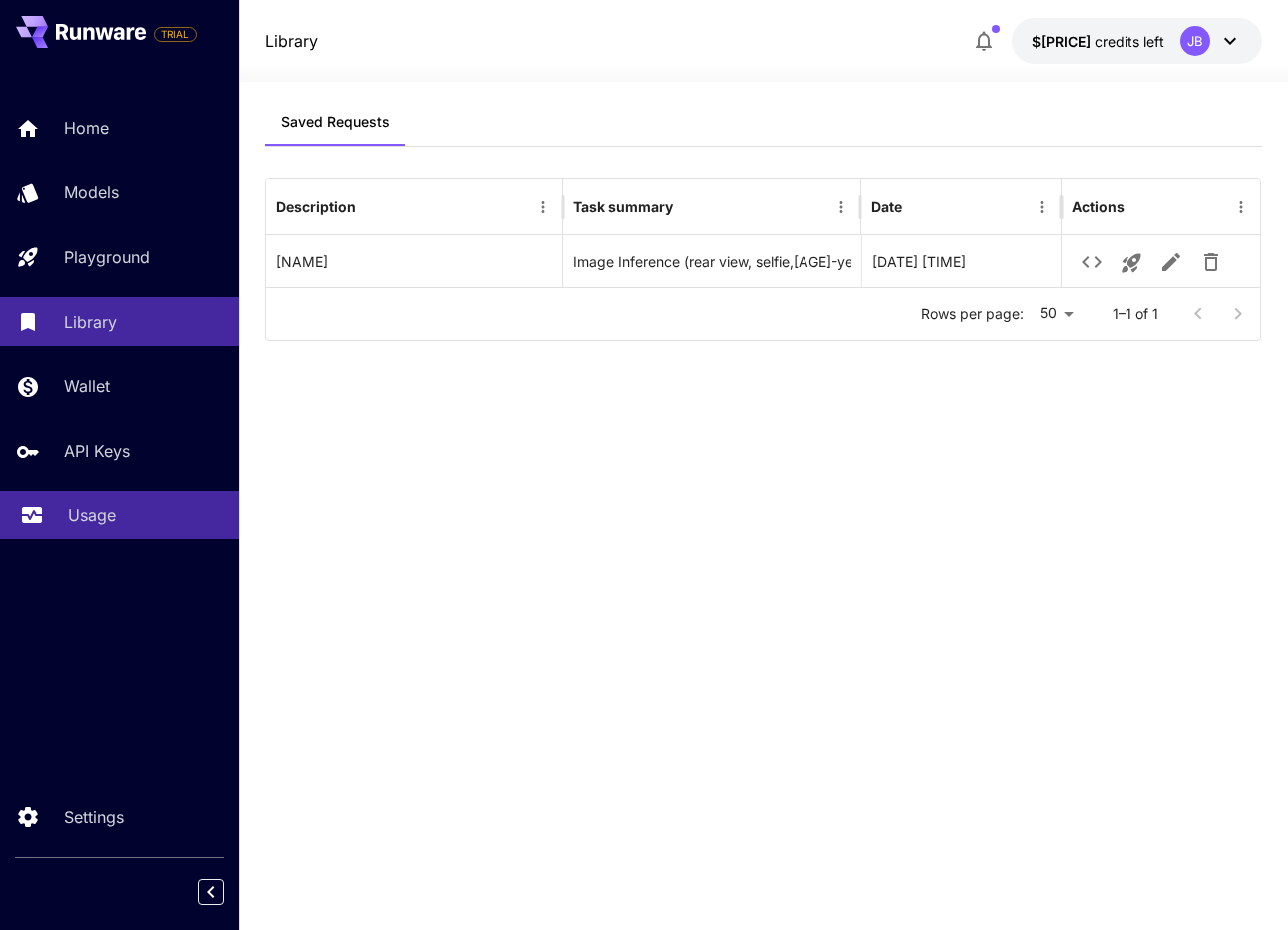 click on "Usage" at bounding box center (92, 515) 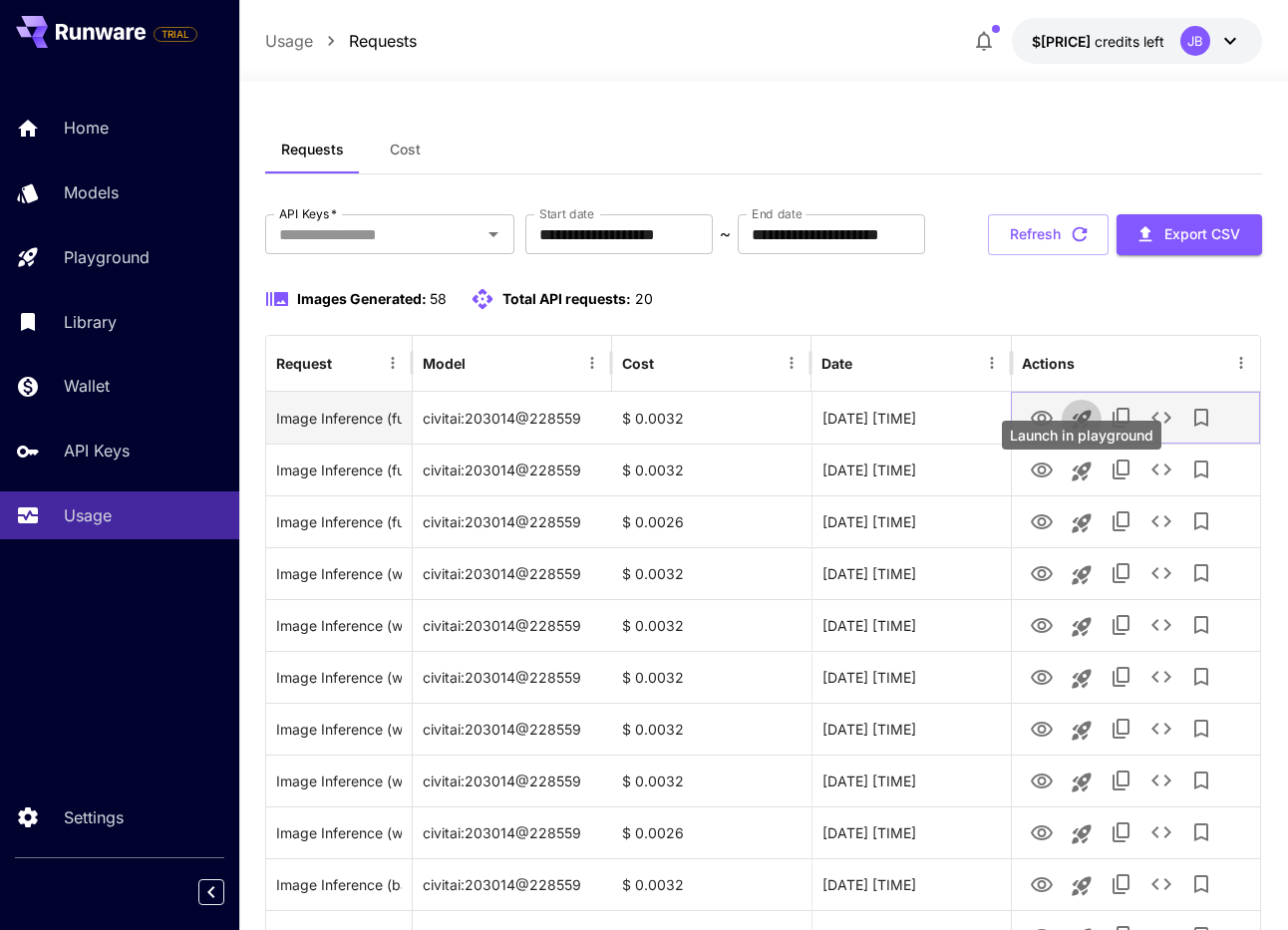 click 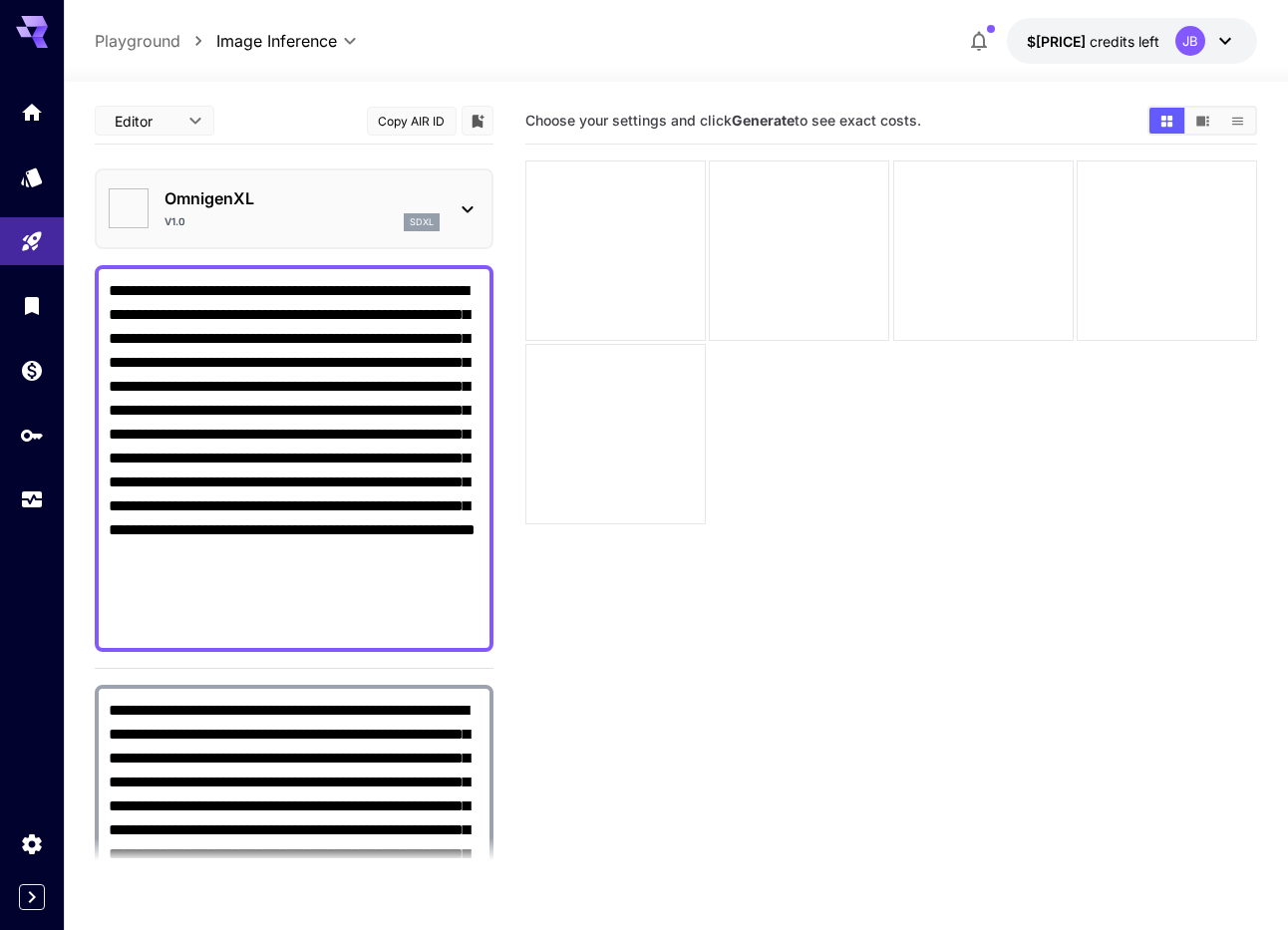 type on "*******" 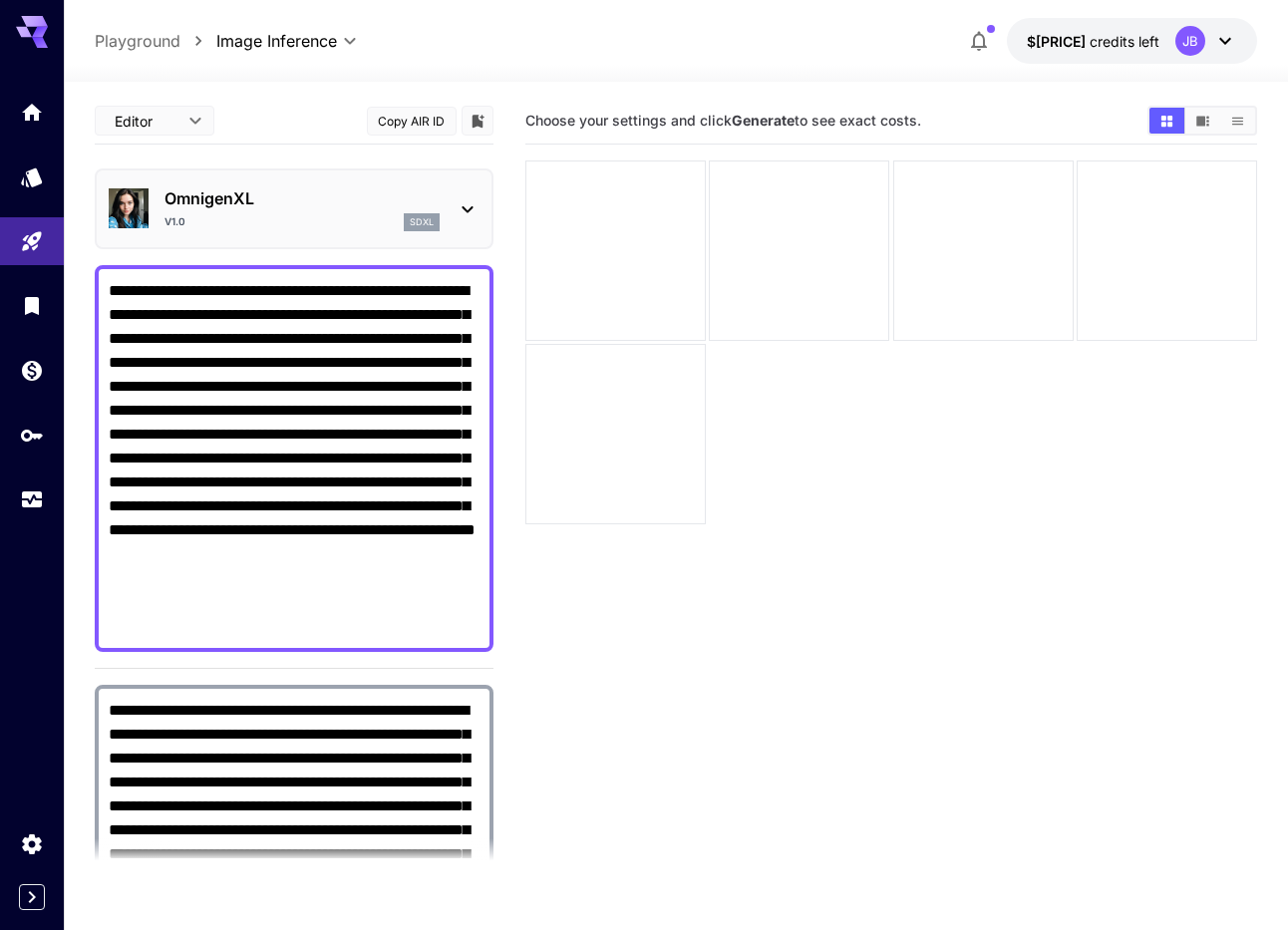 click 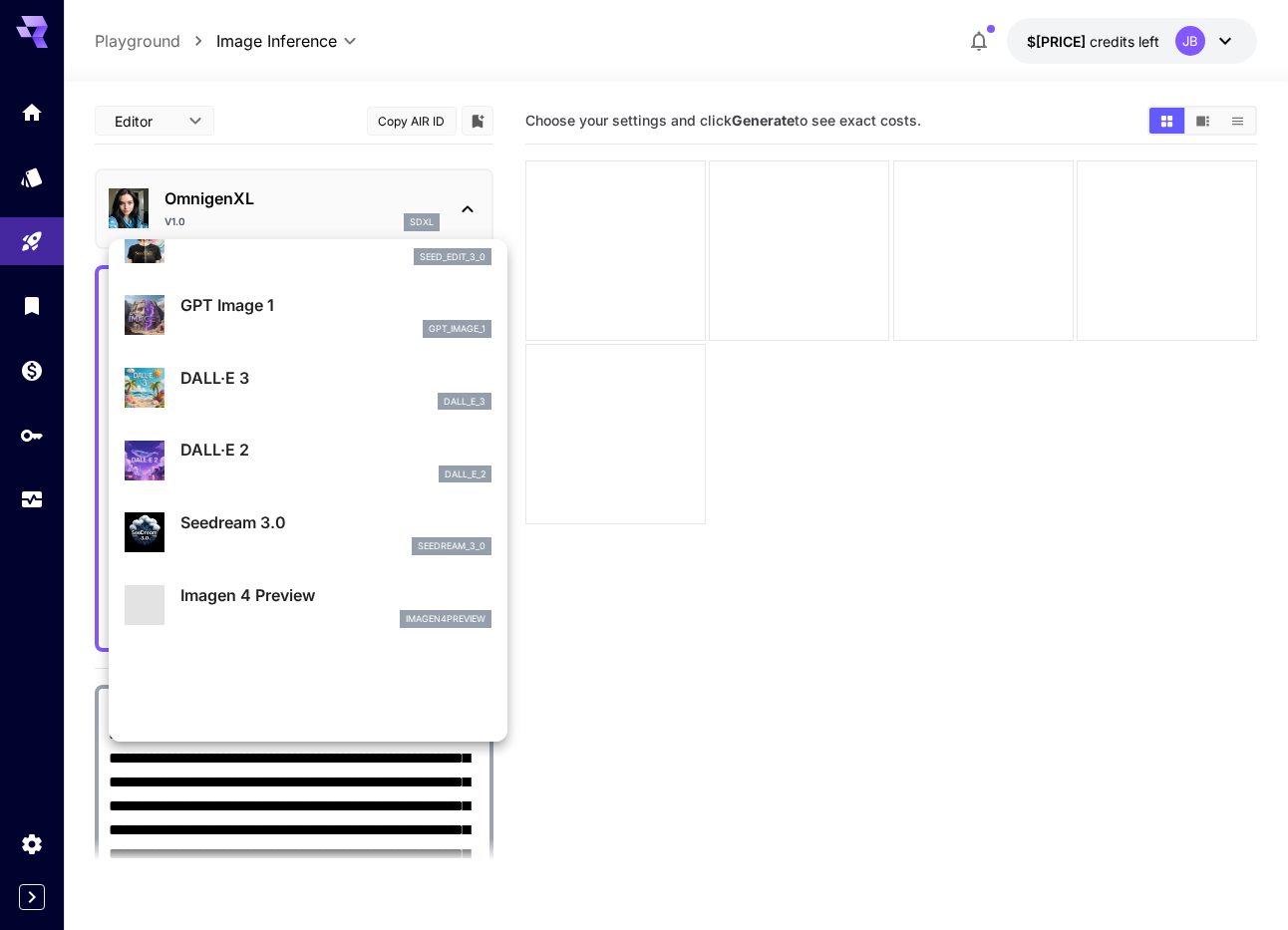 scroll, scrollTop: 341, scrollLeft: 0, axis: vertical 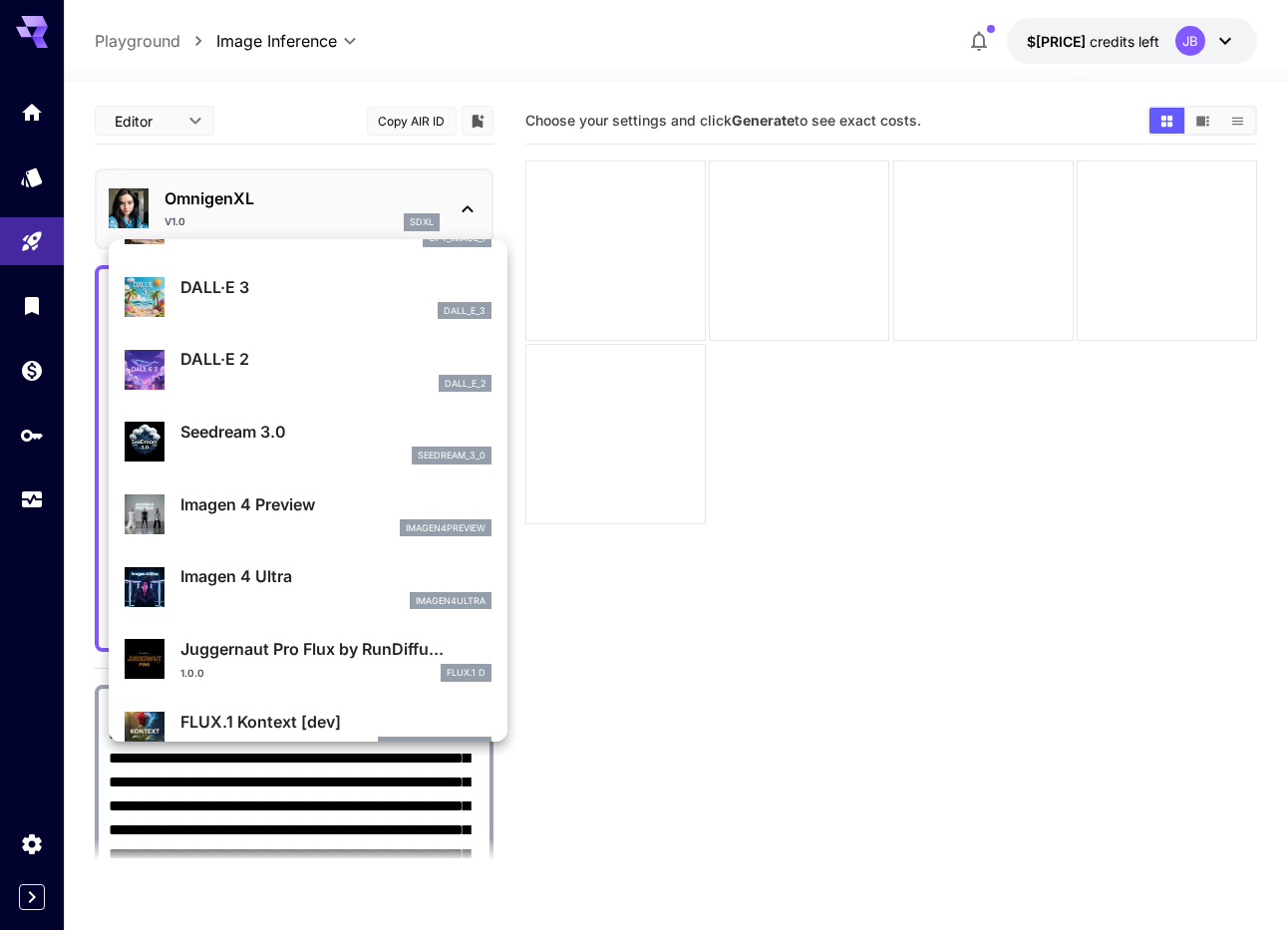 click on "Juggernaut Pro Flux by RunDiffu..." at bounding box center (336, 649) 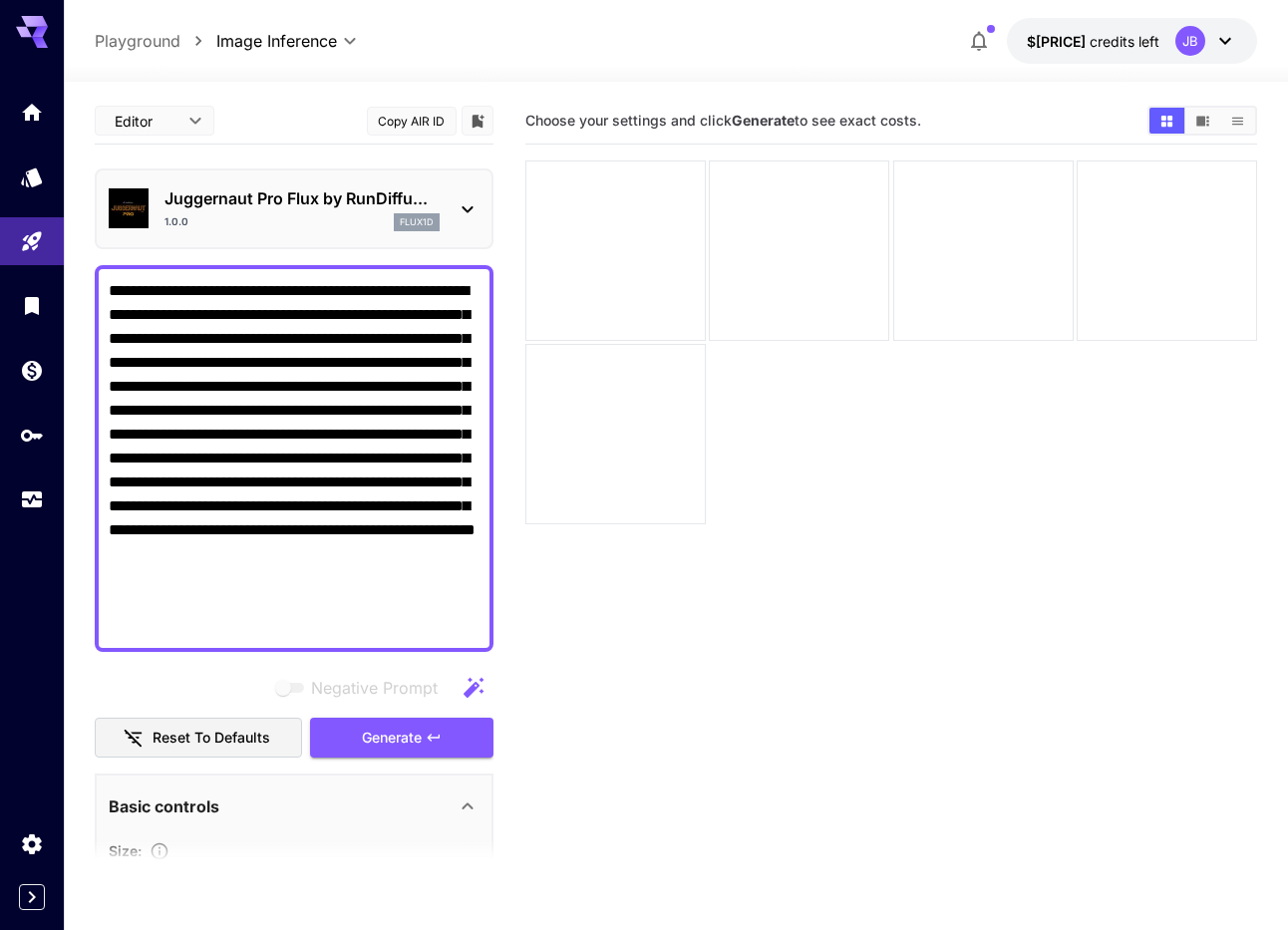 type on "**" 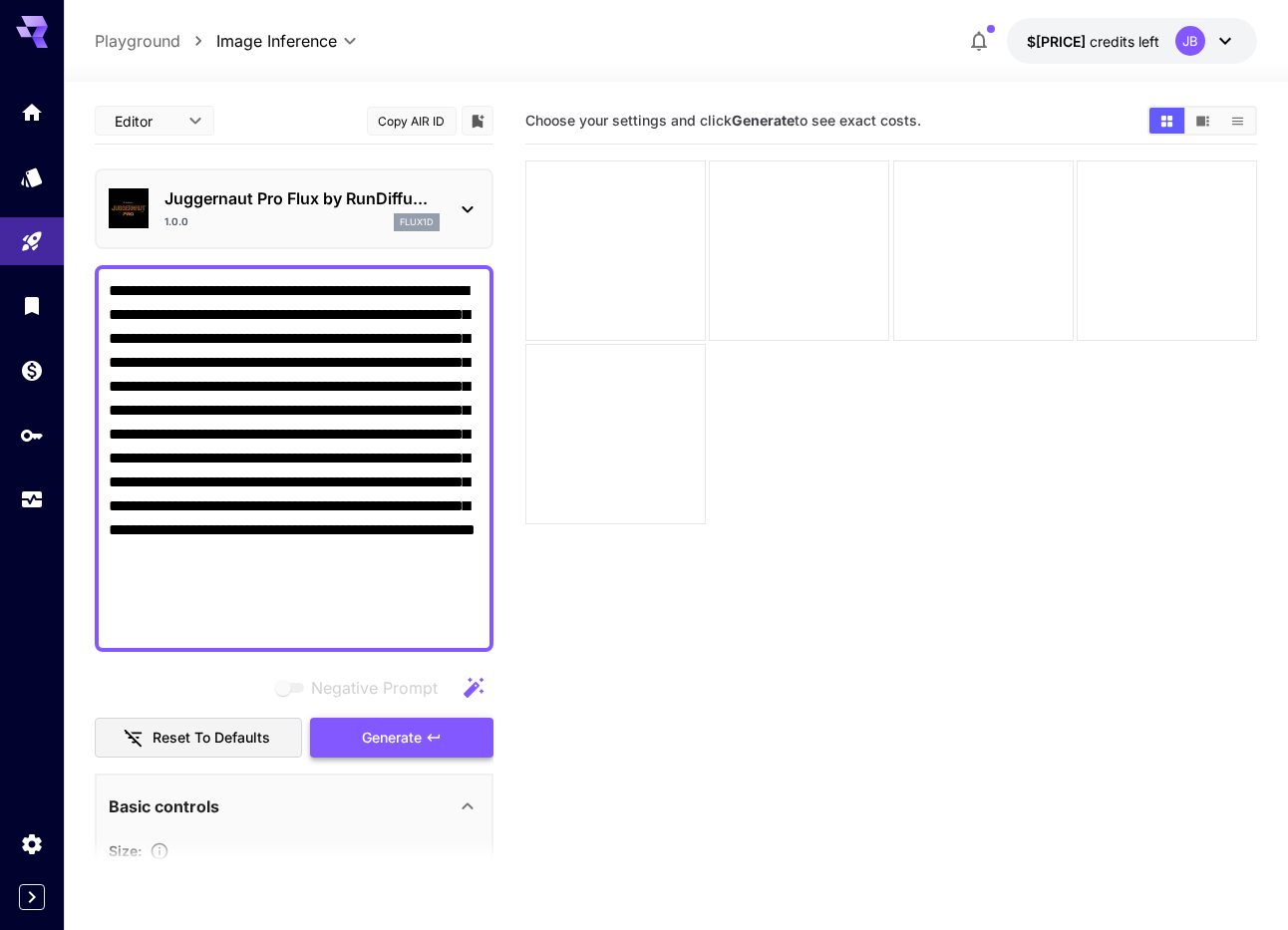 click on "Generate" at bounding box center (392, 738) 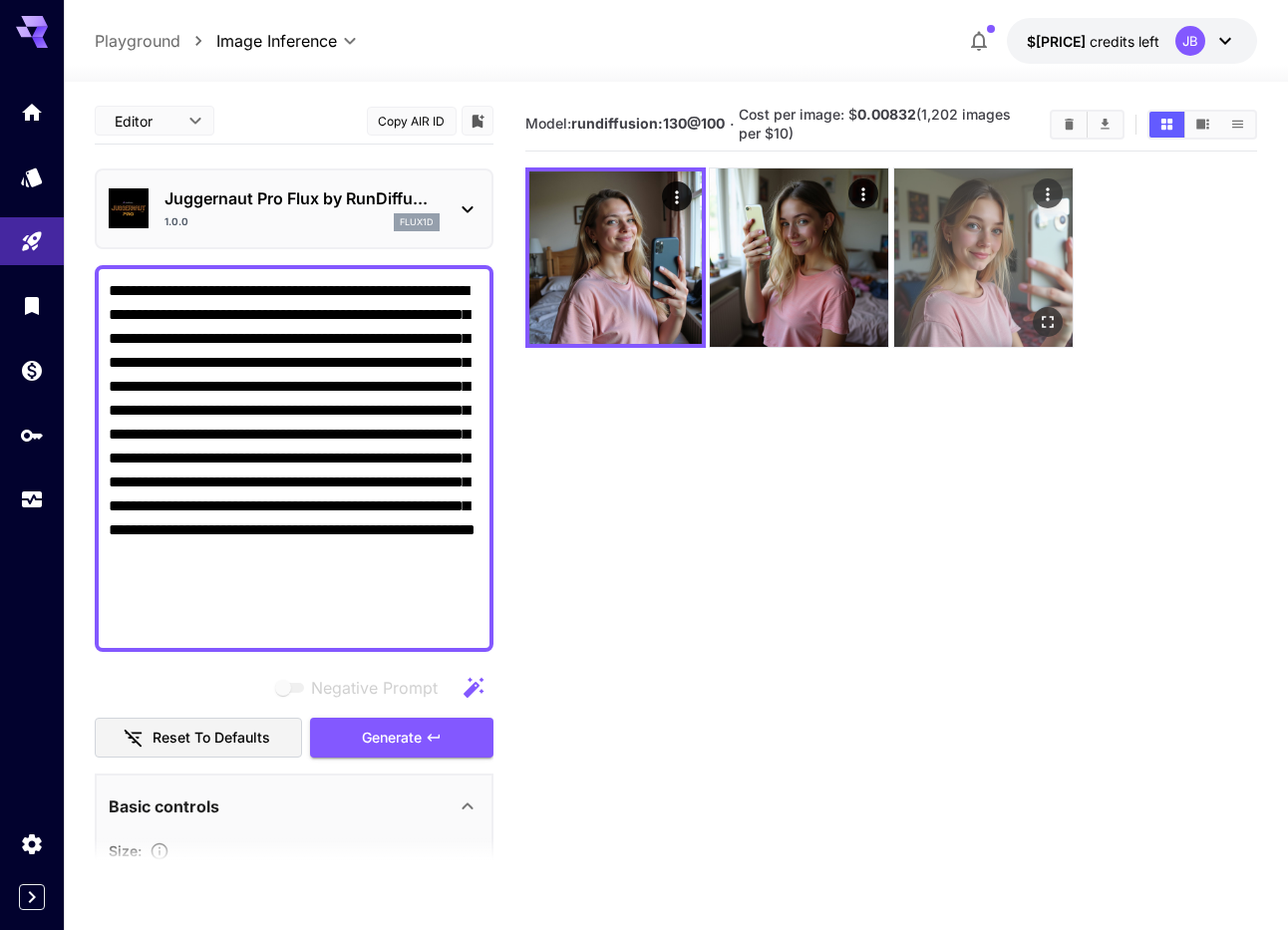 click at bounding box center [983, 257] 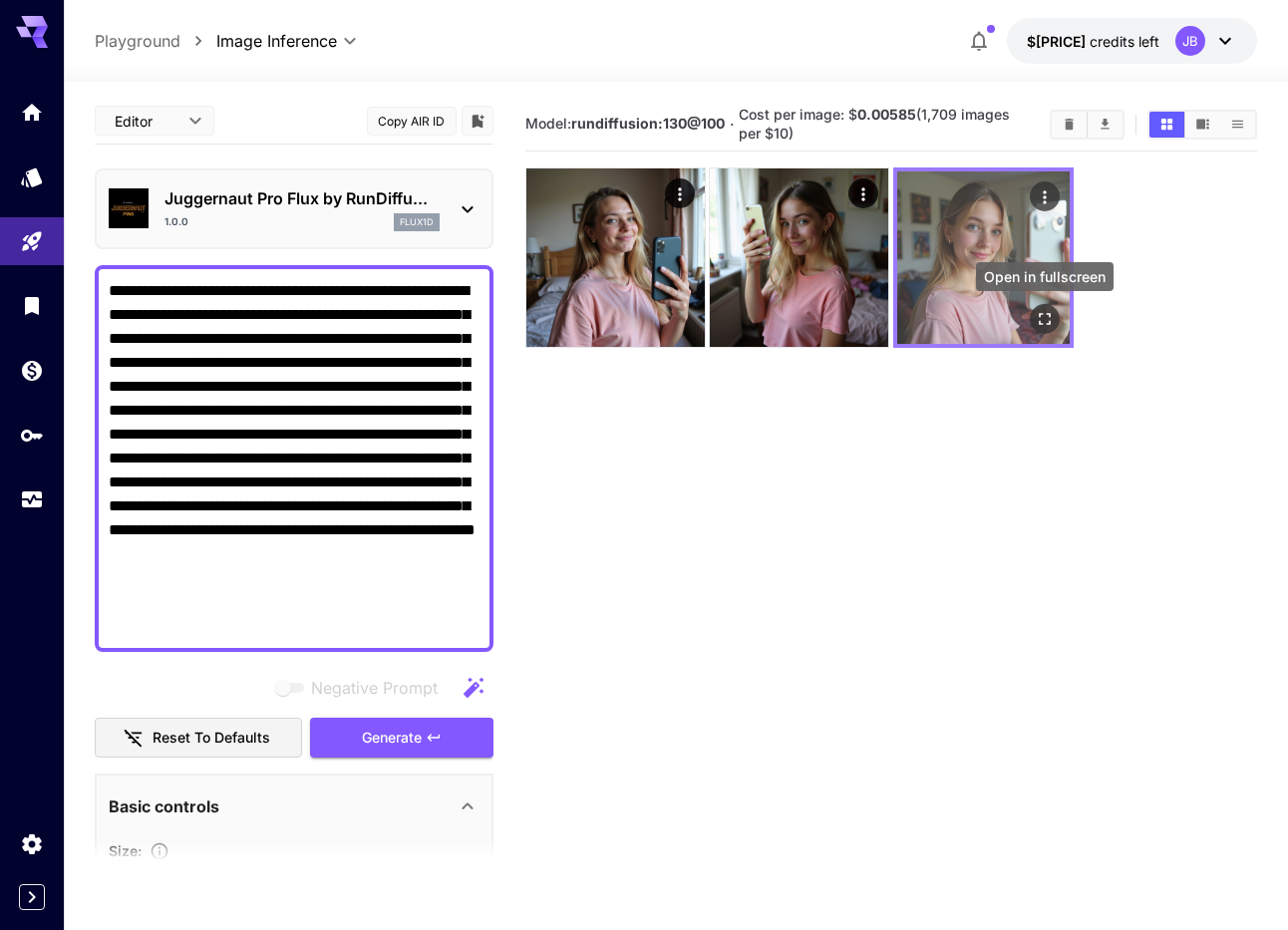 click 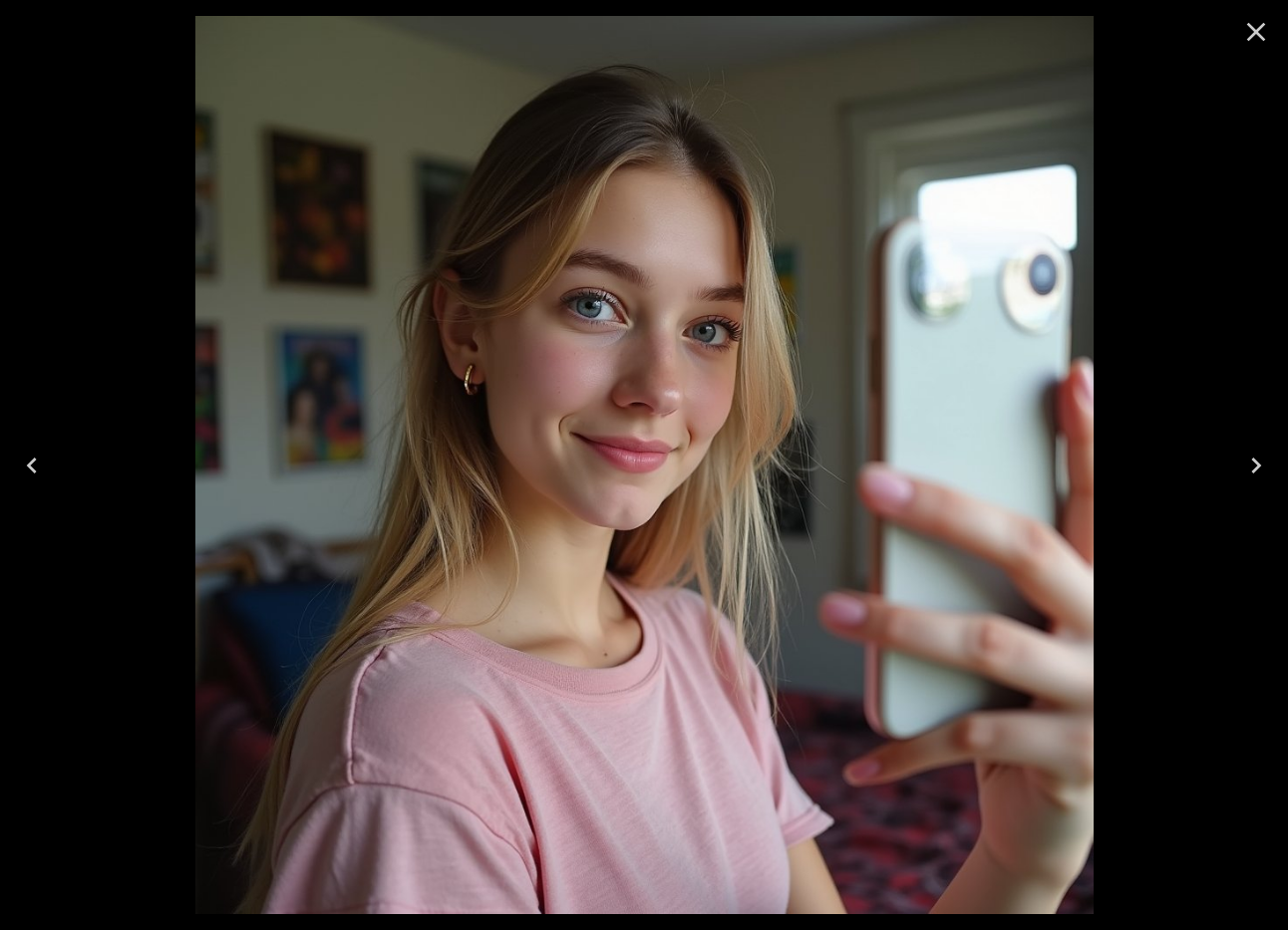 click 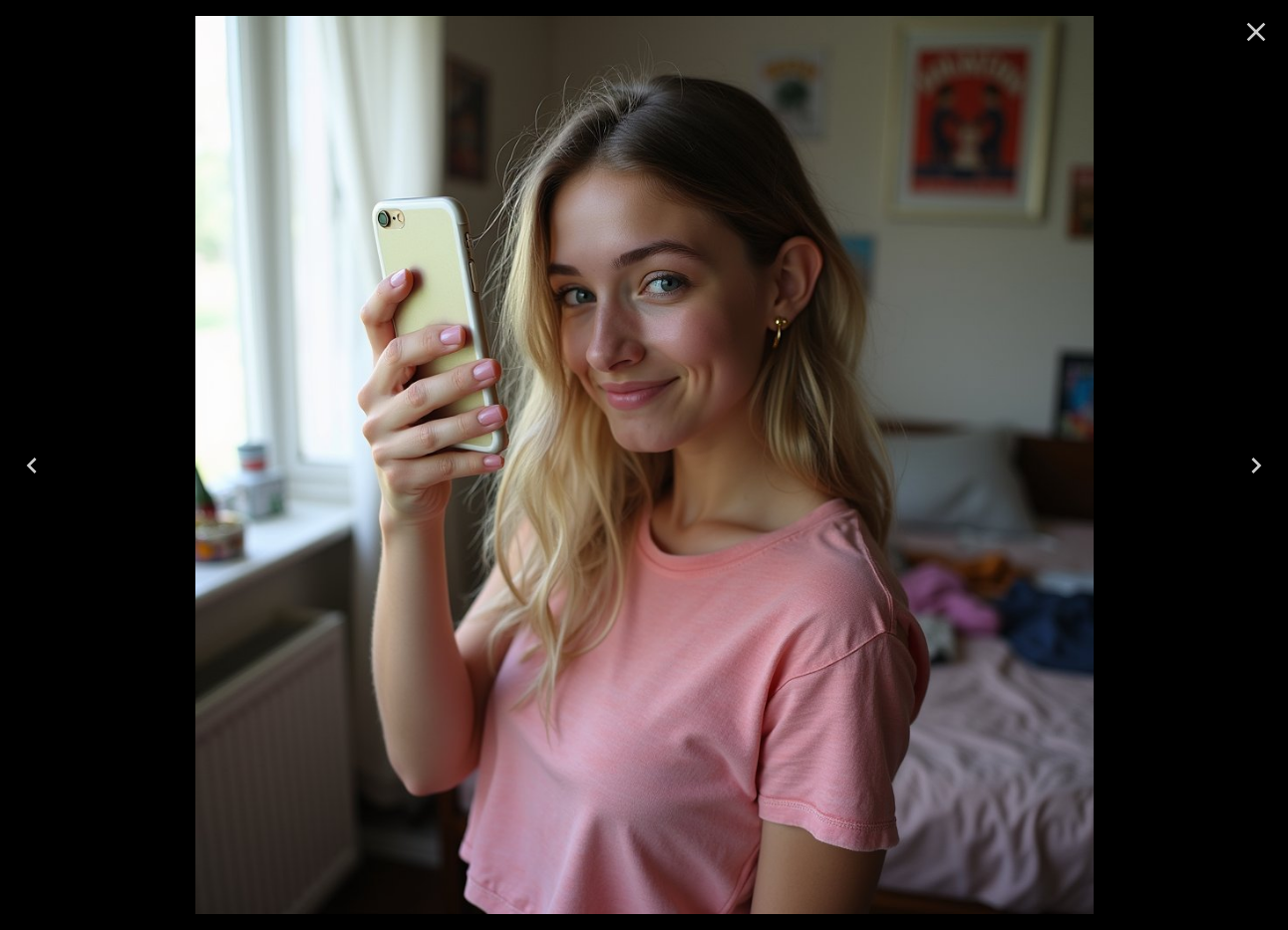 click 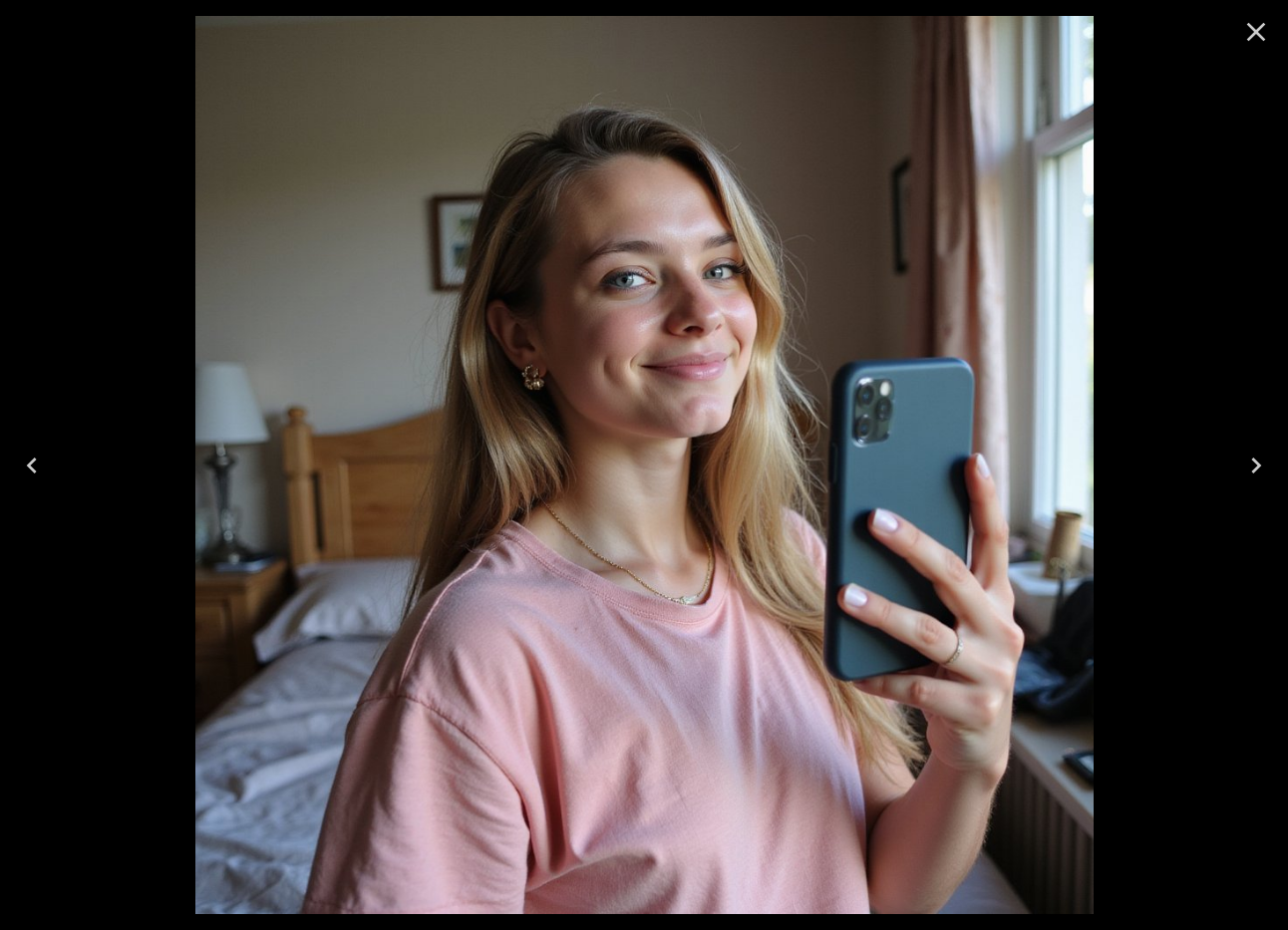 click 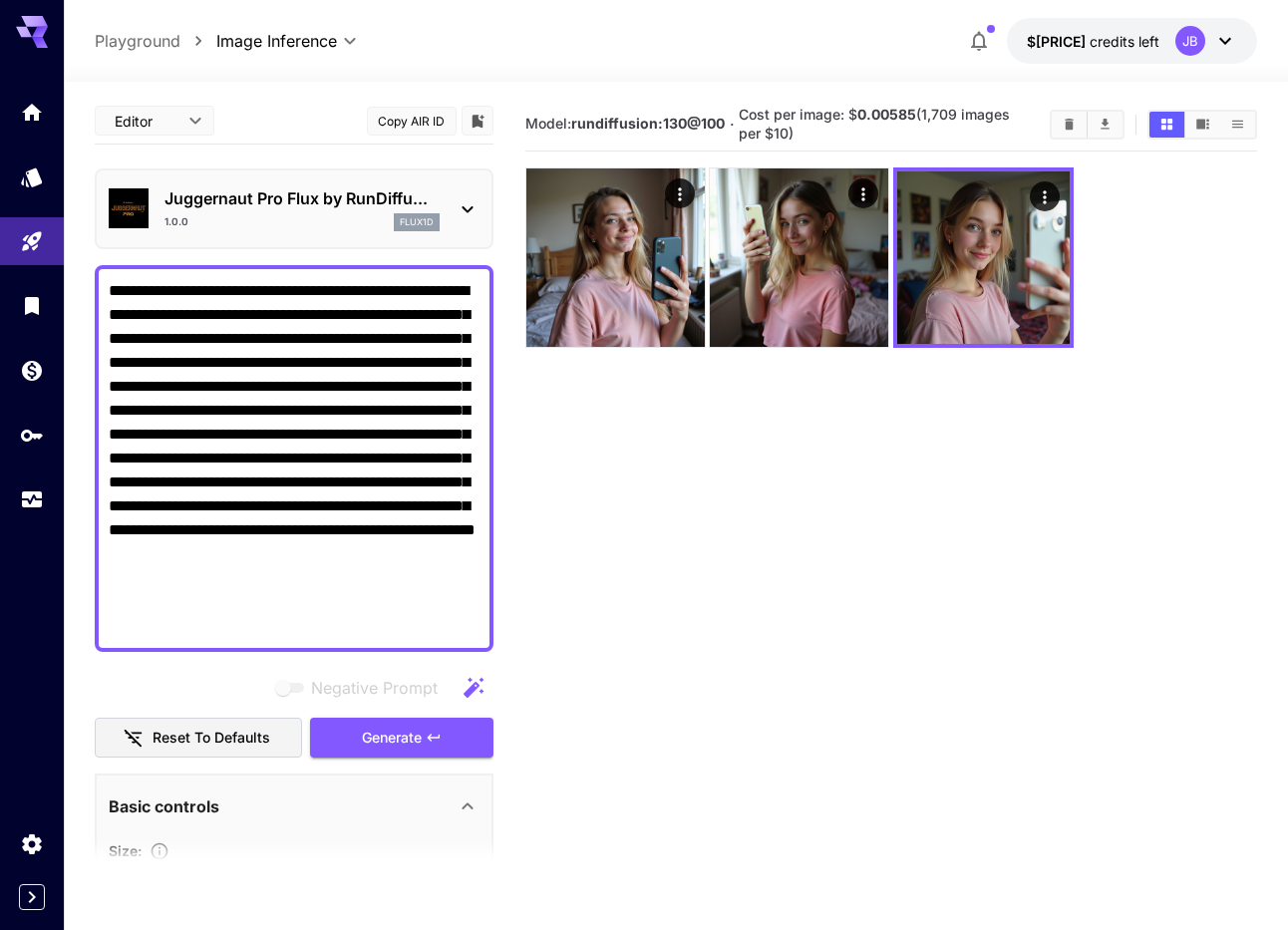 click on "**********" at bounding box center (294, 459) 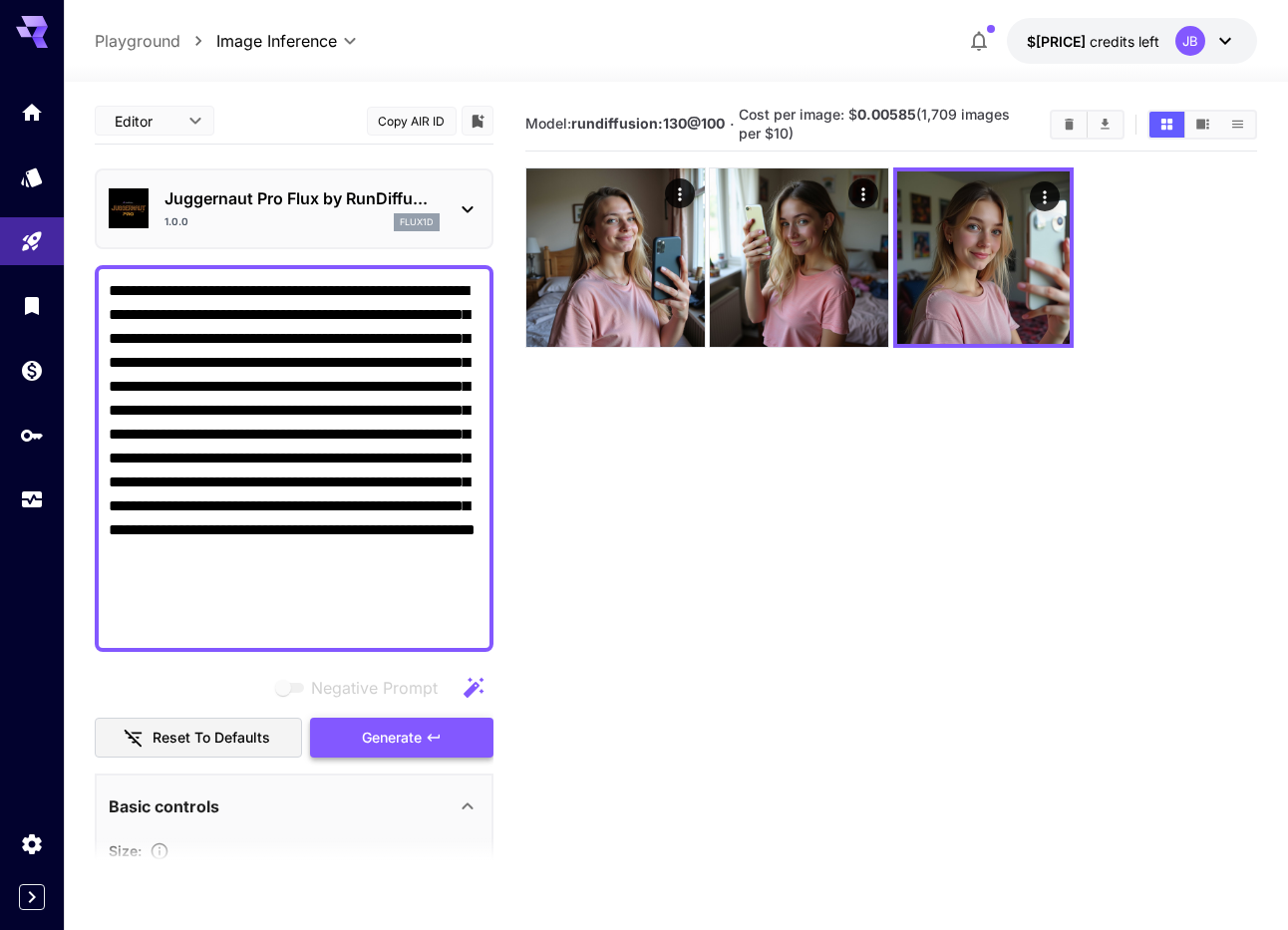 click on "Generate" at bounding box center (402, 738) 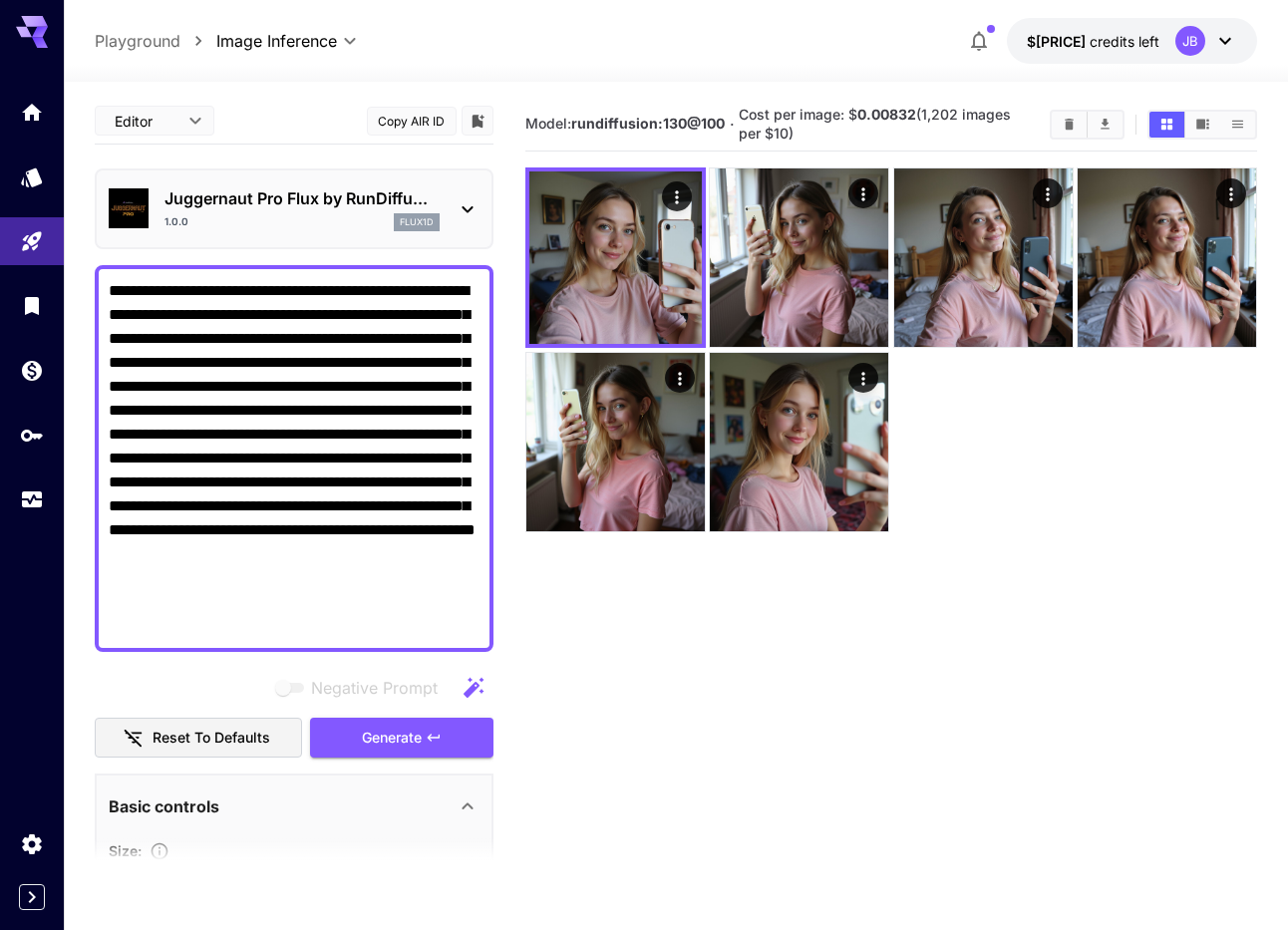 click on "**********" at bounding box center (294, 459) 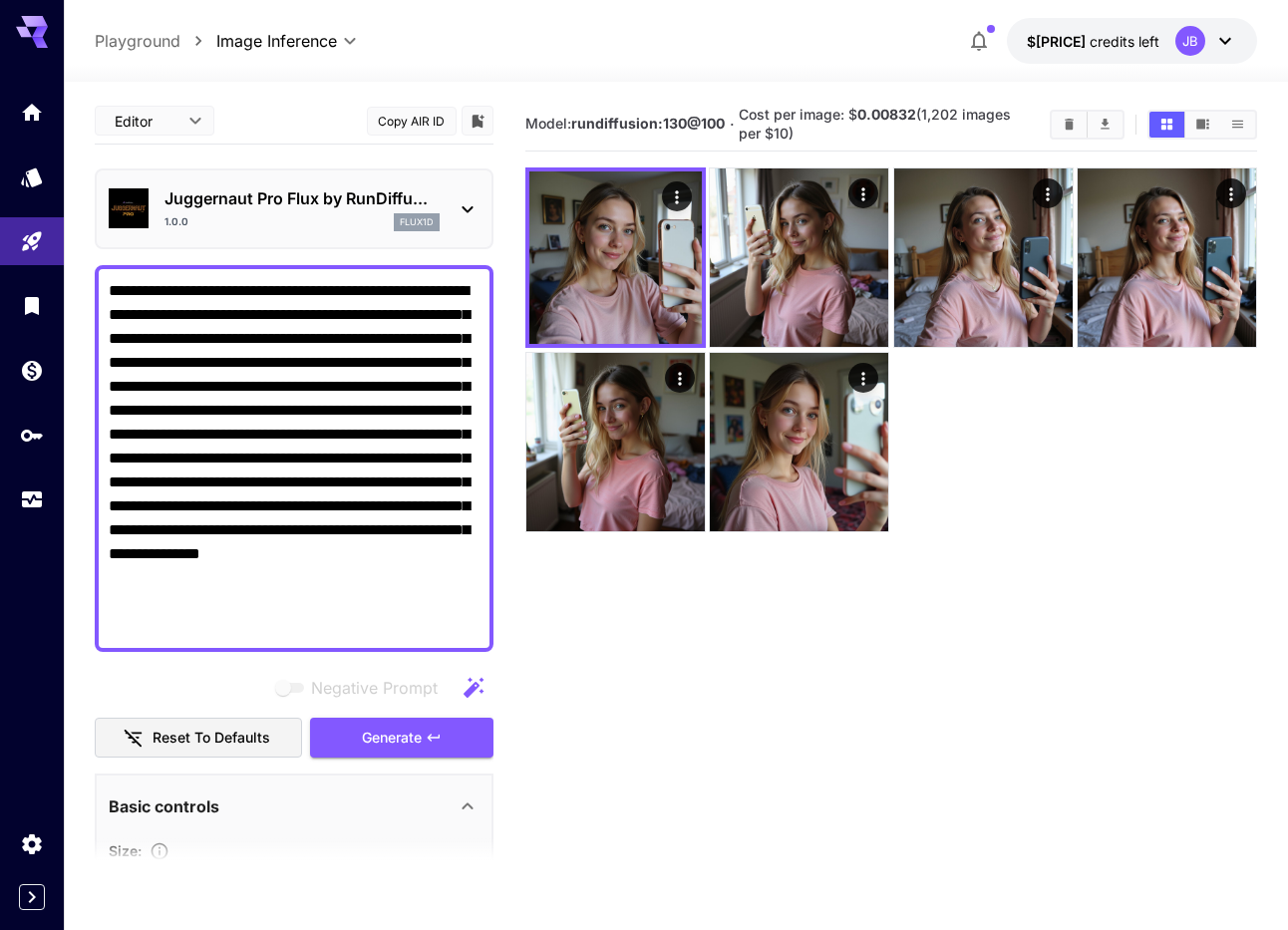 drag, startPoint x: 327, startPoint y: 382, endPoint x: 156, endPoint y: 405, distance: 172.53985 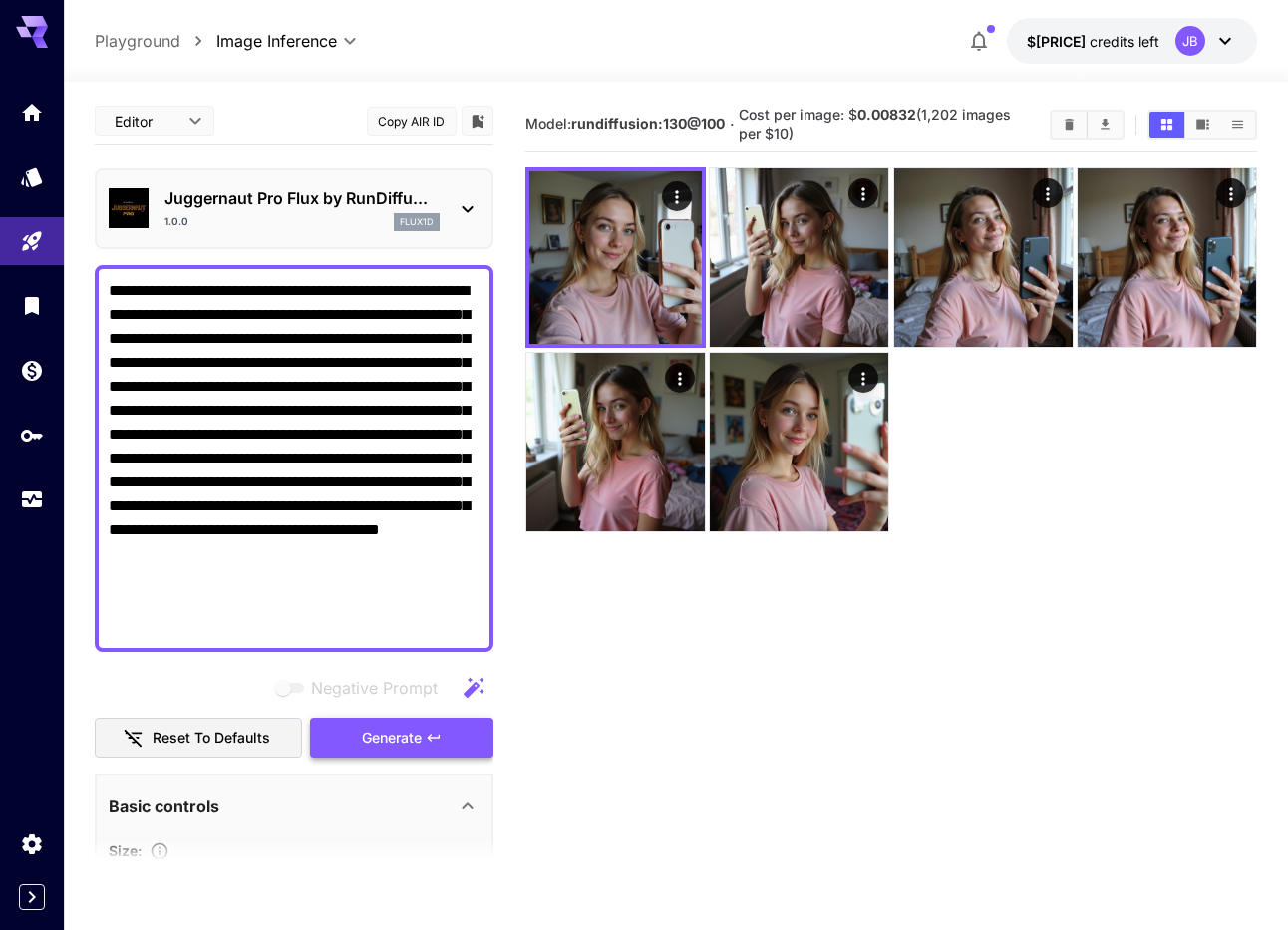 click on "Generate" at bounding box center (392, 738) 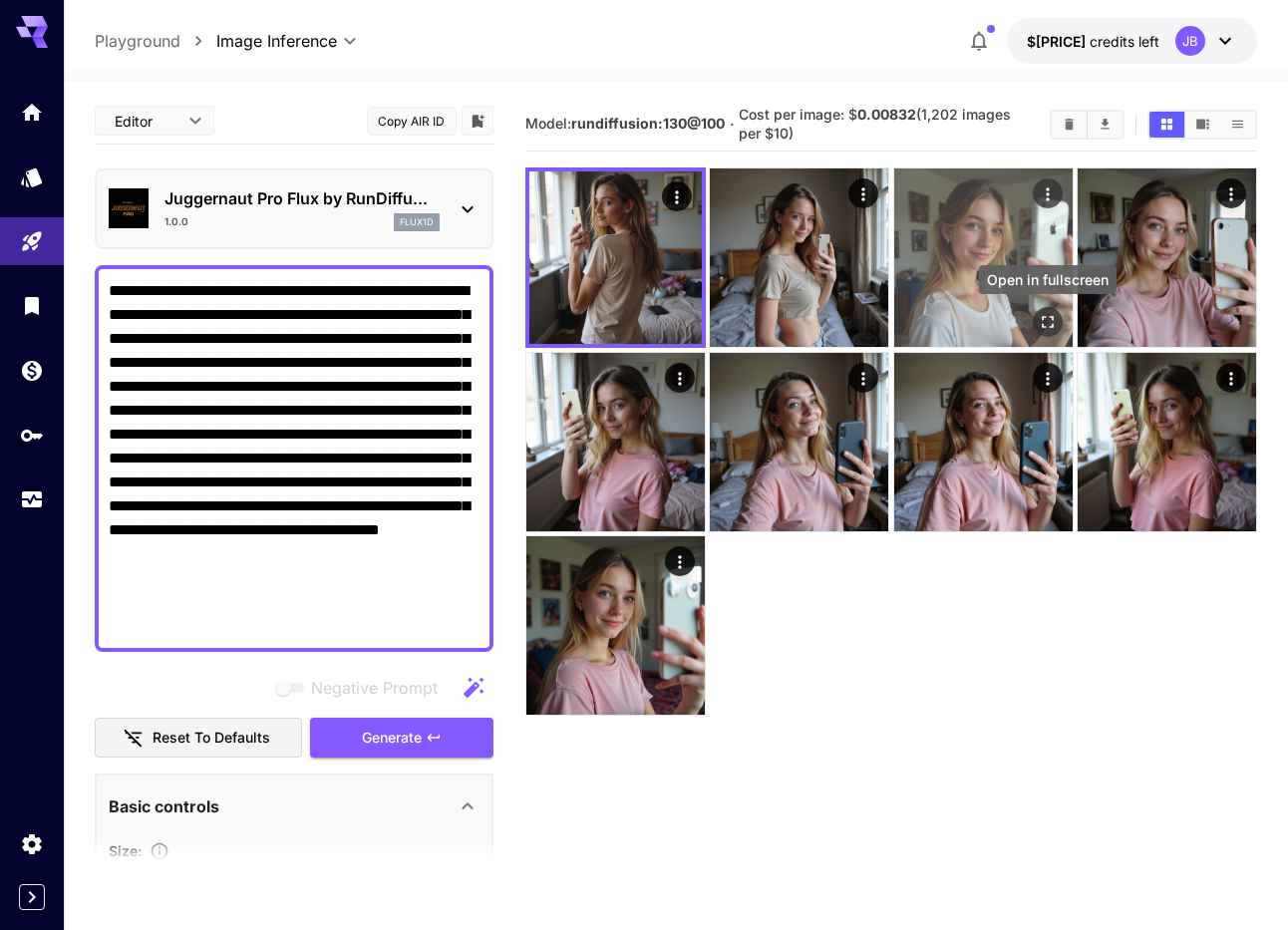click 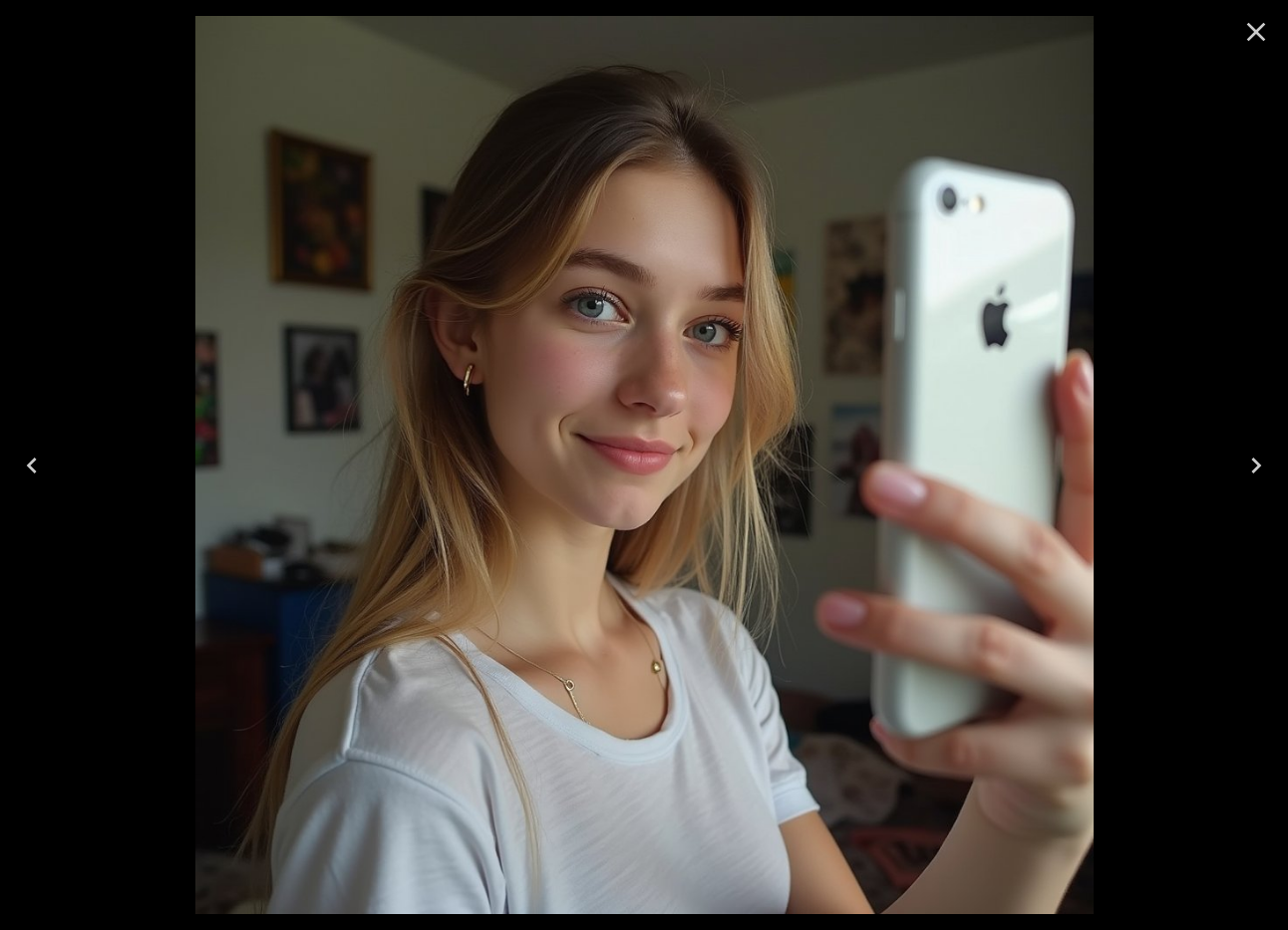 click 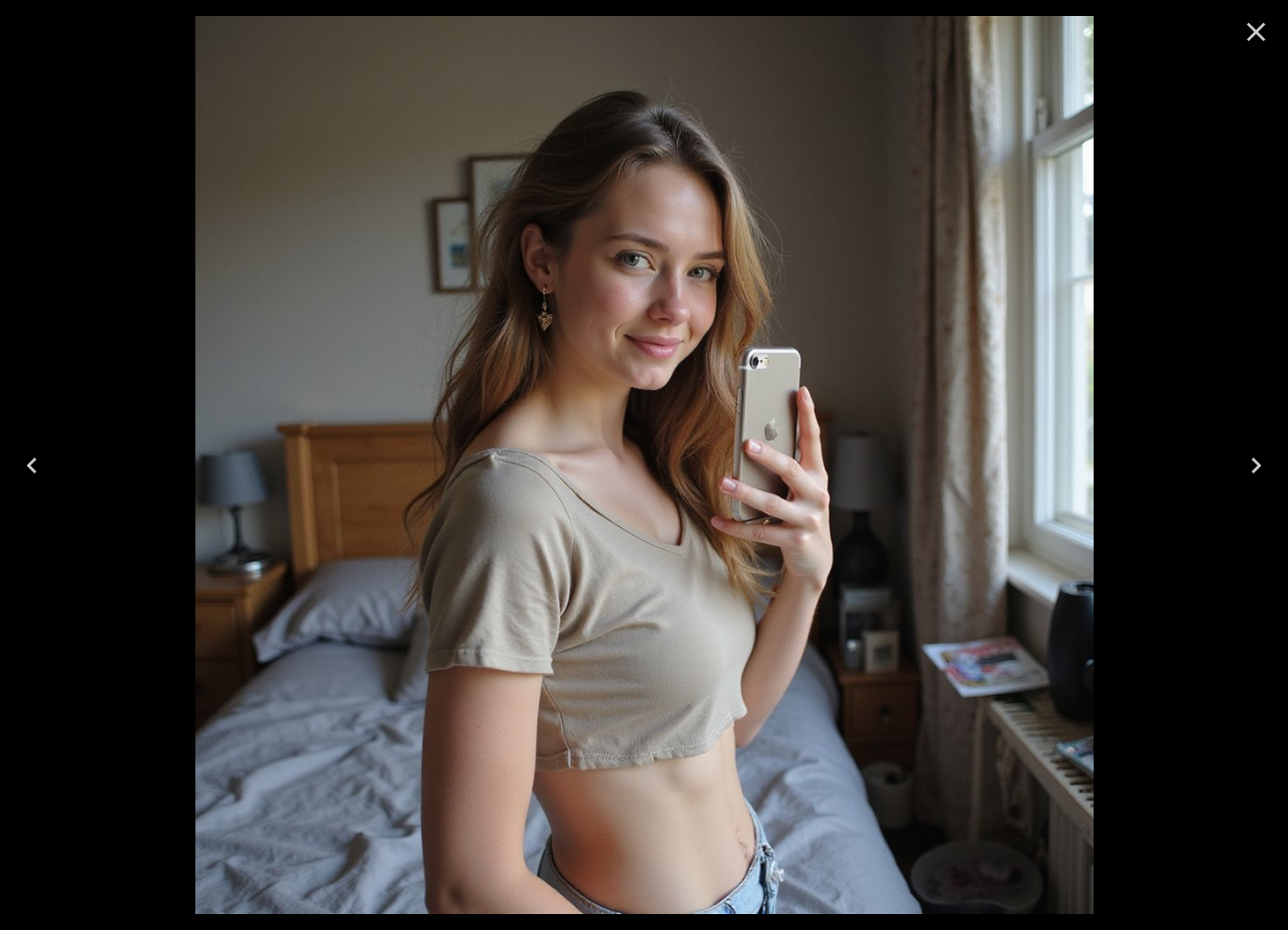 click 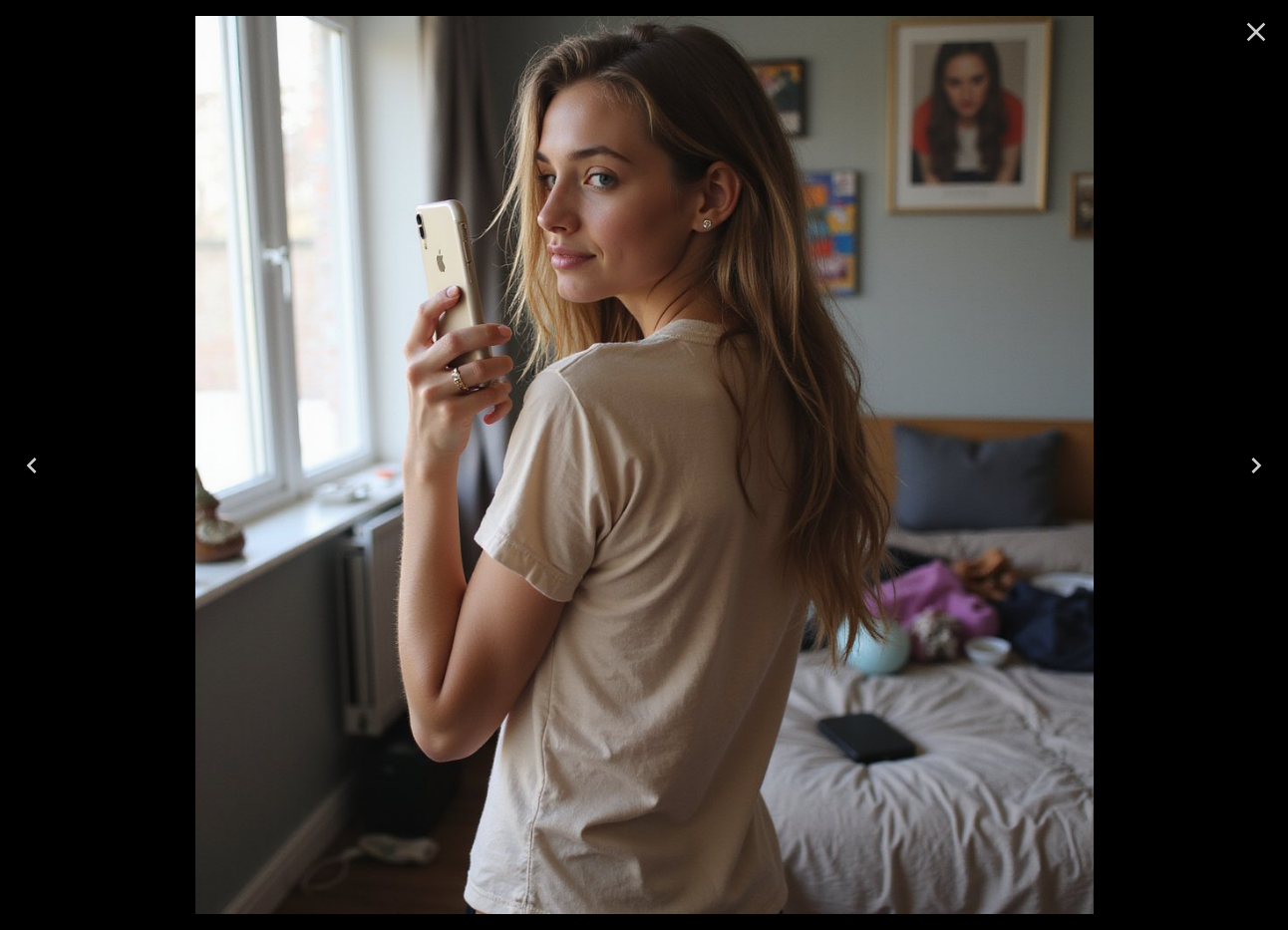 click 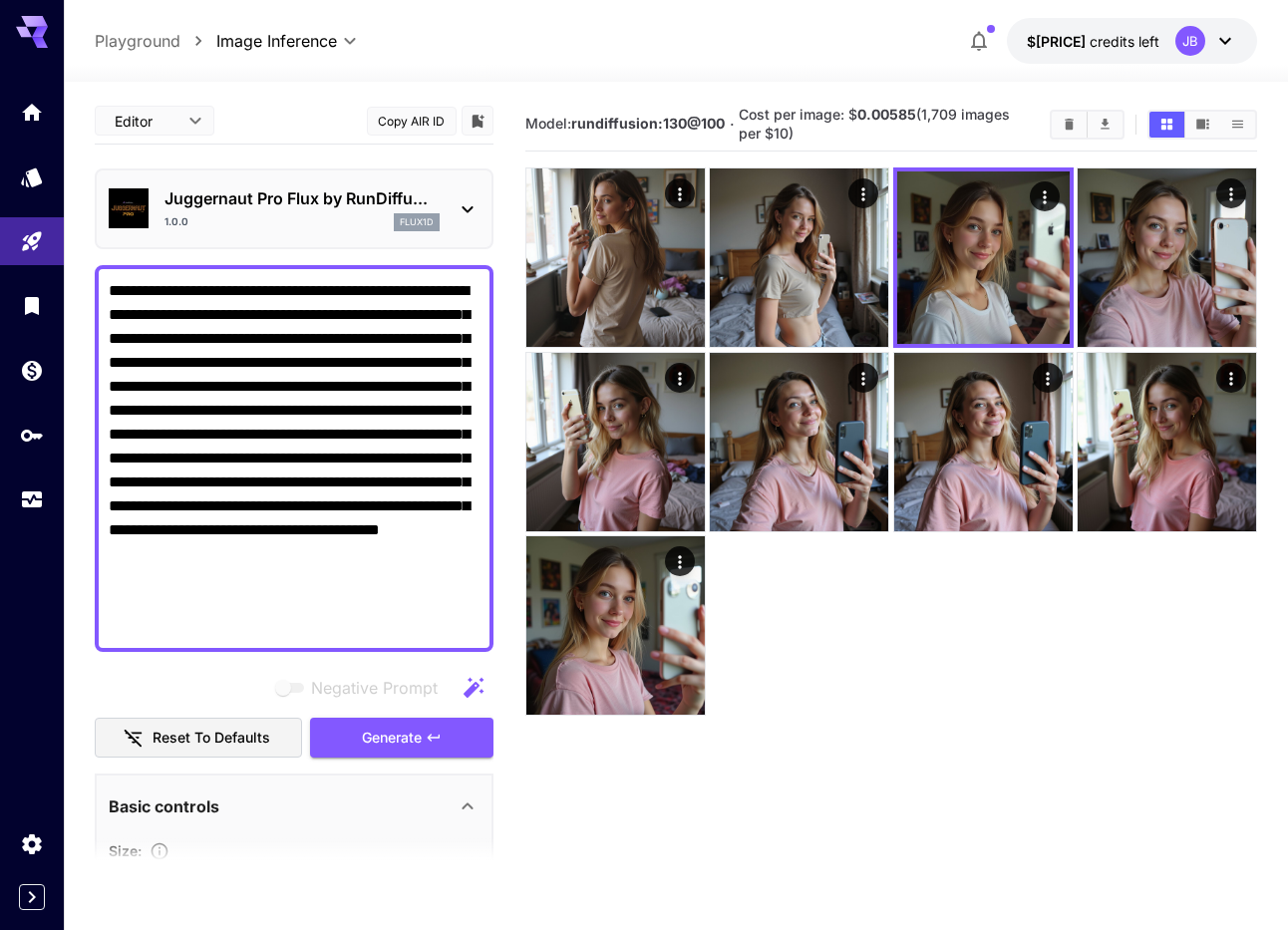 click on "**********" at bounding box center [294, 459] 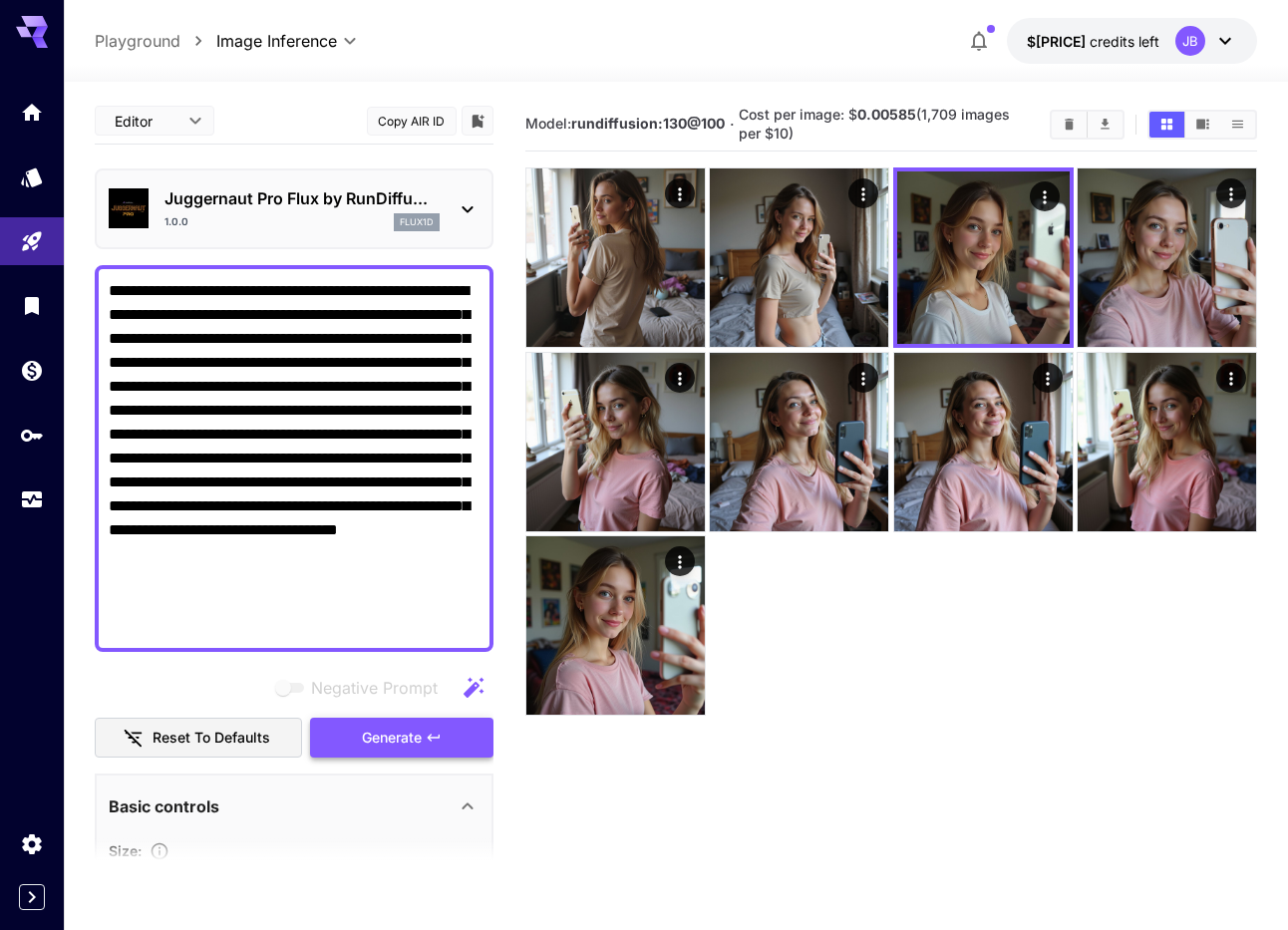click on "Generate" at bounding box center [402, 738] 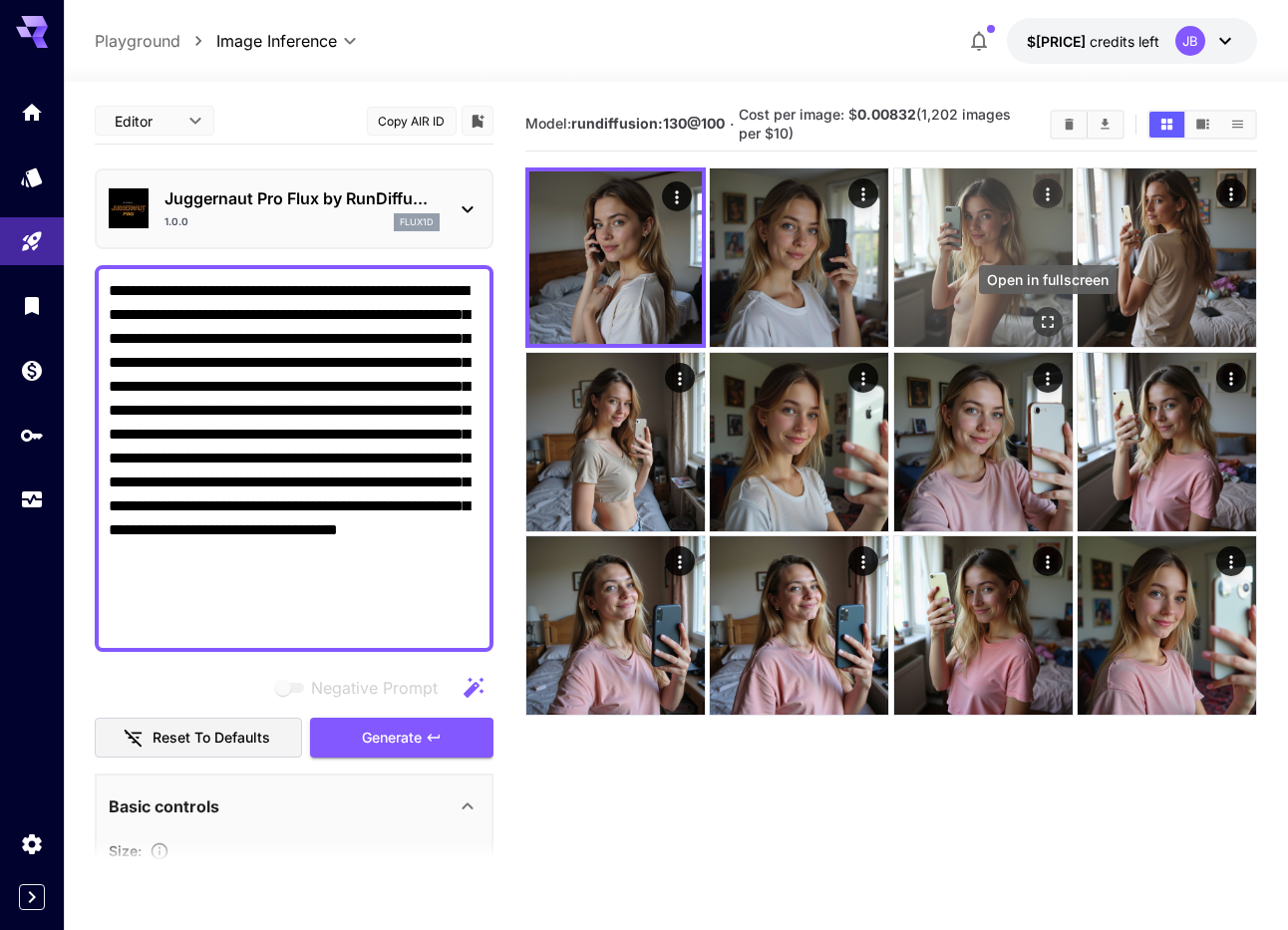 click 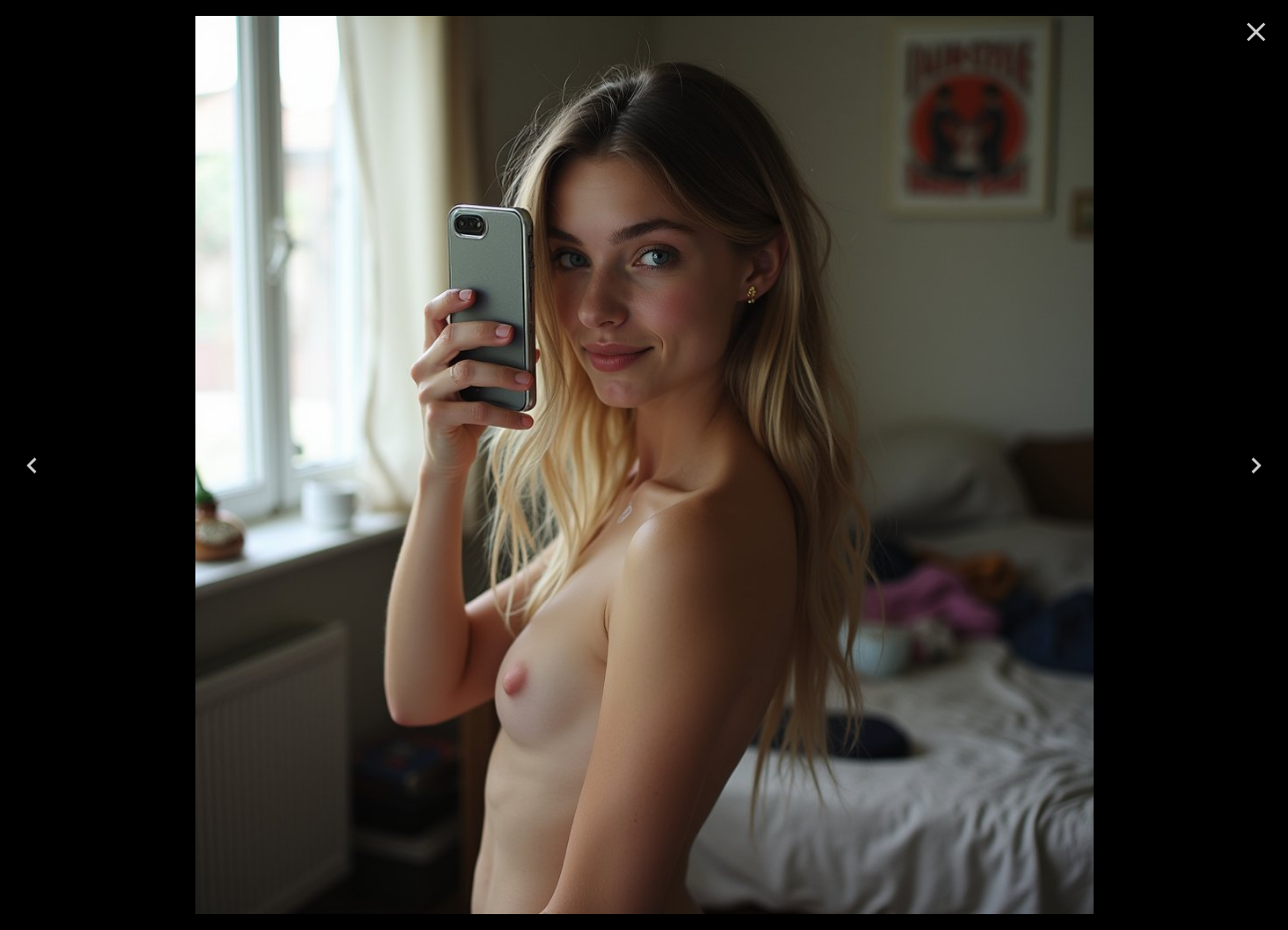 click 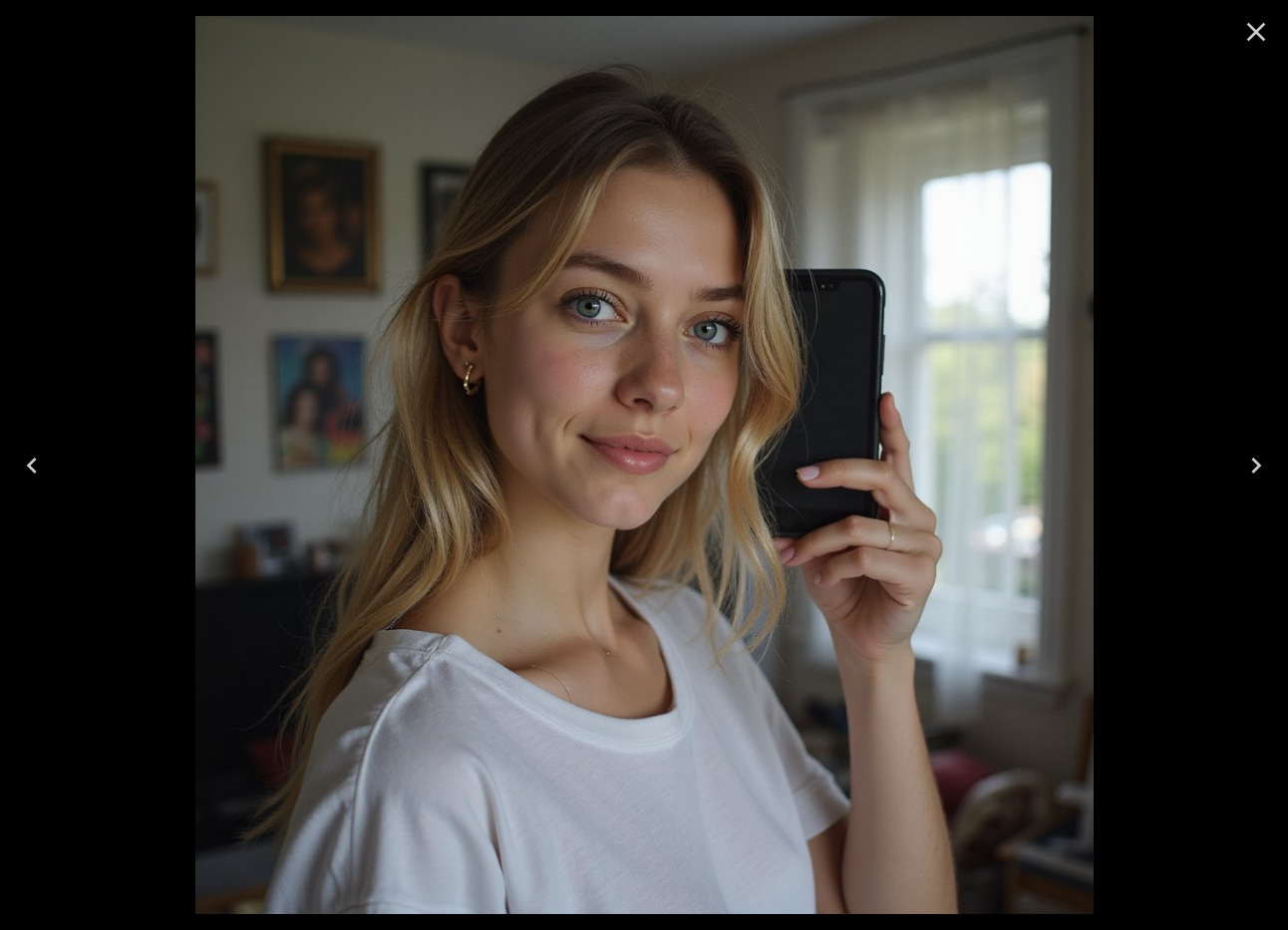 click 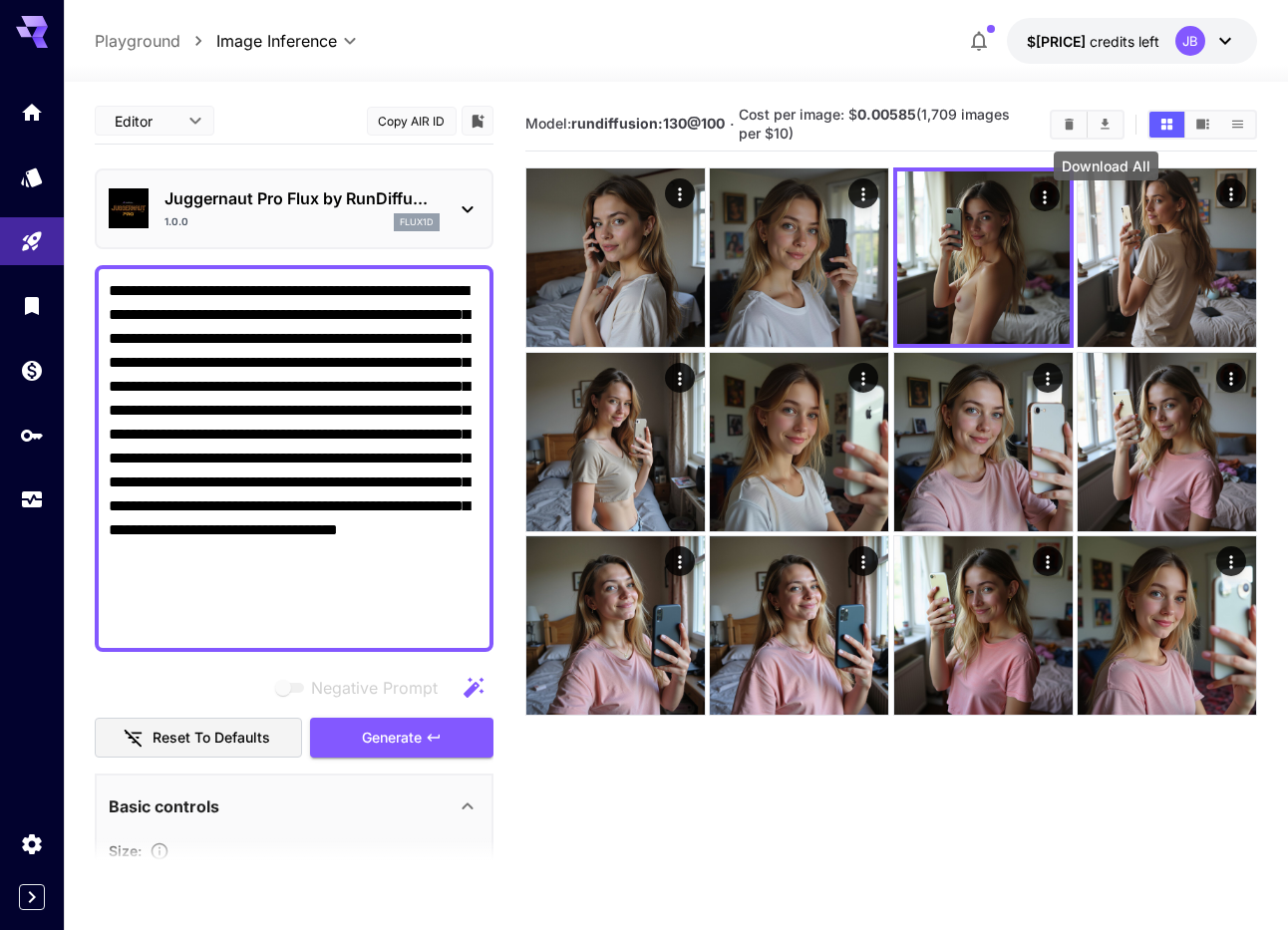 click at bounding box center [1105, 125] 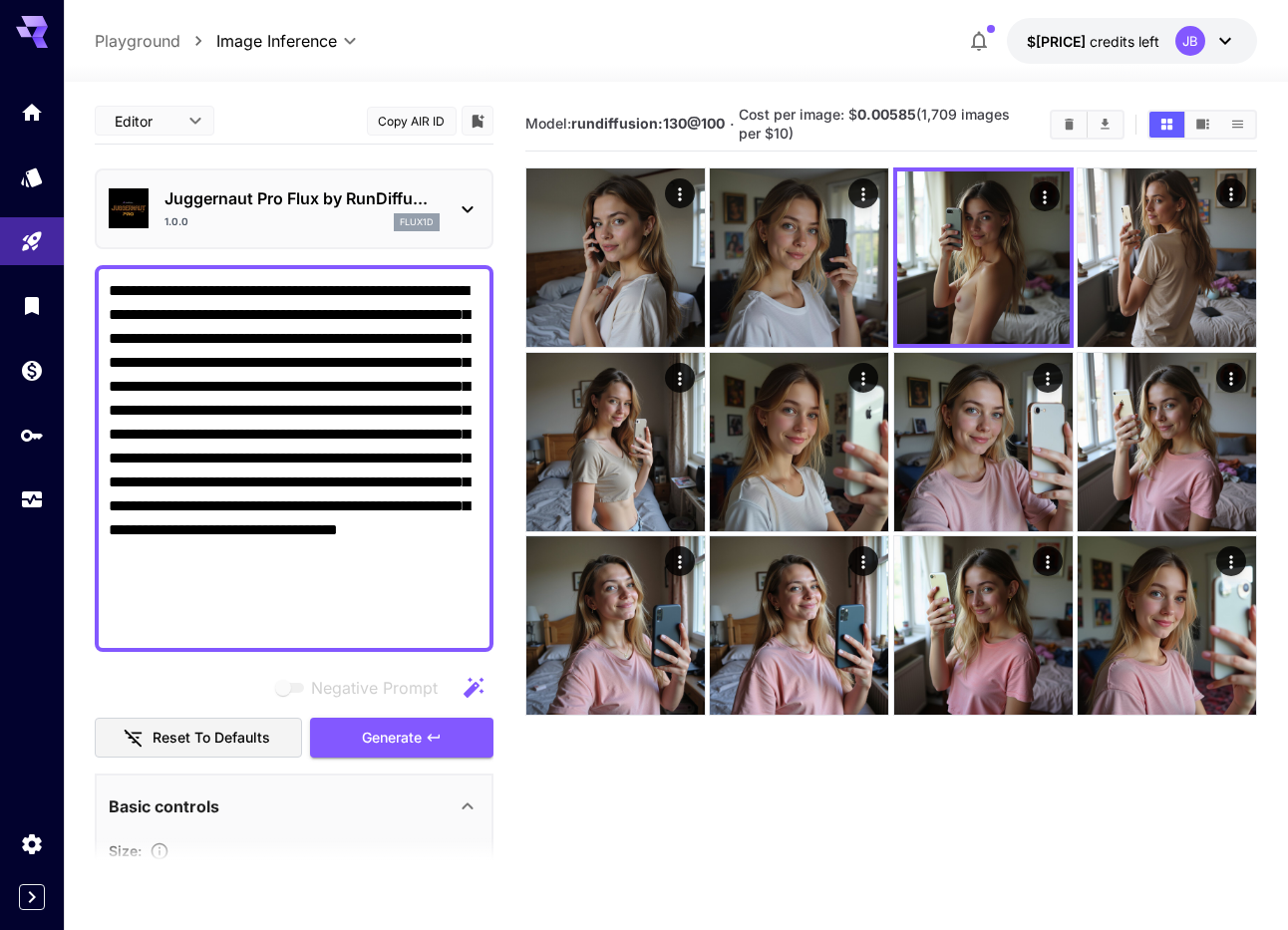 drag, startPoint x: 365, startPoint y: 486, endPoint x: 468, endPoint y: 492, distance: 103.17461 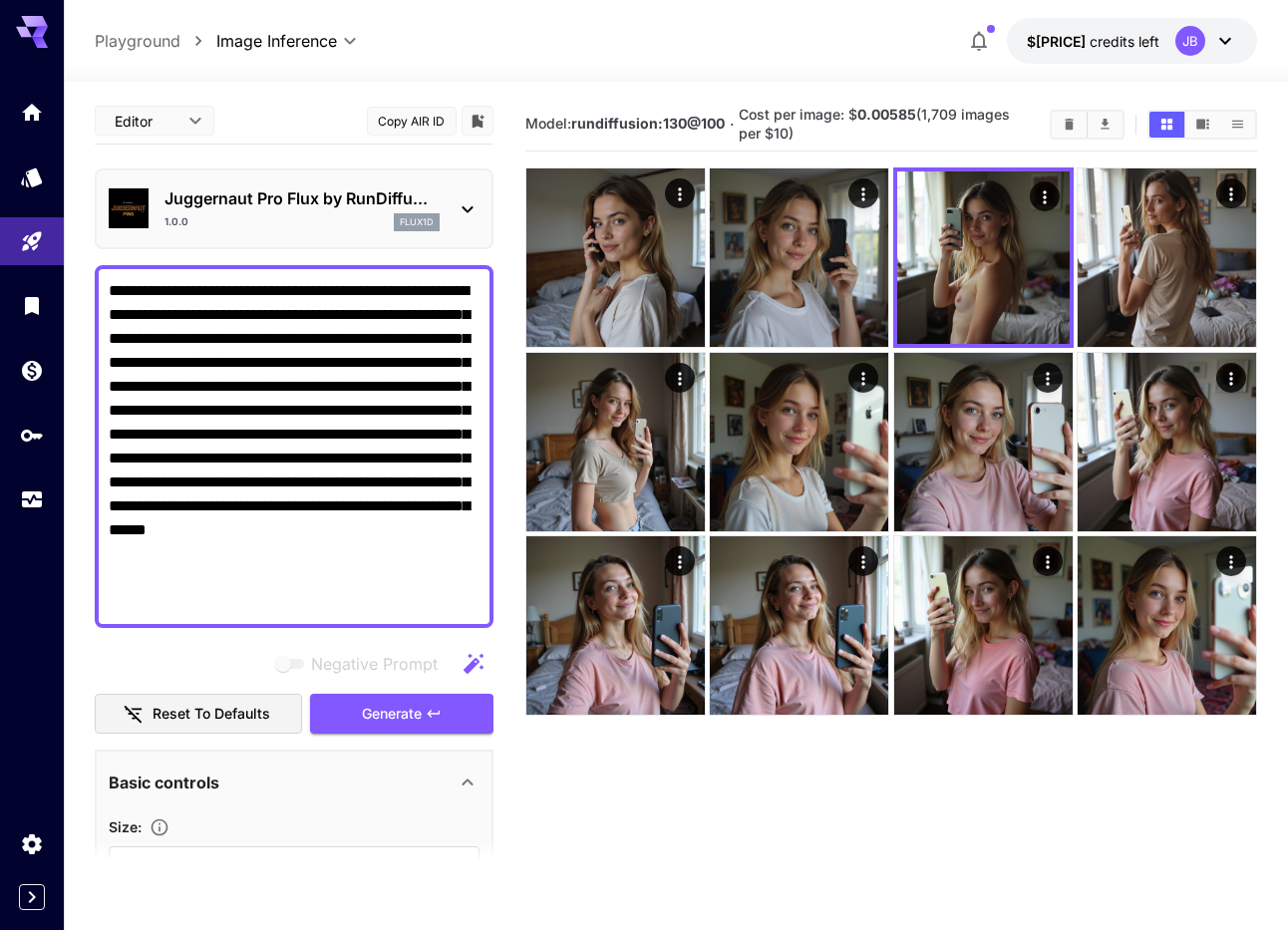 drag, startPoint x: 195, startPoint y: 529, endPoint x: 235, endPoint y: 482, distance: 61.7171 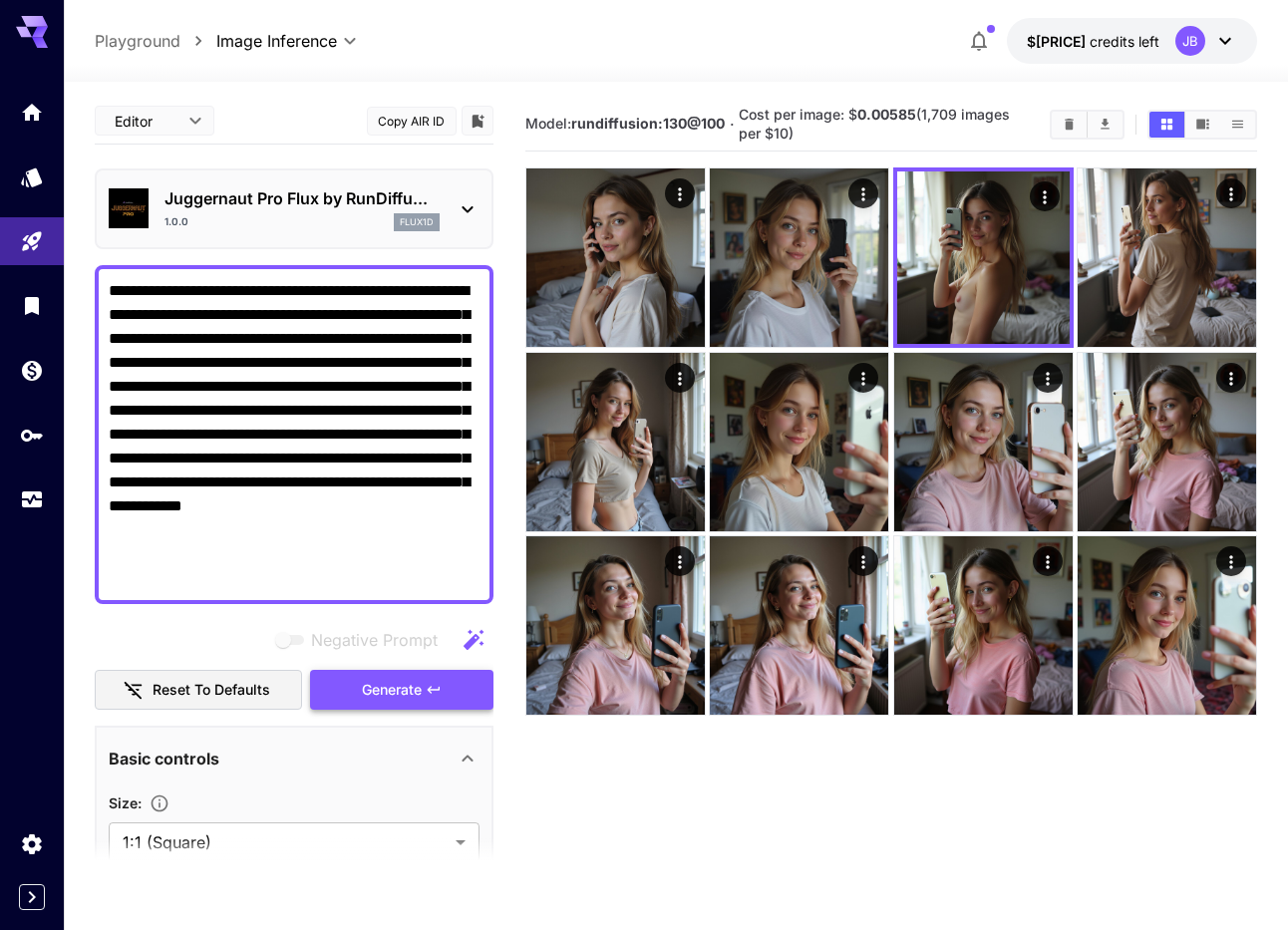 type on "**********" 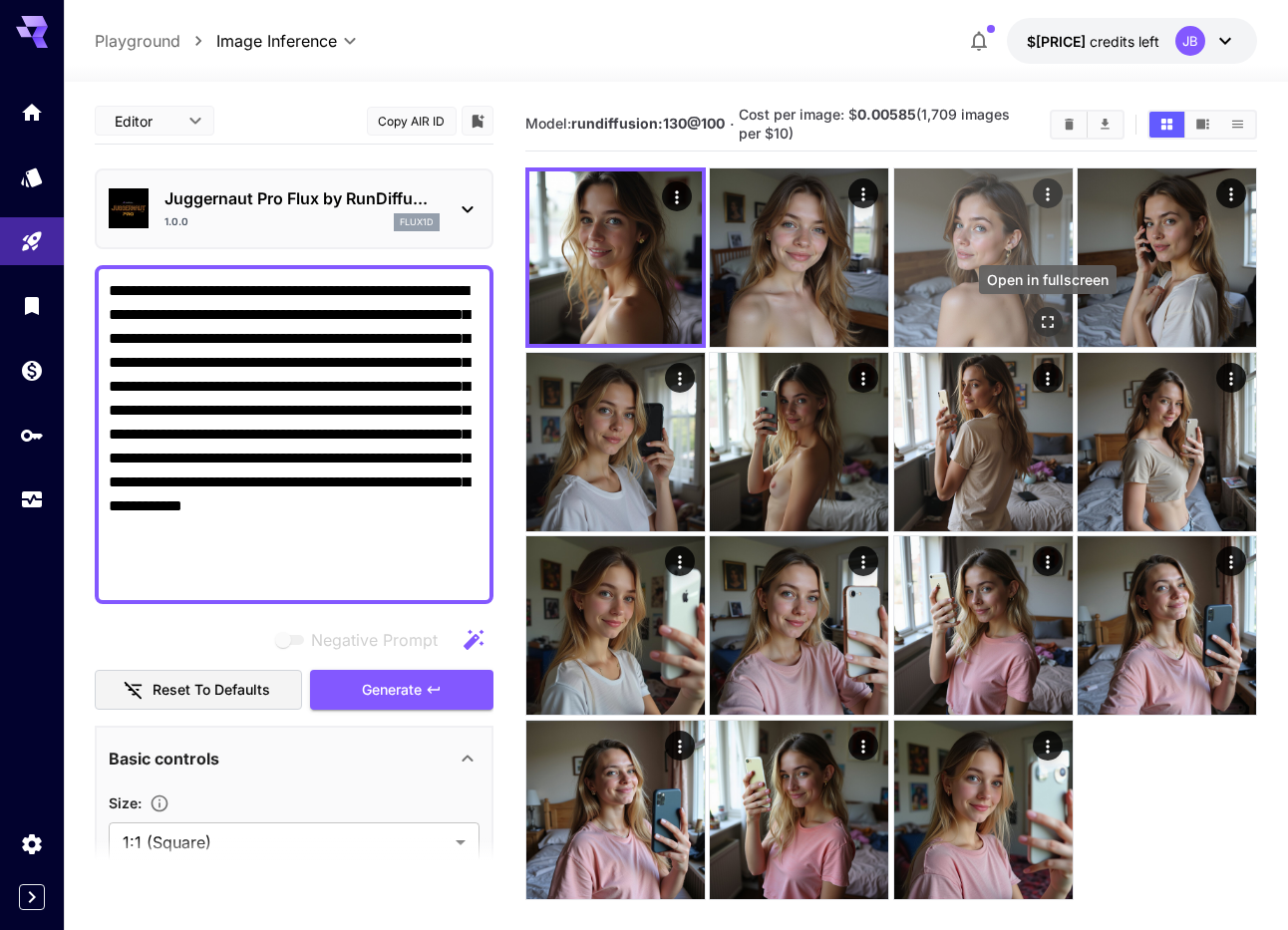 click 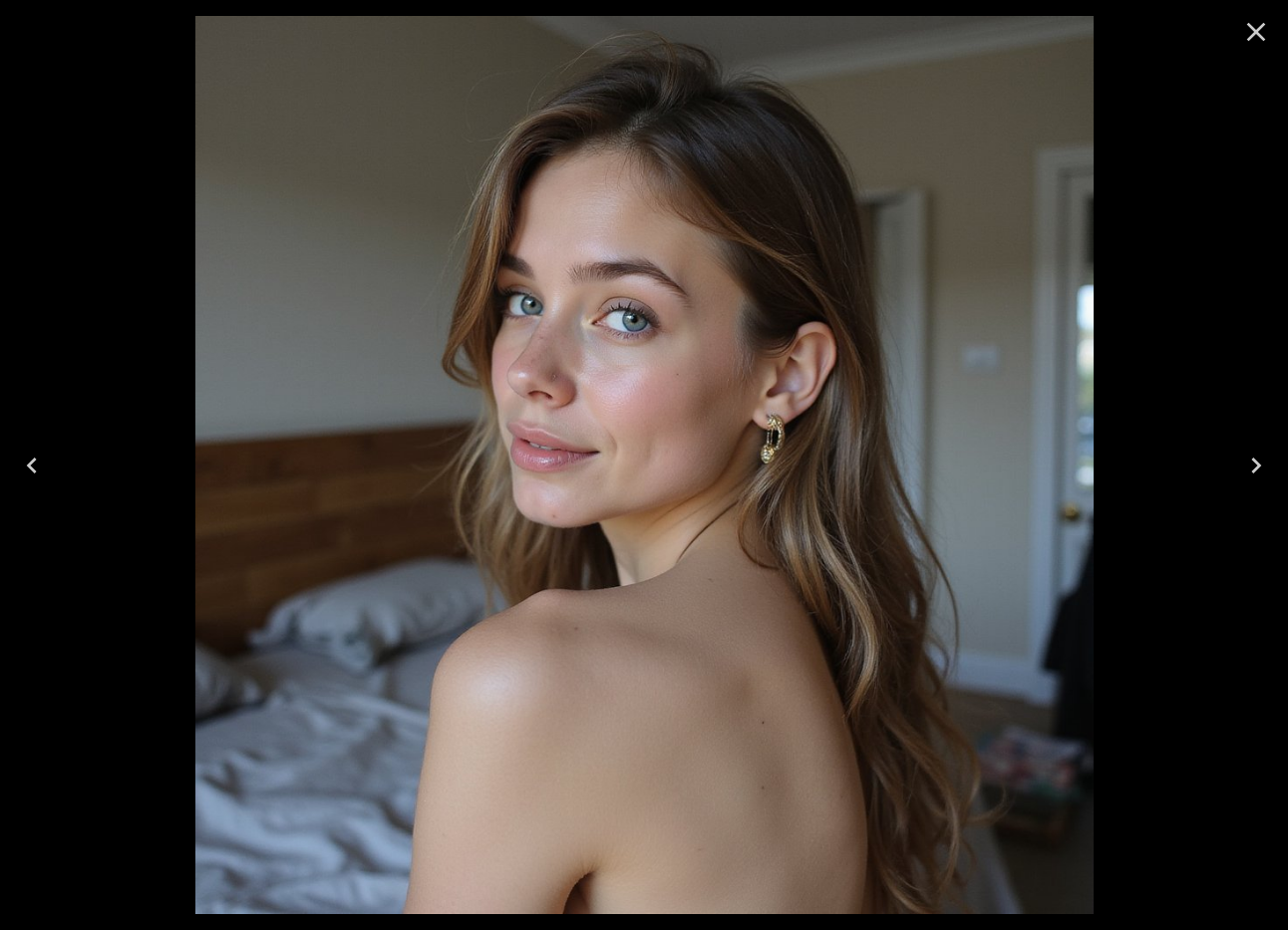 click 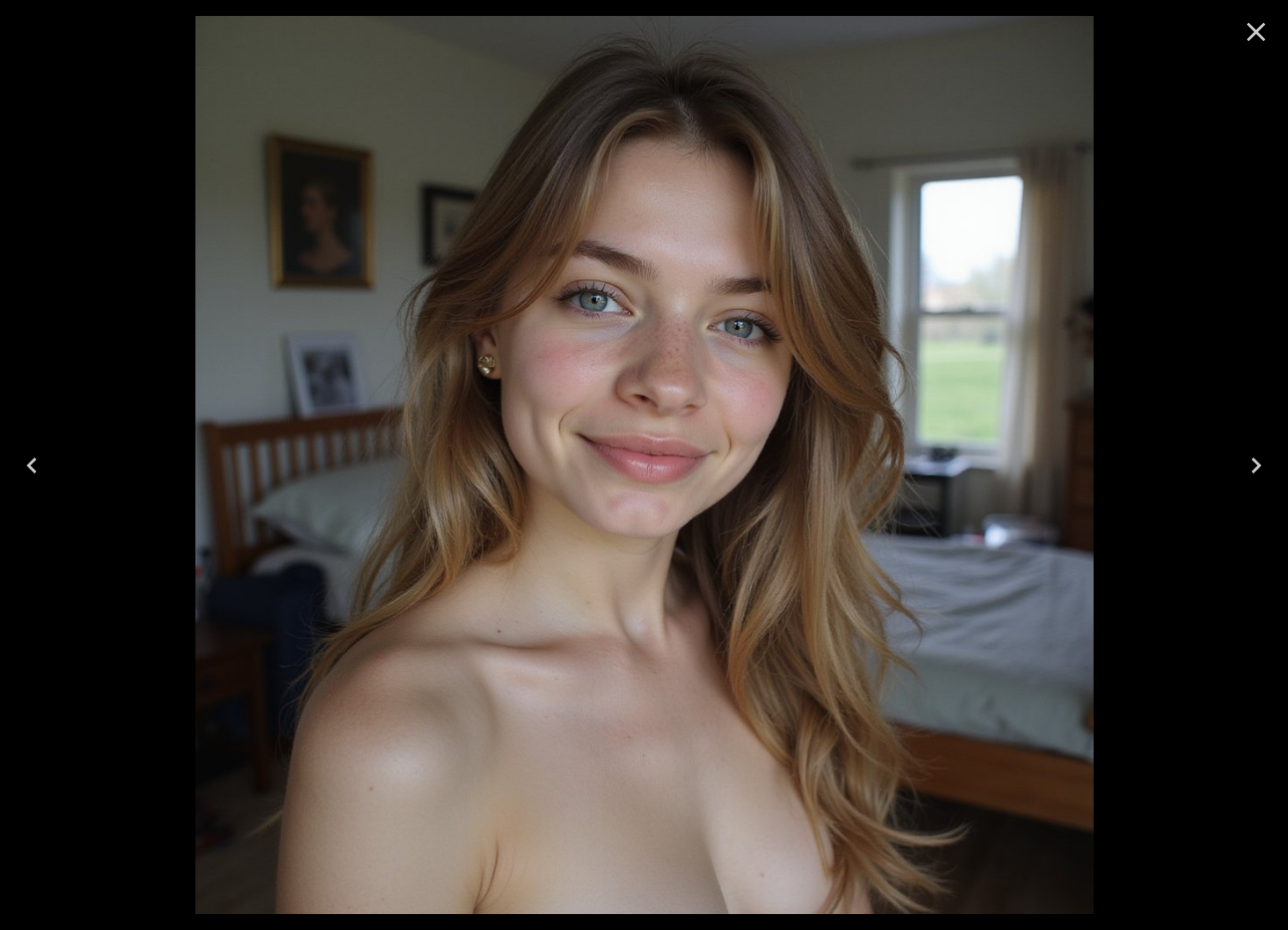 click 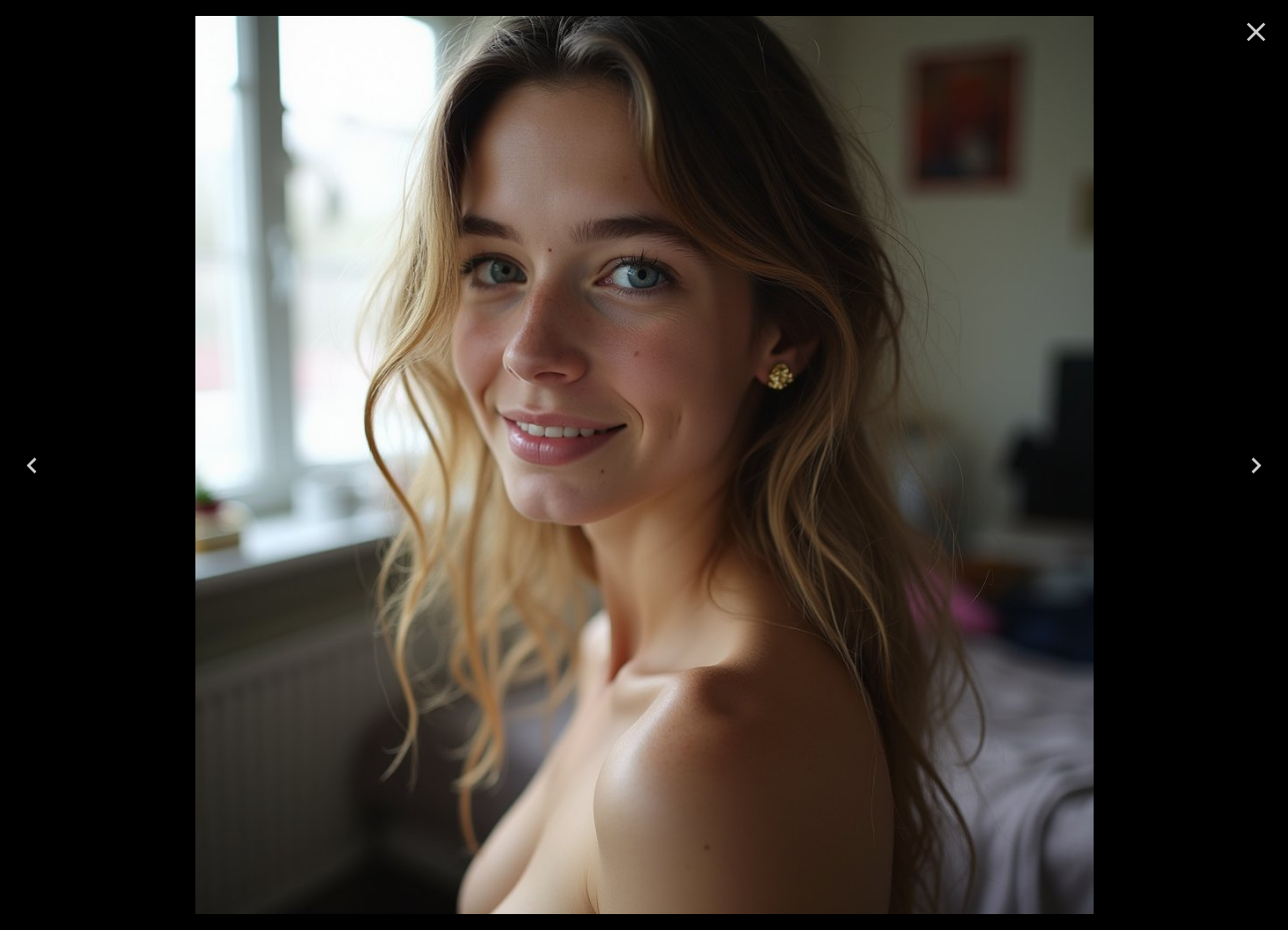 click 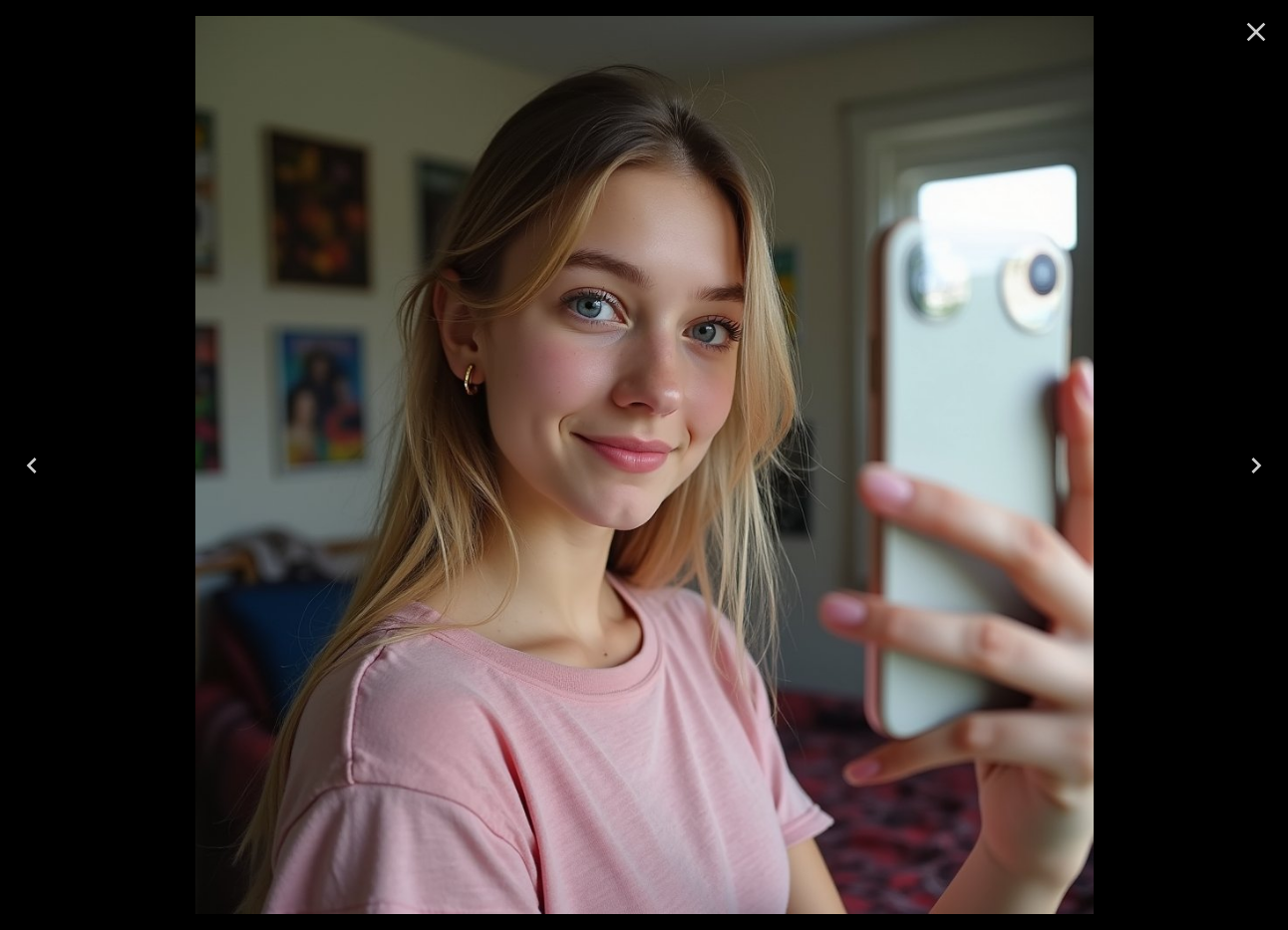 click 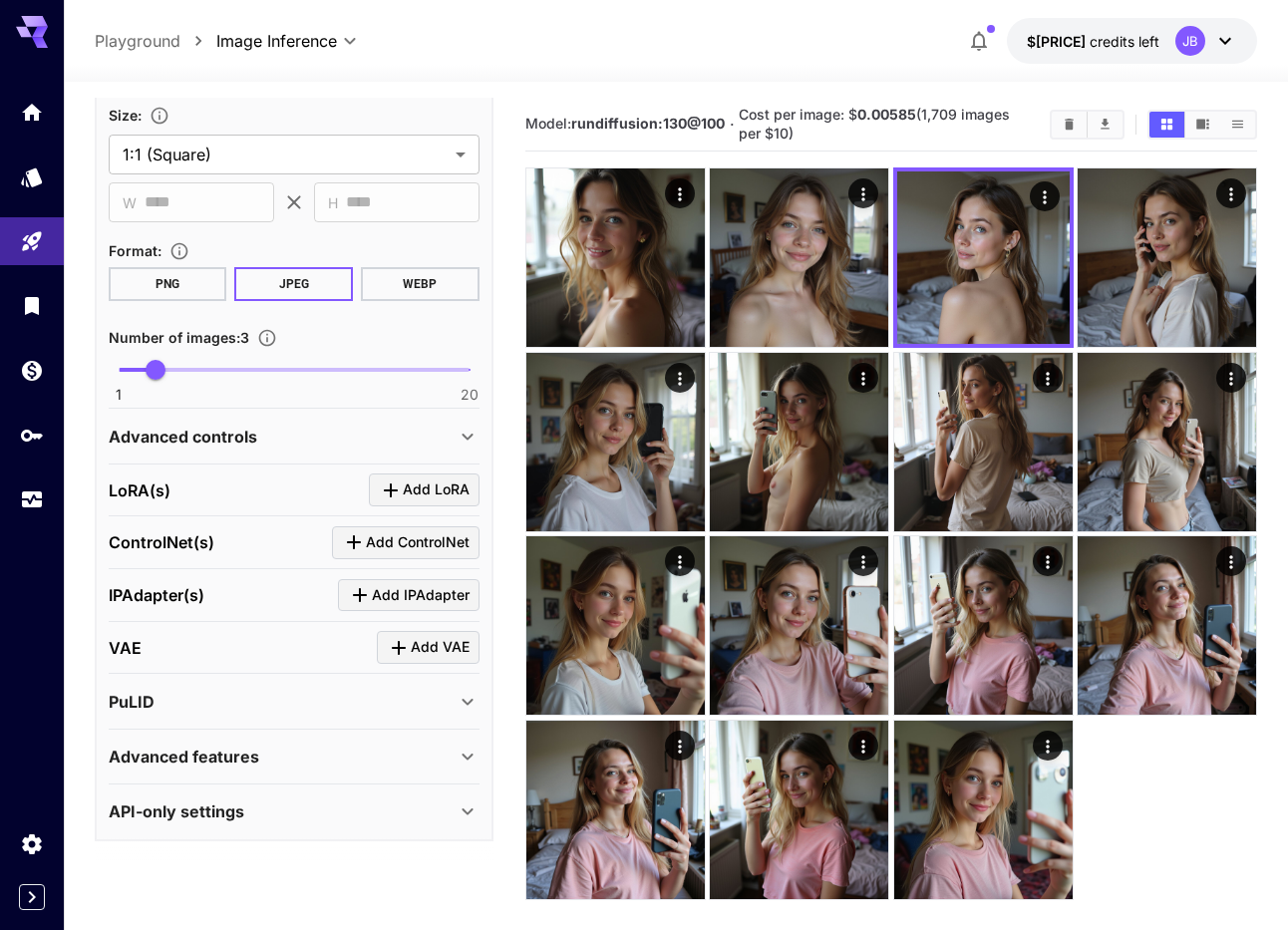 scroll, scrollTop: 690, scrollLeft: 0, axis: vertical 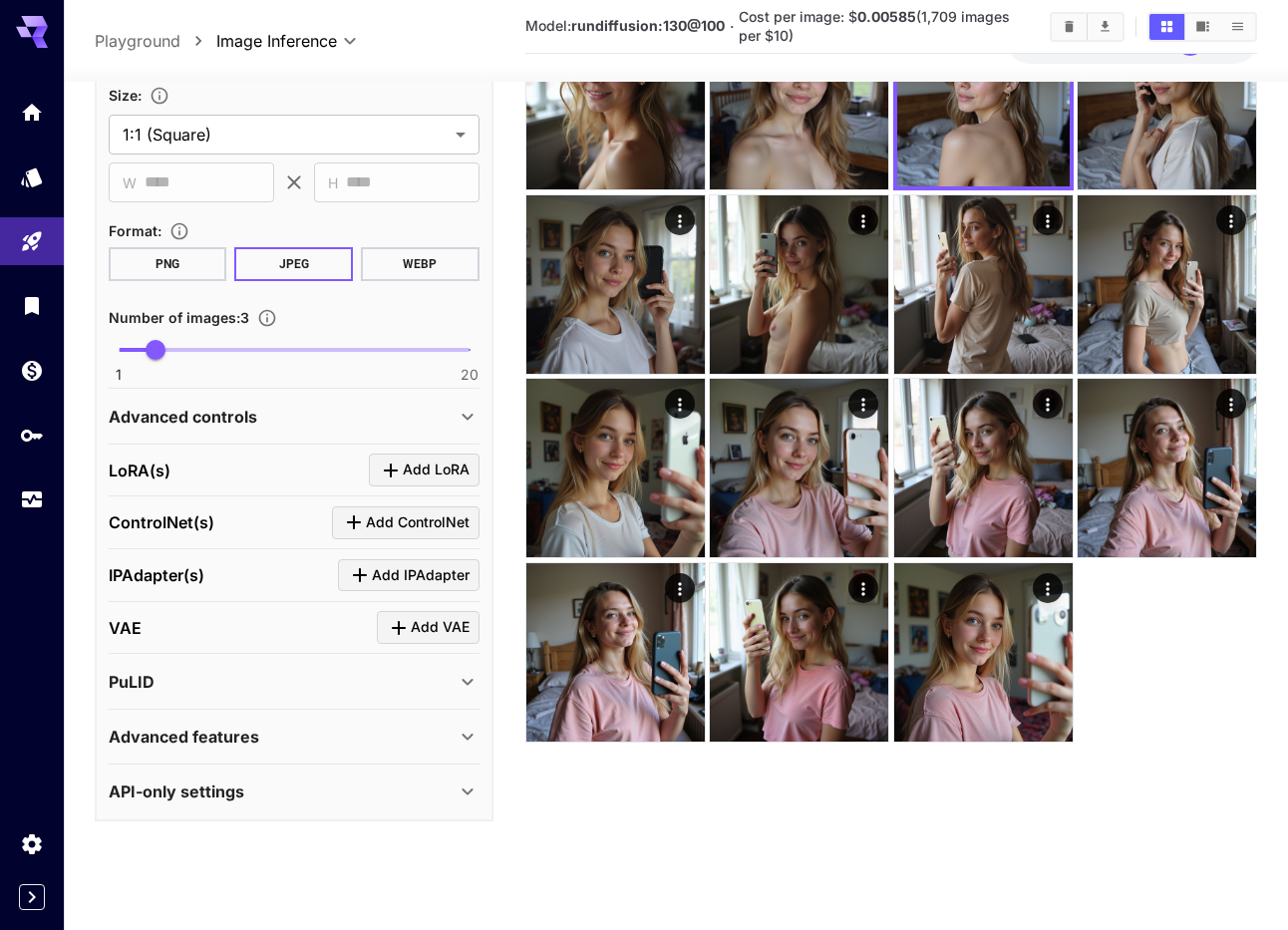 click 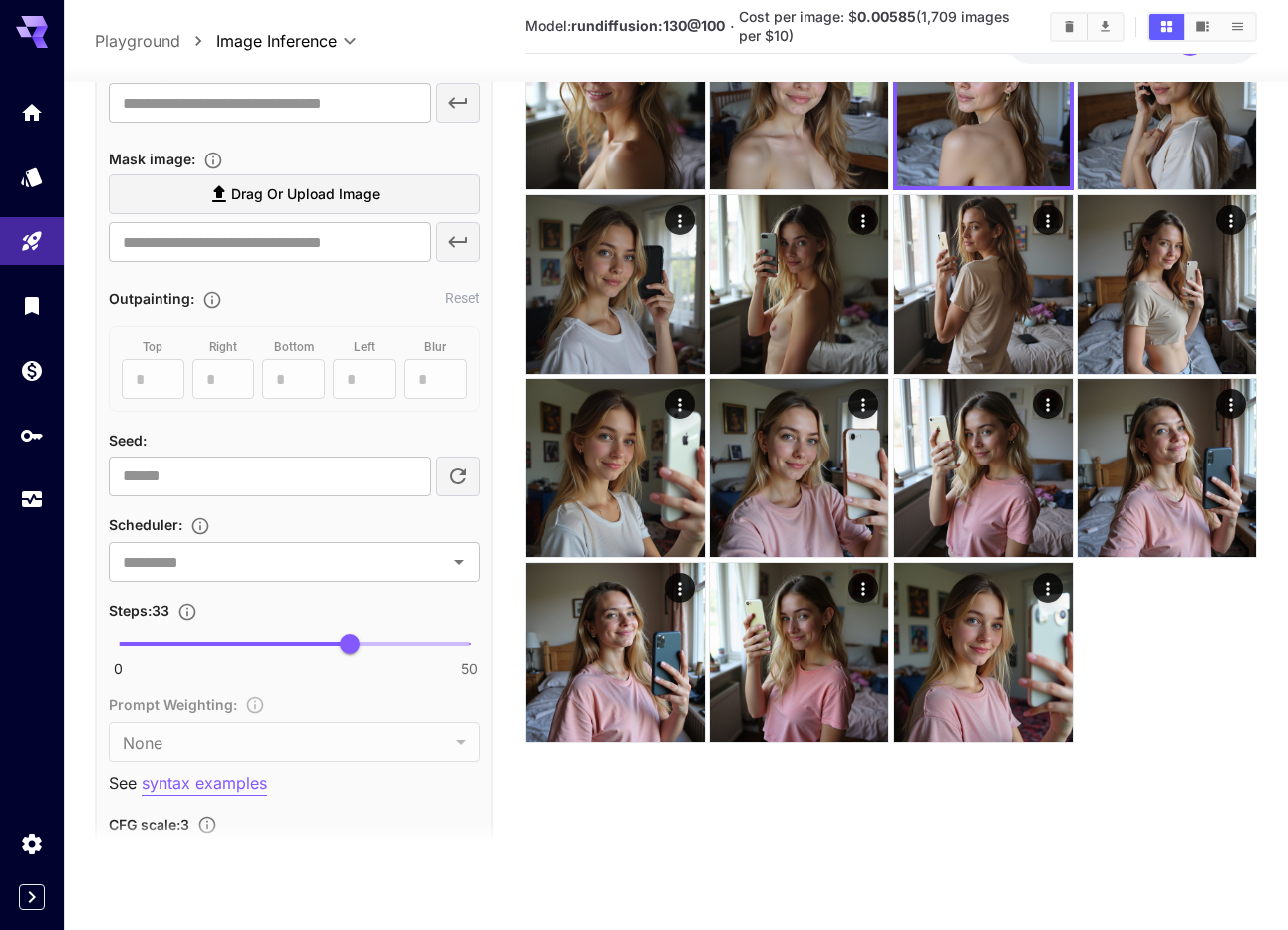scroll, scrollTop: 1144, scrollLeft: 0, axis: vertical 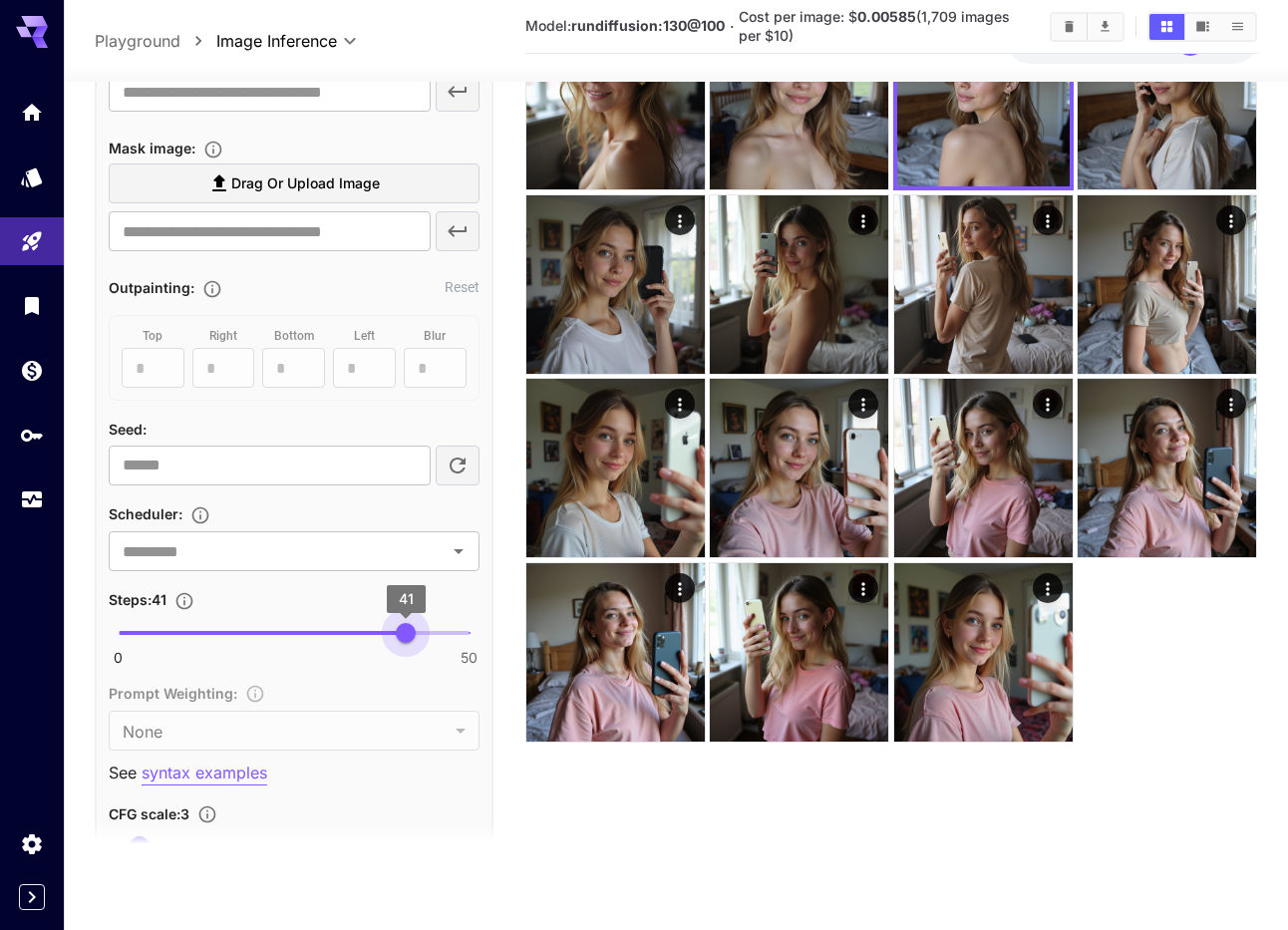 click at bounding box center [294, 633] 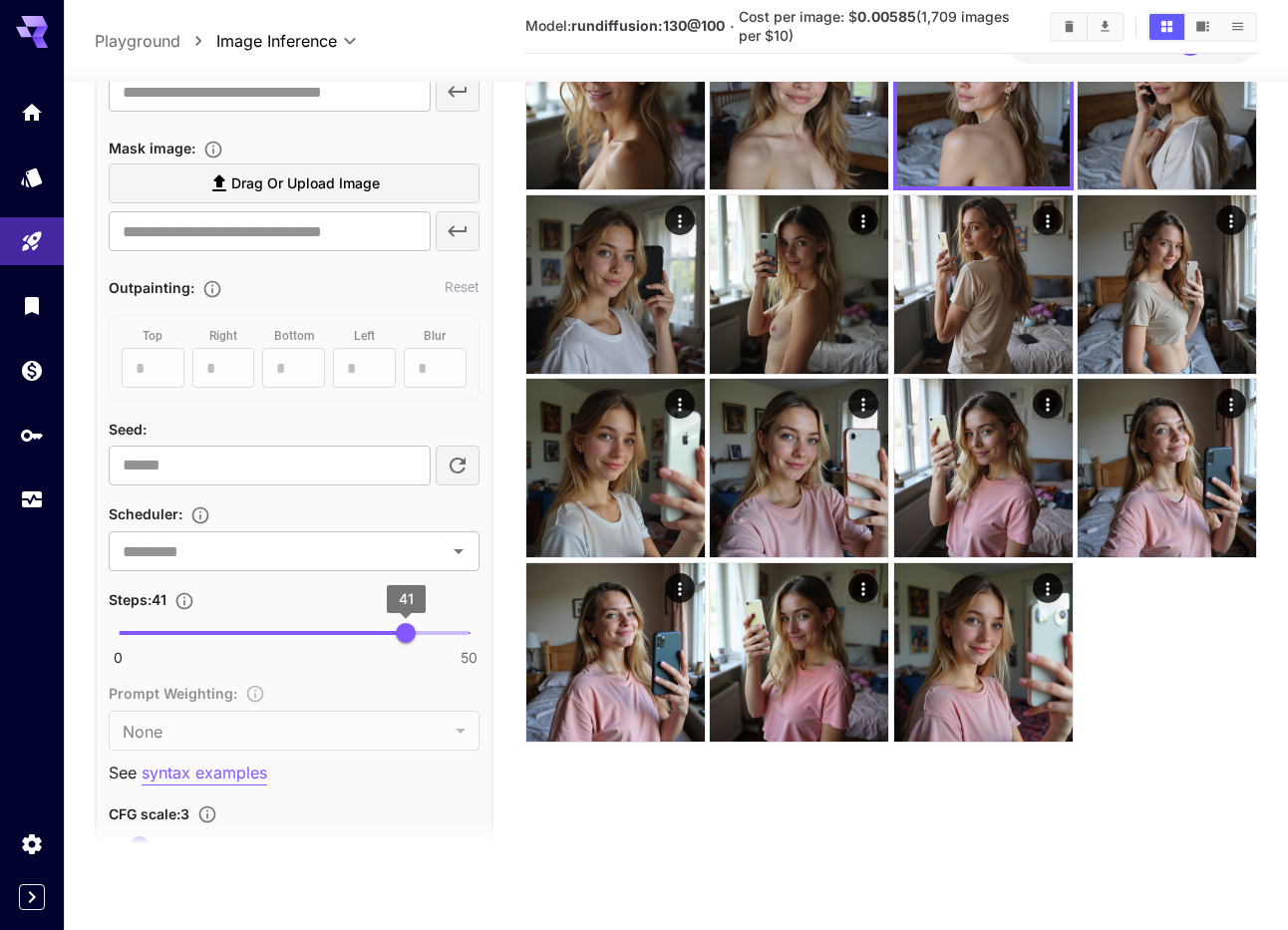 click on "41" at bounding box center (406, 633) 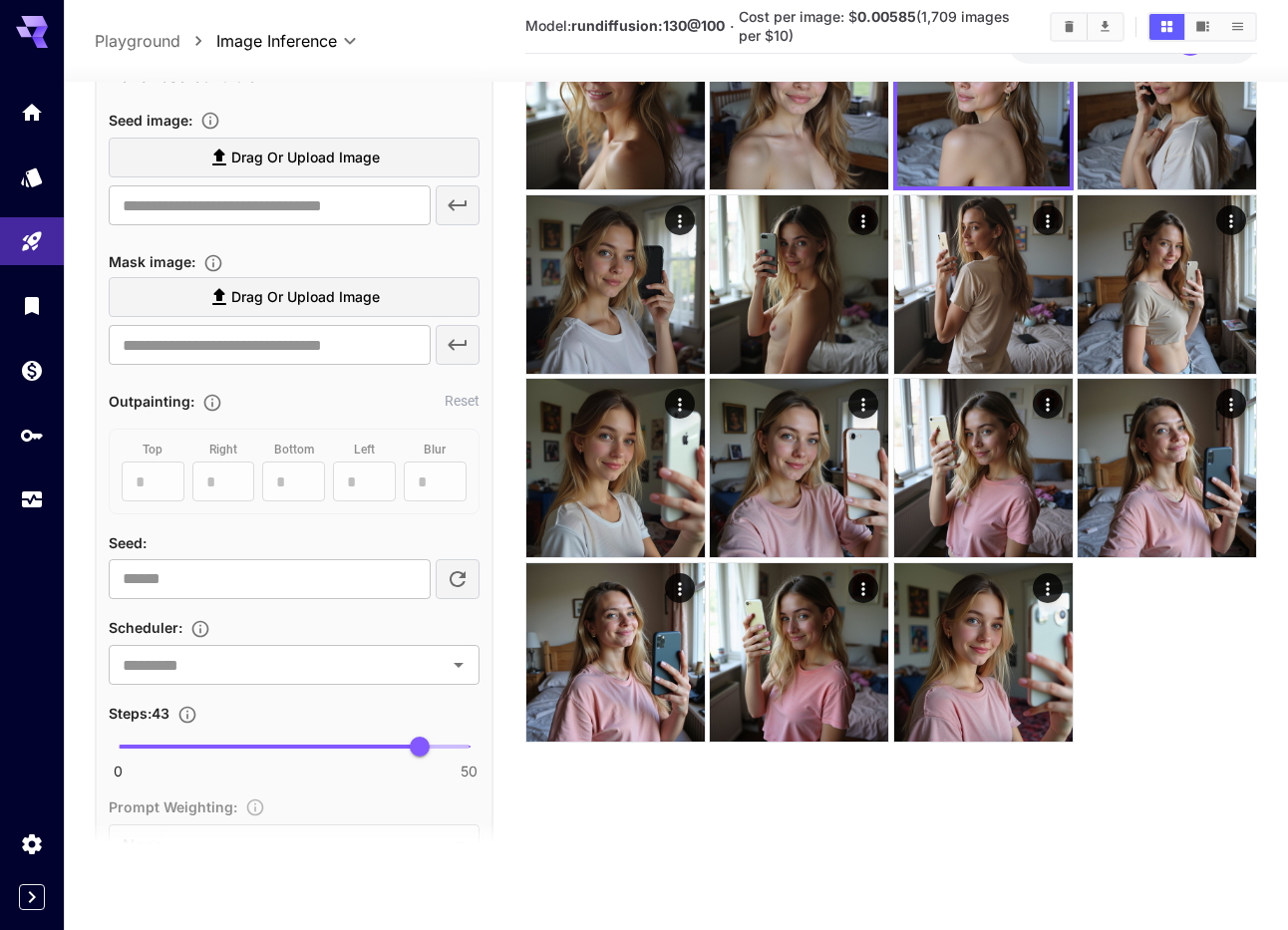 scroll, scrollTop: 1258, scrollLeft: 0, axis: vertical 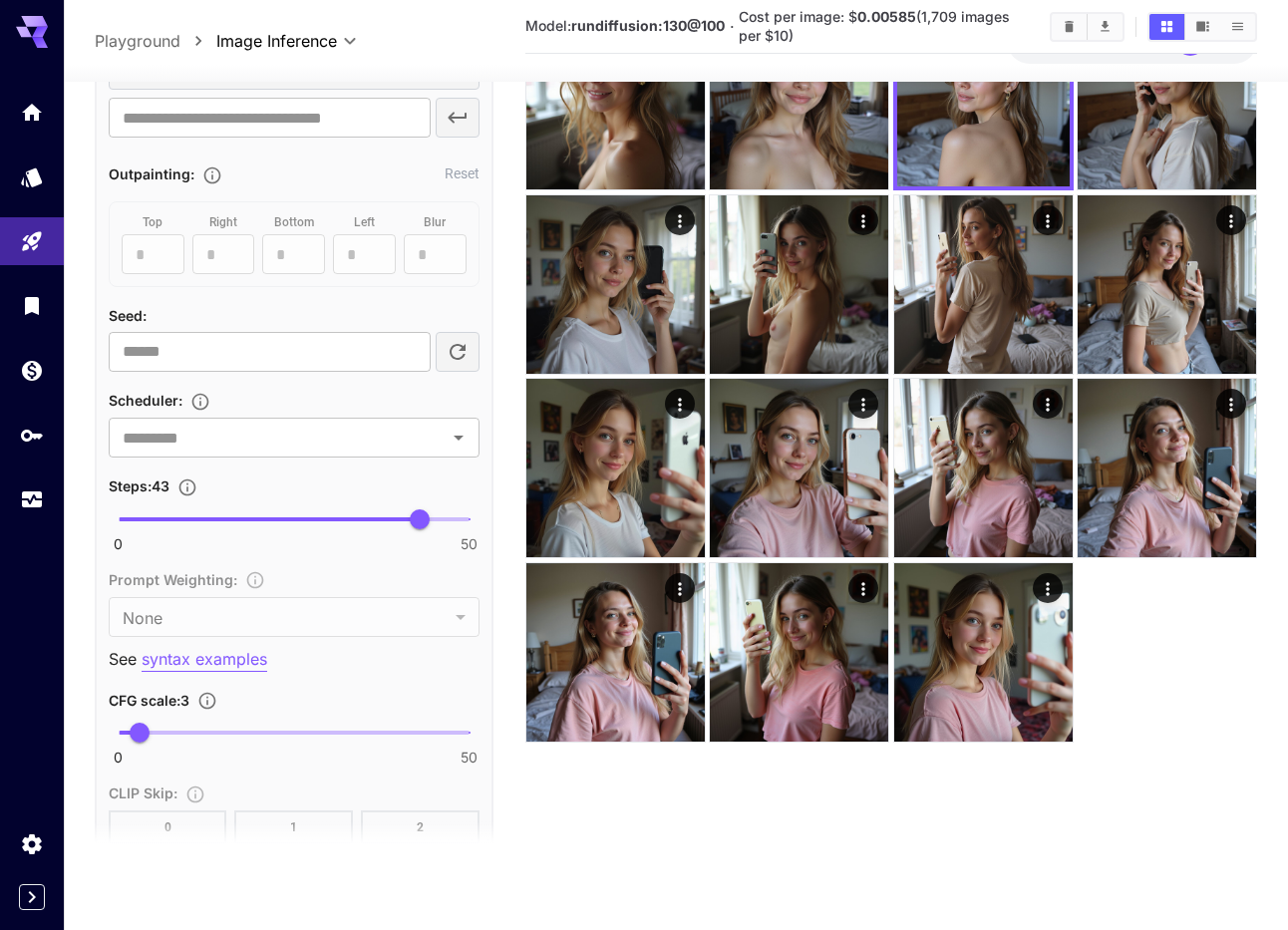 click at bounding box center [269, 519] 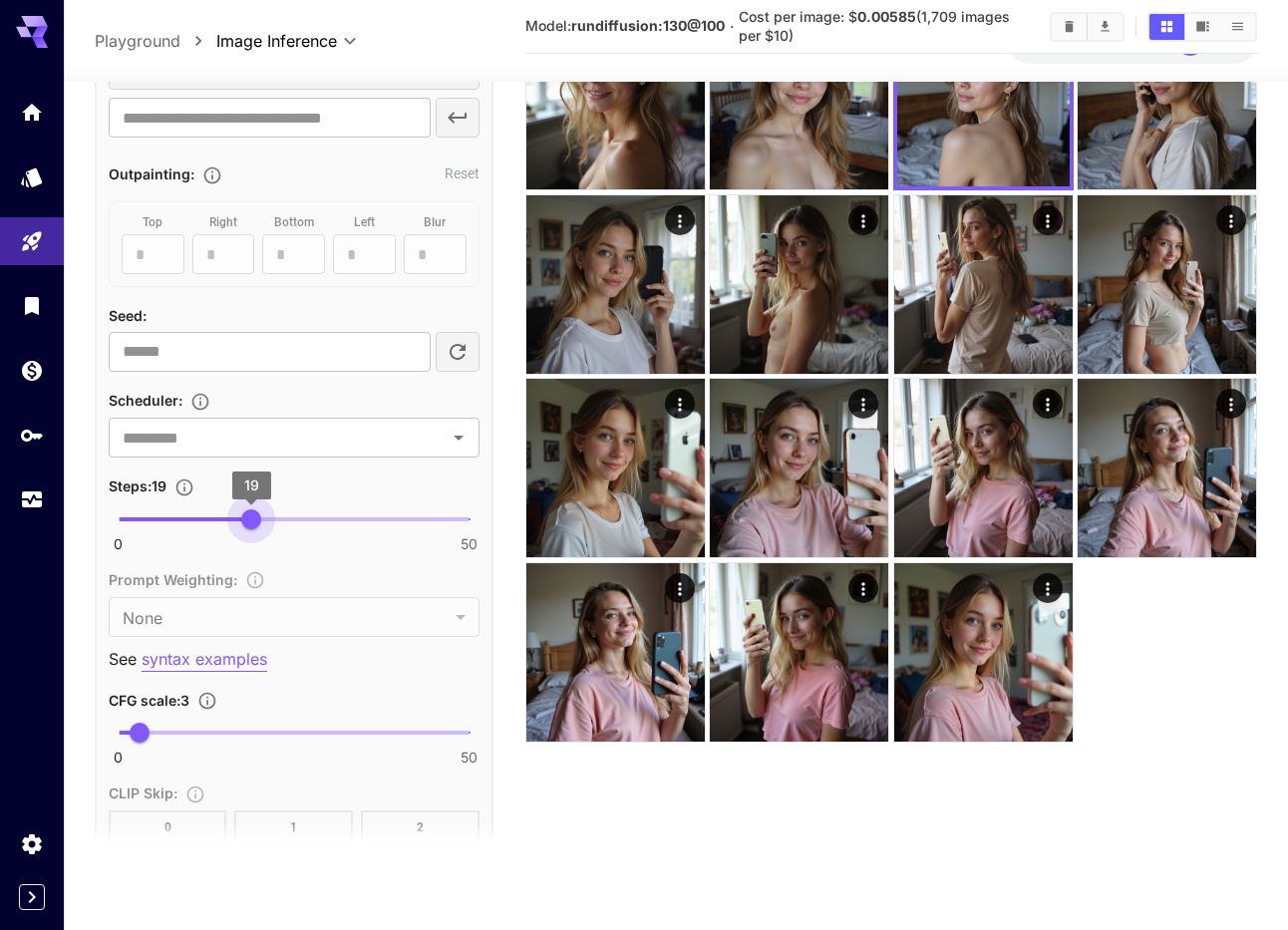 type on "**" 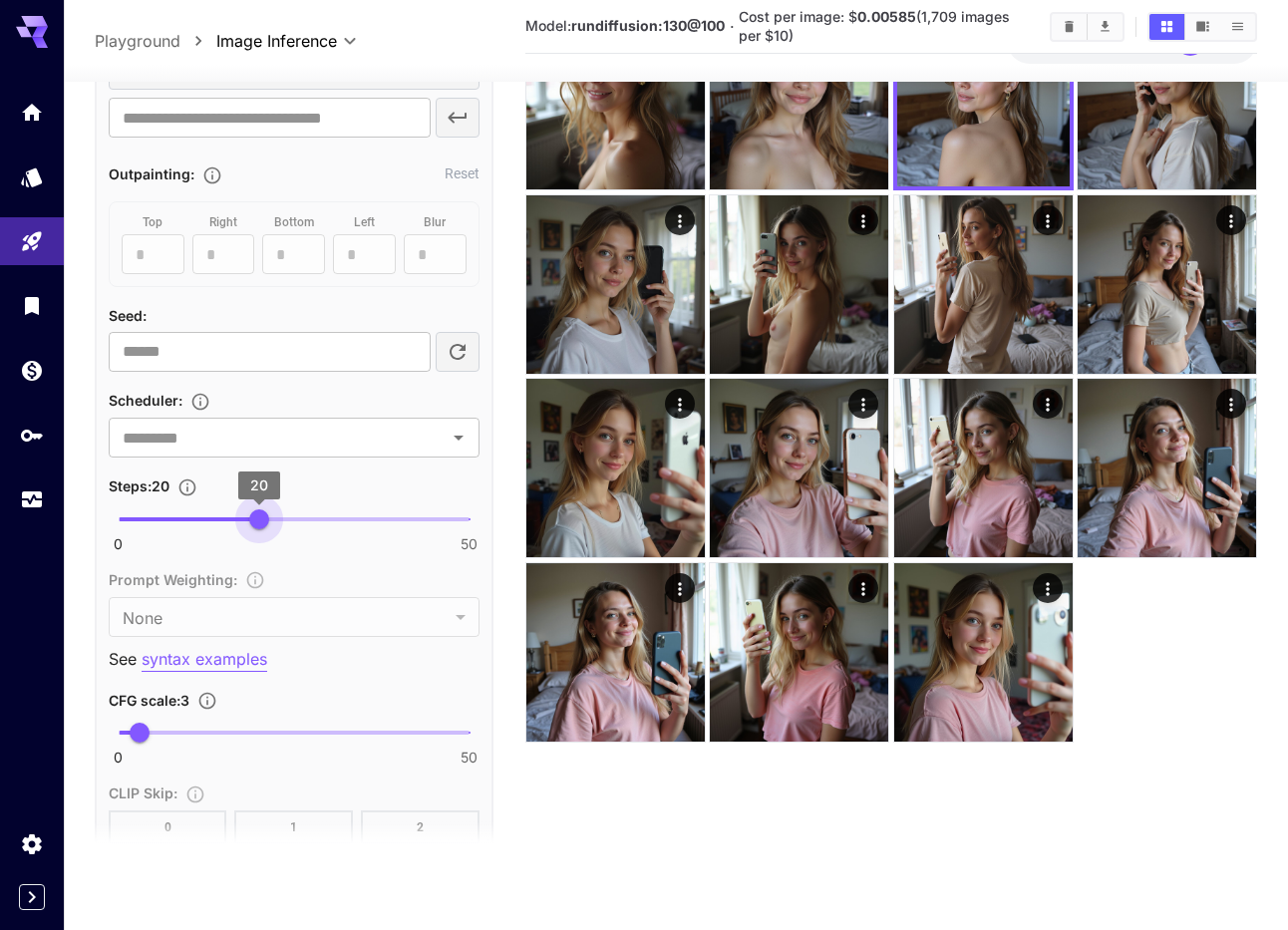 click on "20" at bounding box center (259, 519) 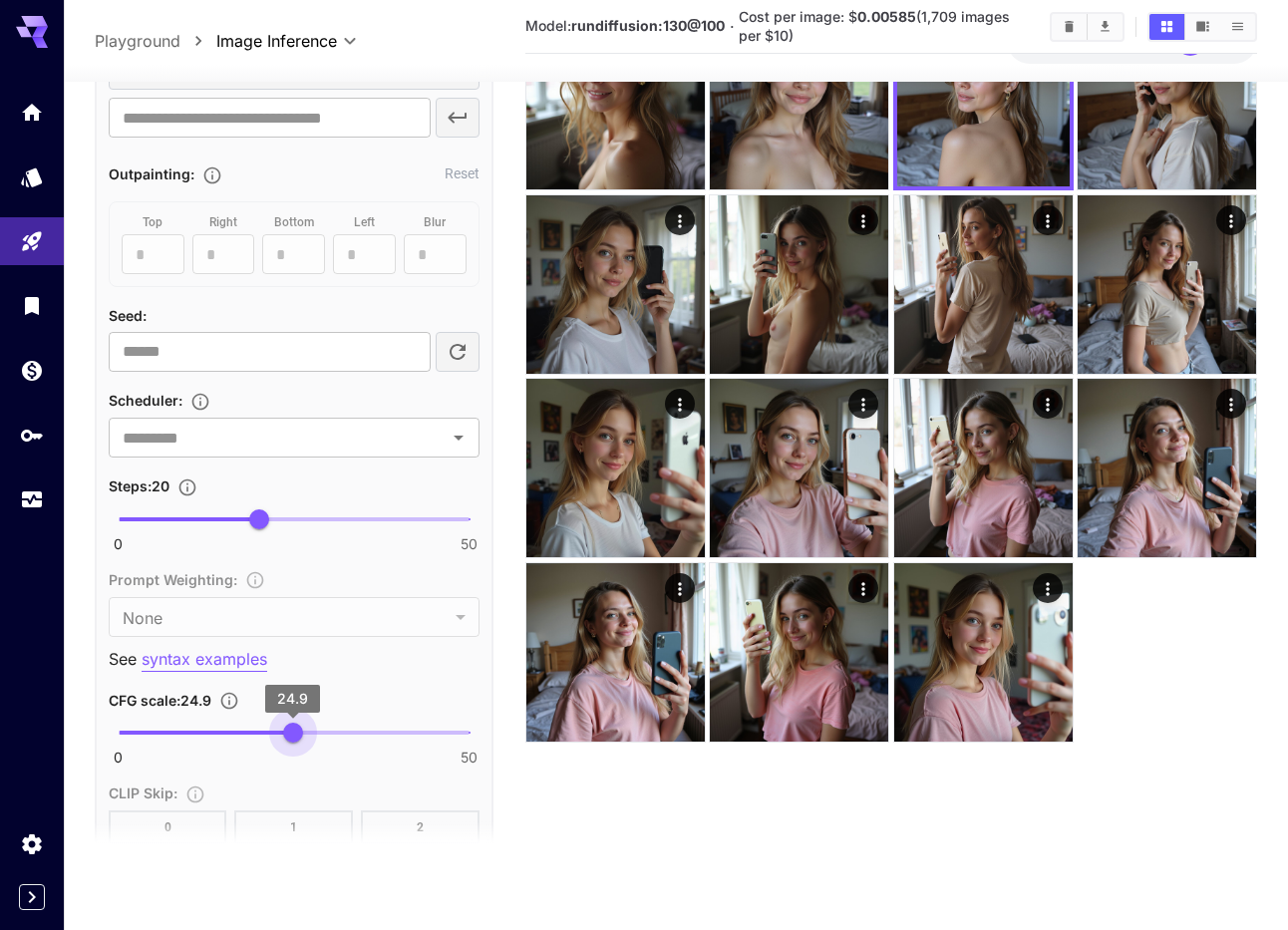 type on "****" 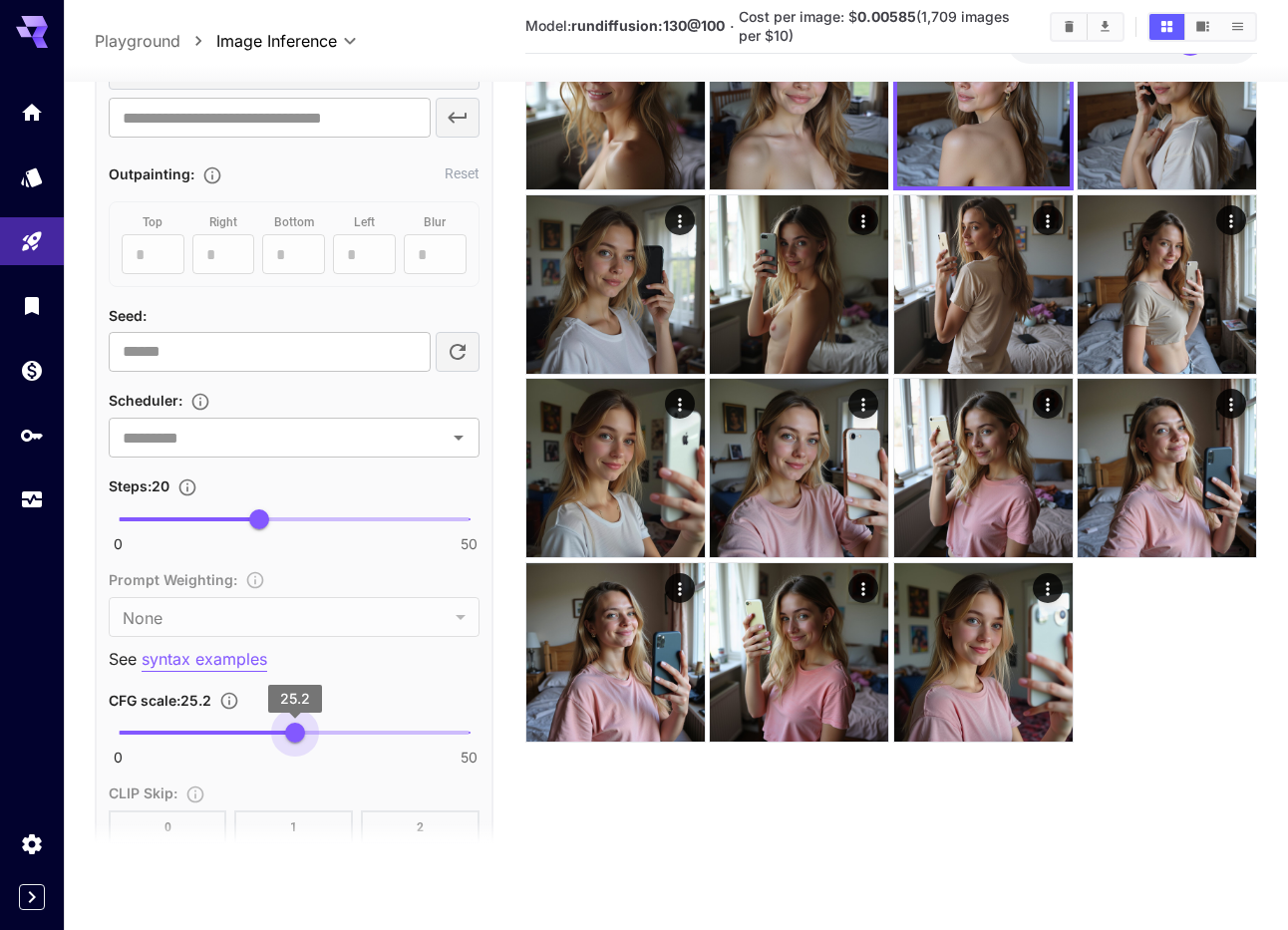 drag, startPoint x: 141, startPoint y: 729, endPoint x: 295, endPoint y: 746, distance: 154.93547 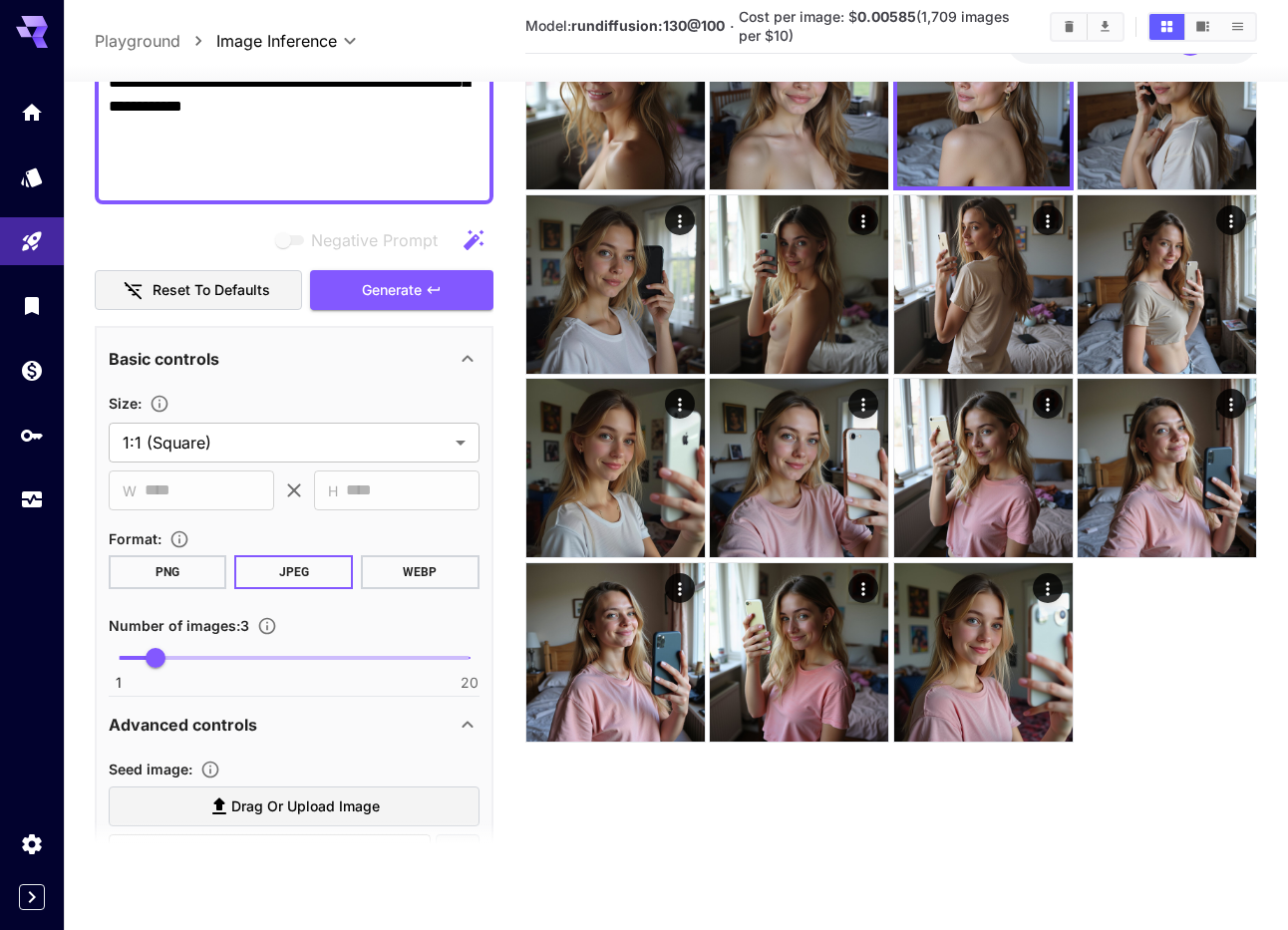 scroll, scrollTop: 349, scrollLeft: 0, axis: vertical 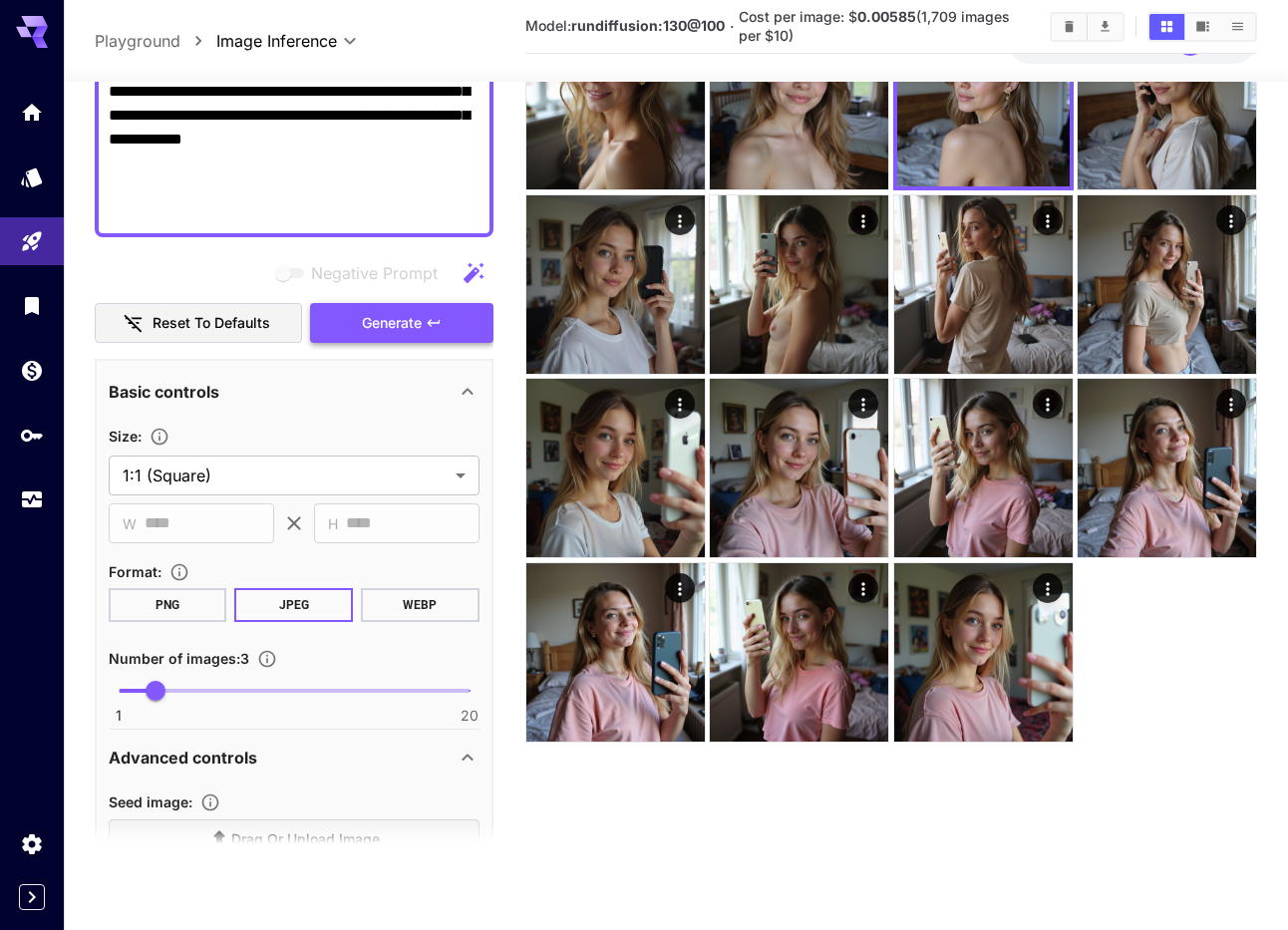 click on "Generate" at bounding box center (402, 323) 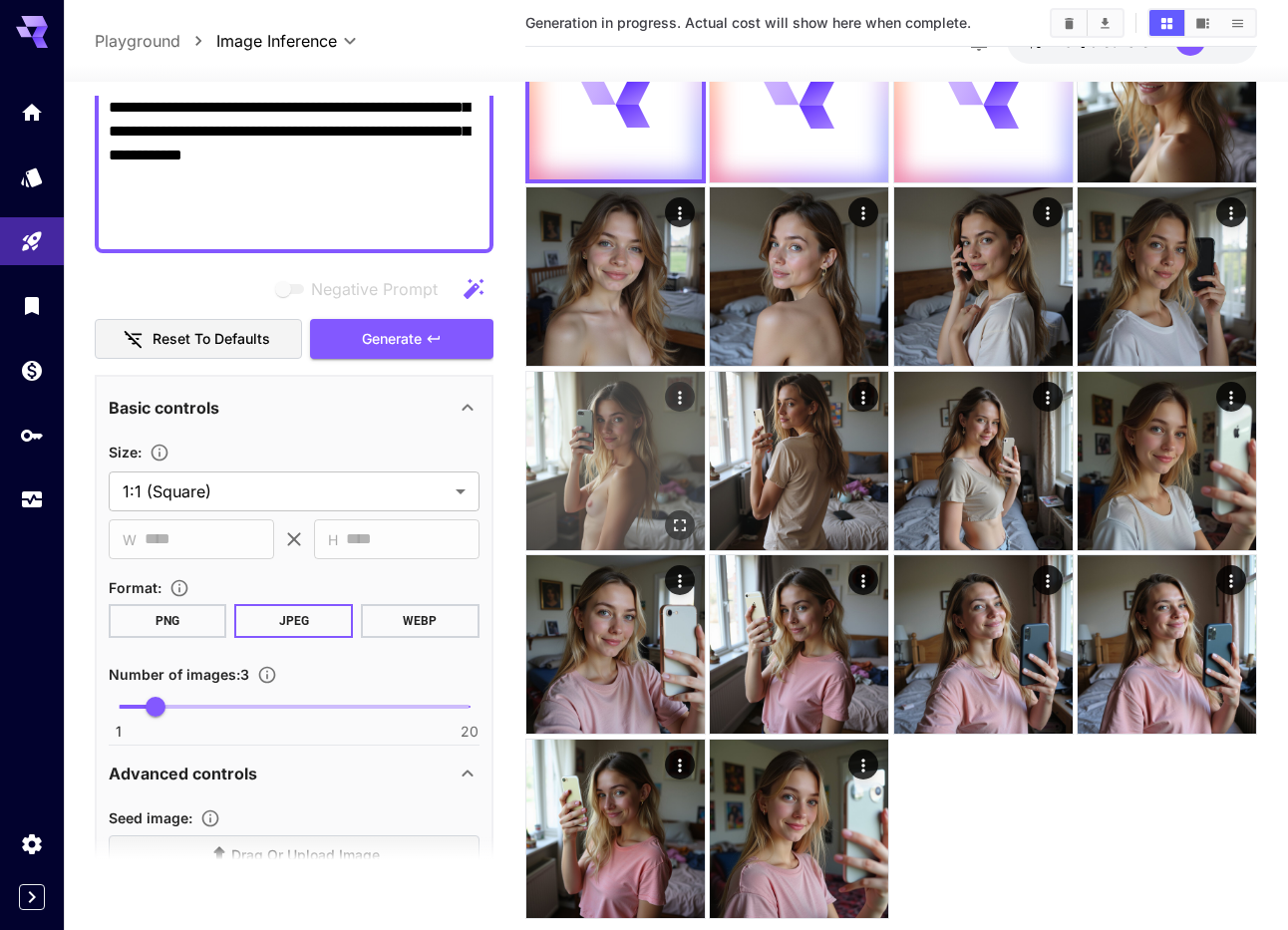 scroll, scrollTop: 8, scrollLeft: 0, axis: vertical 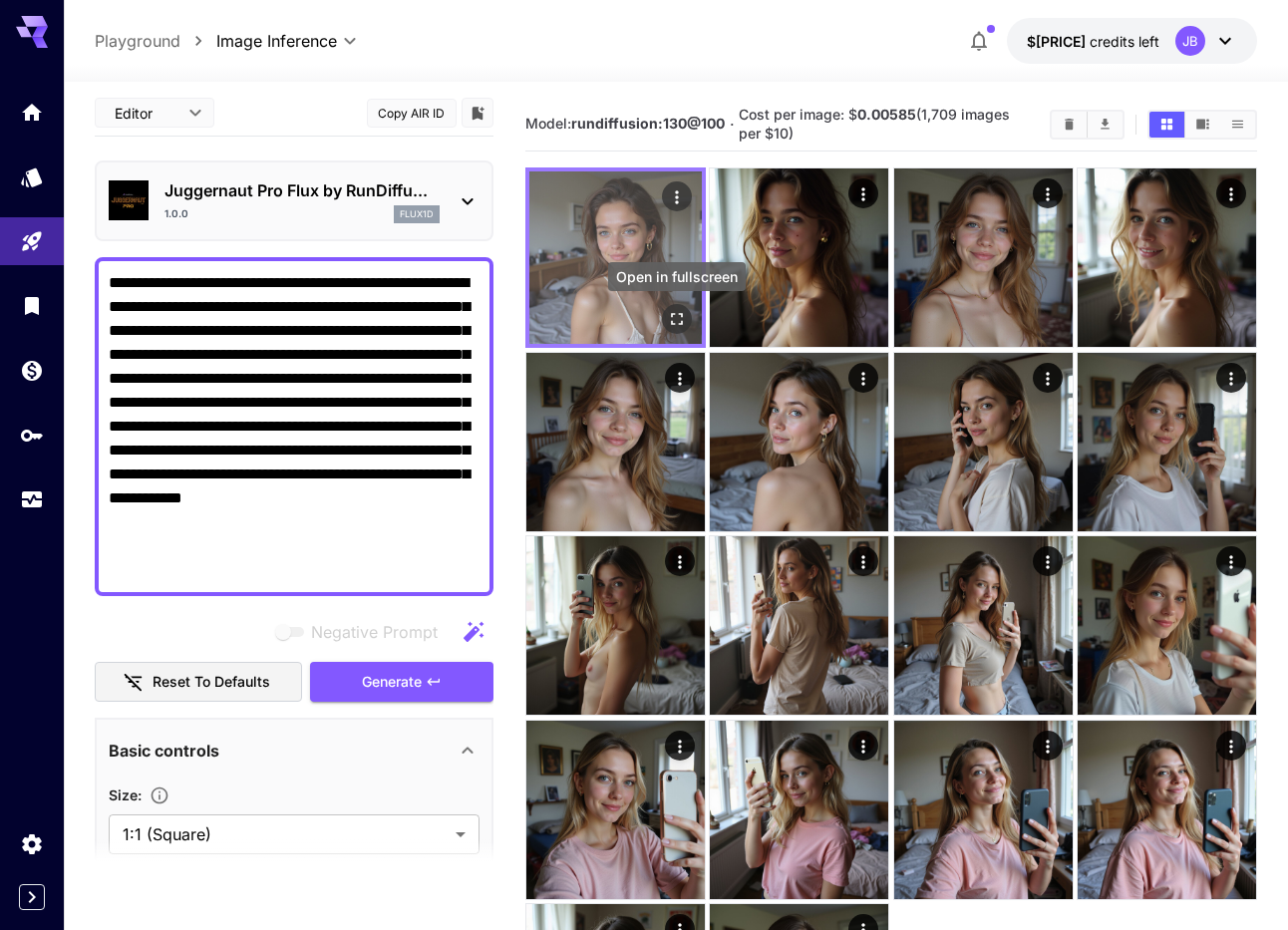 click 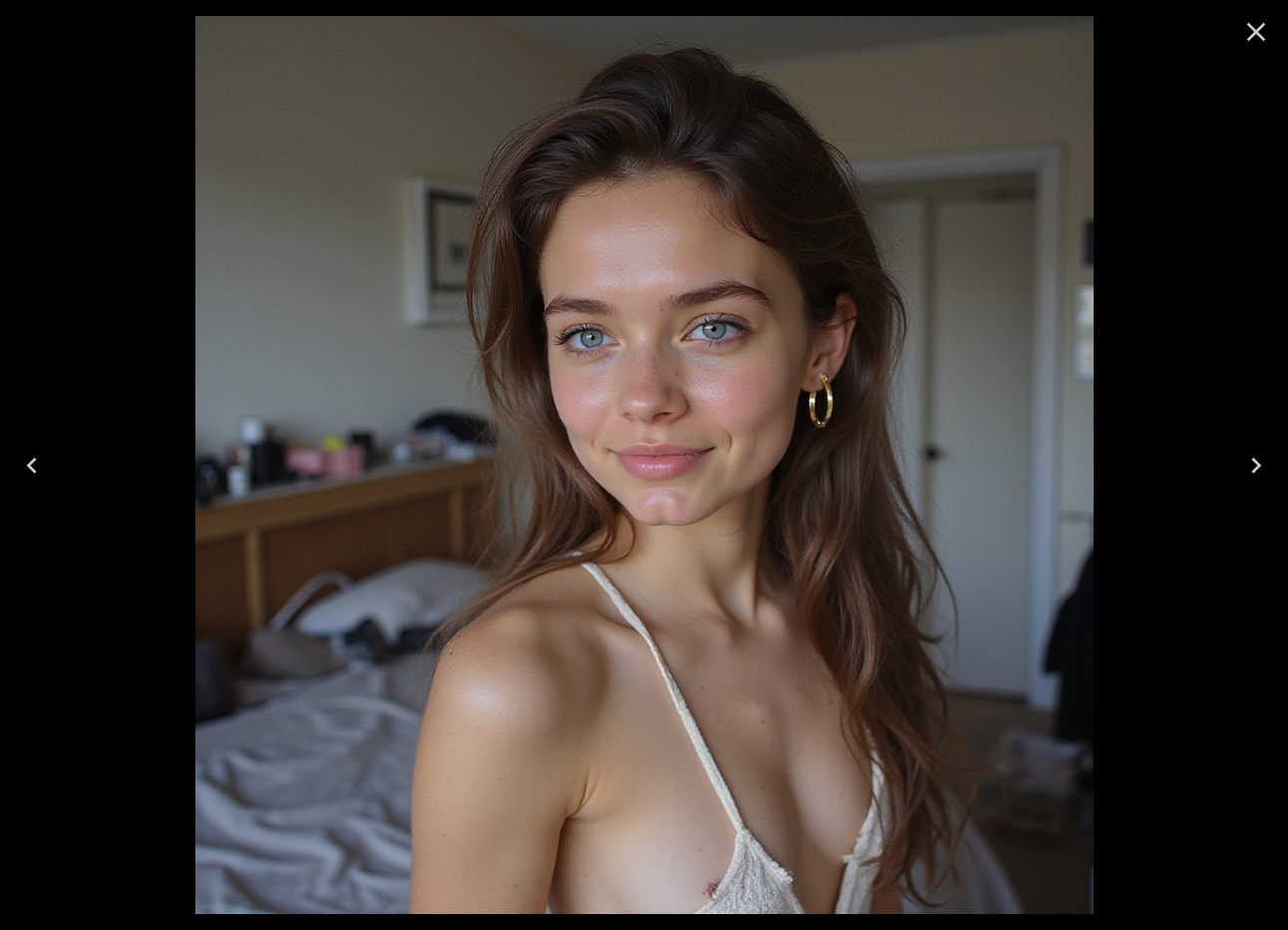 click at bounding box center (1256, 465) 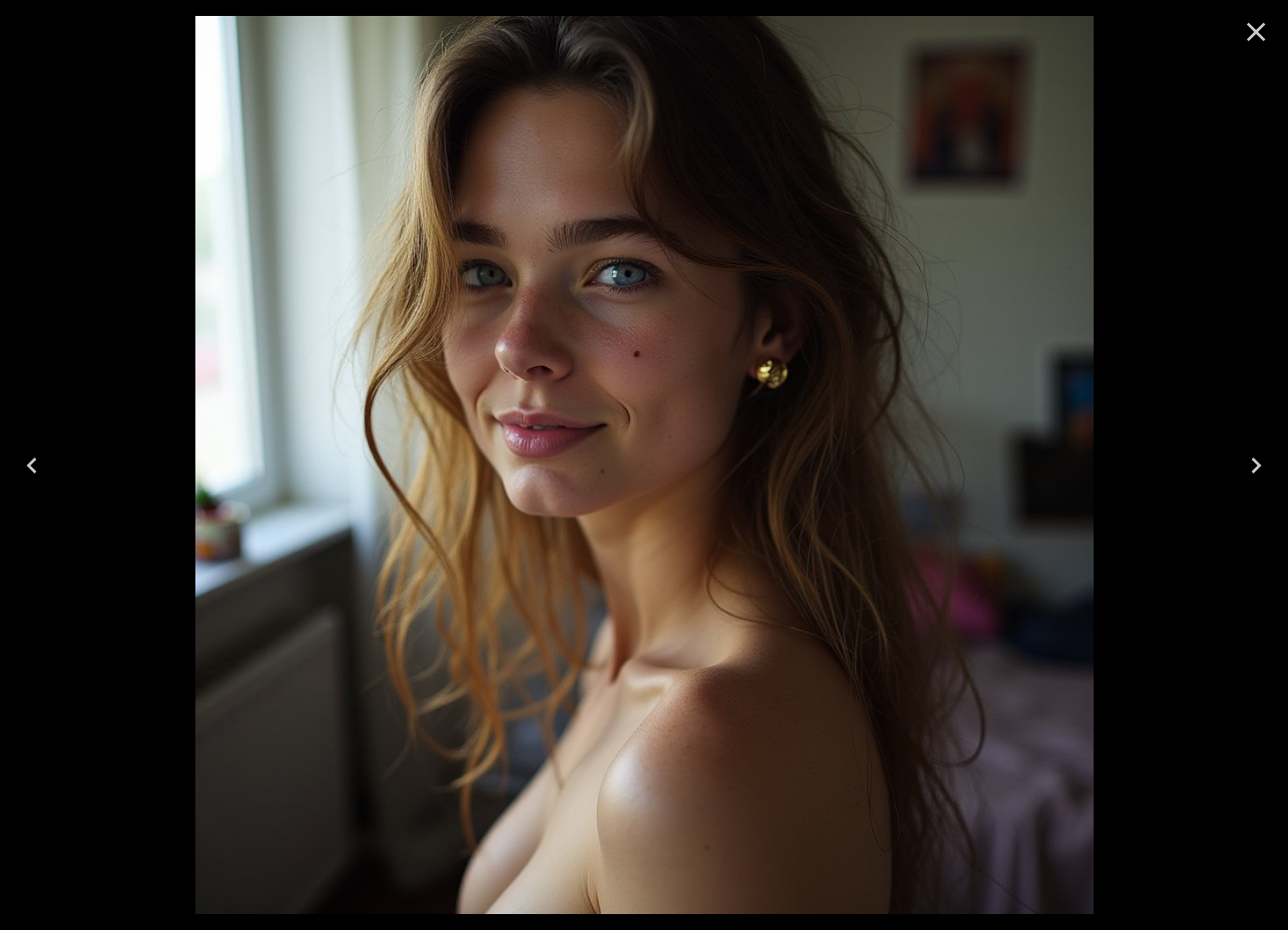 click 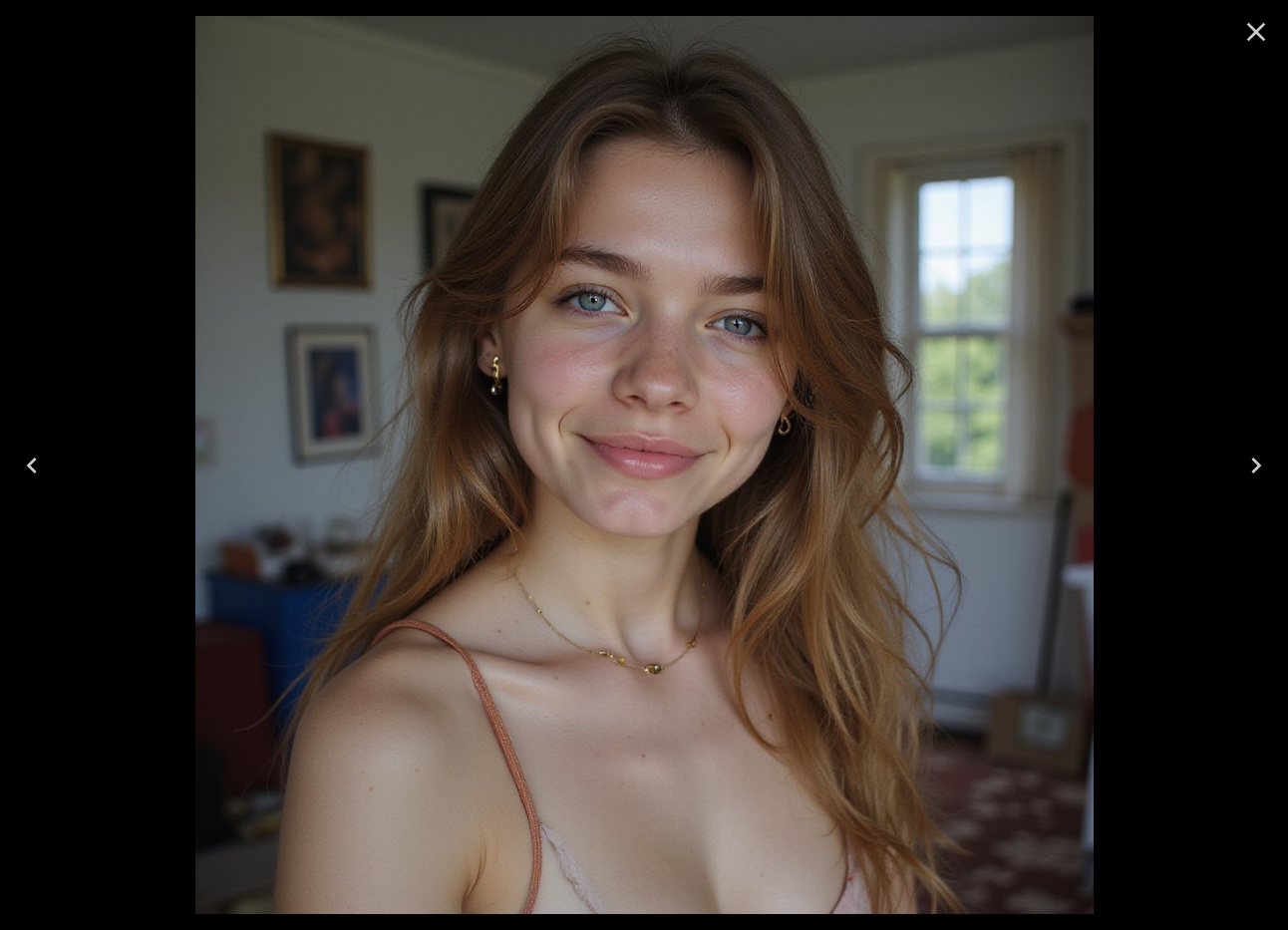 click 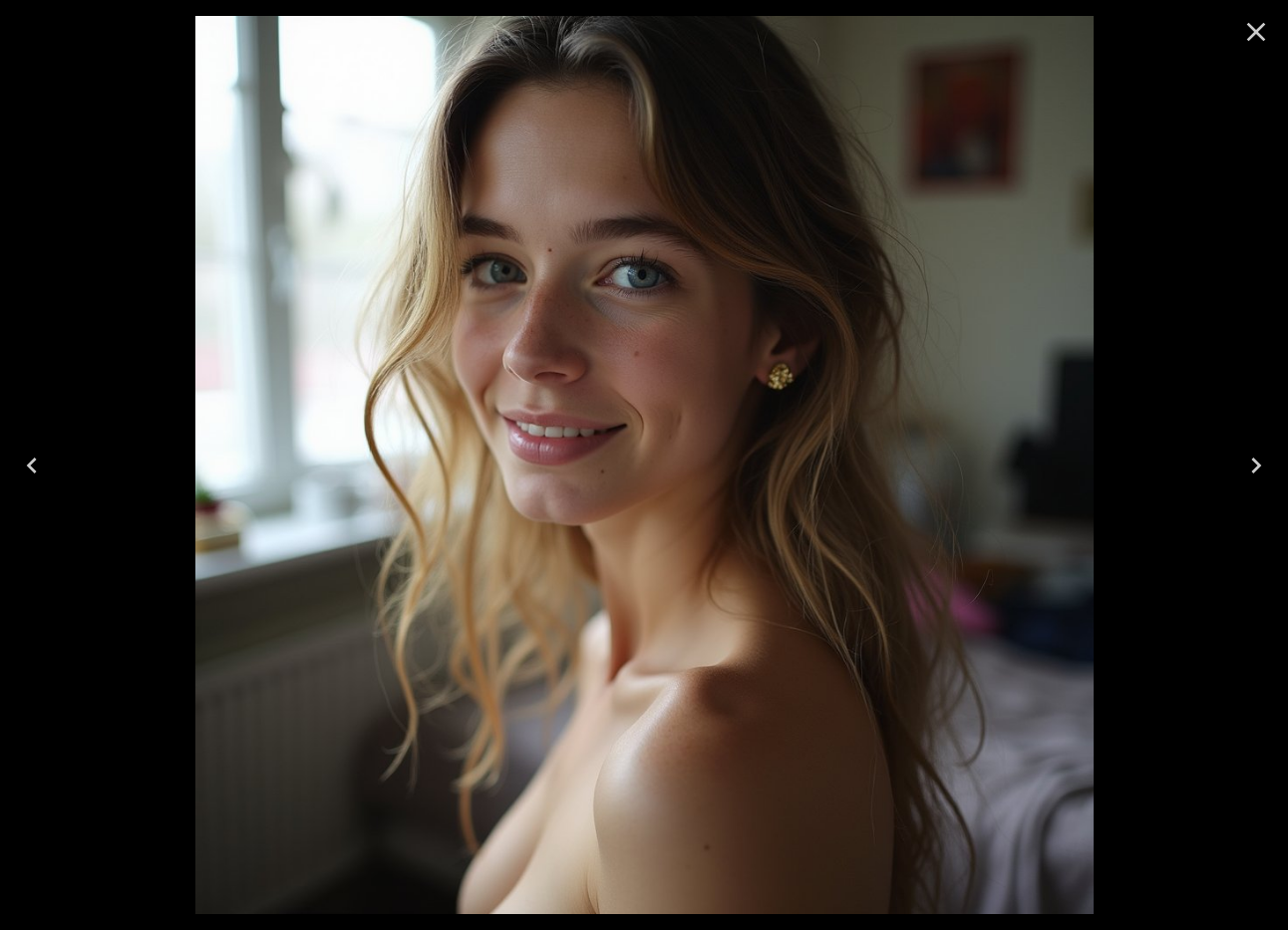 click 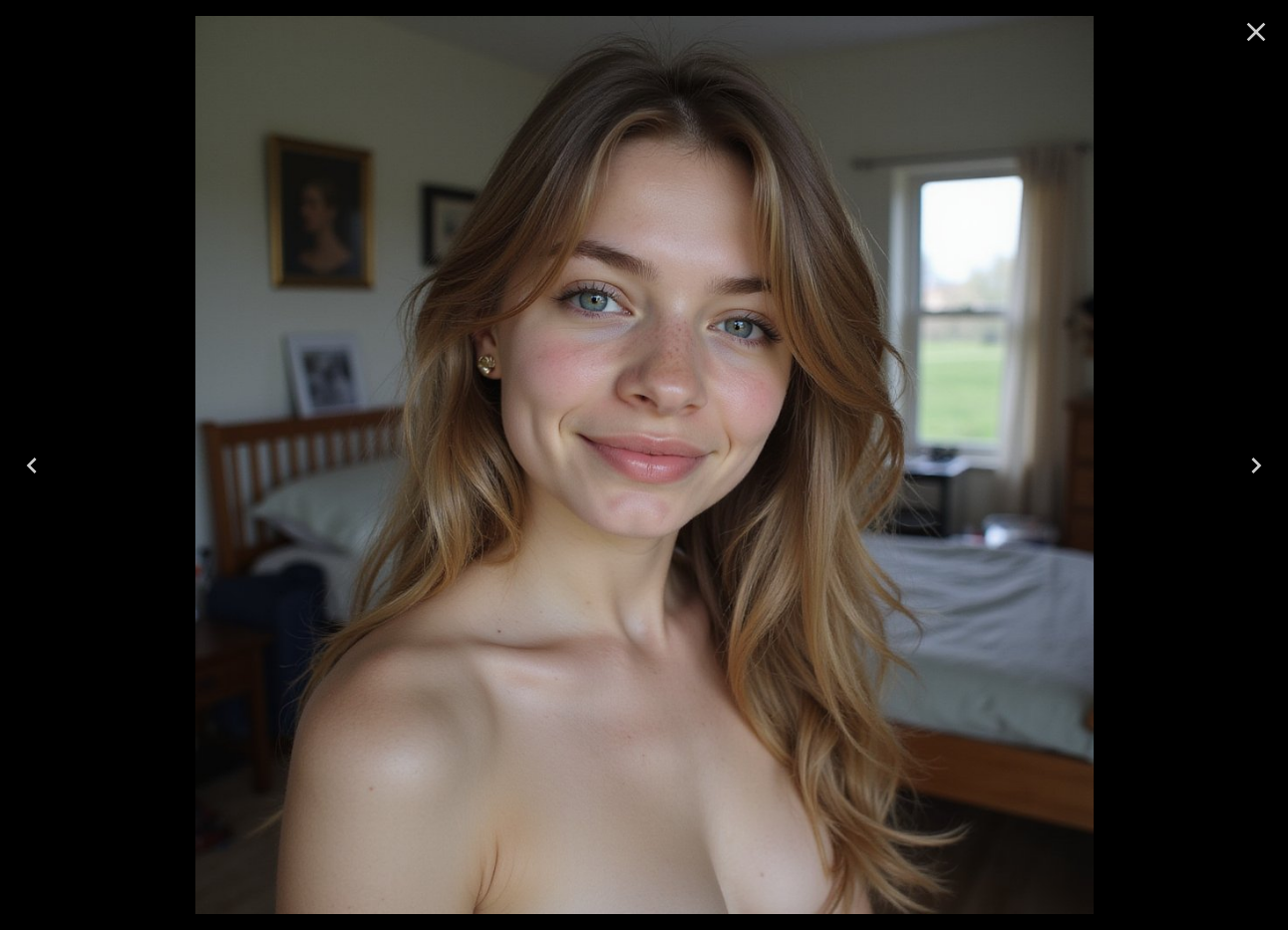 click 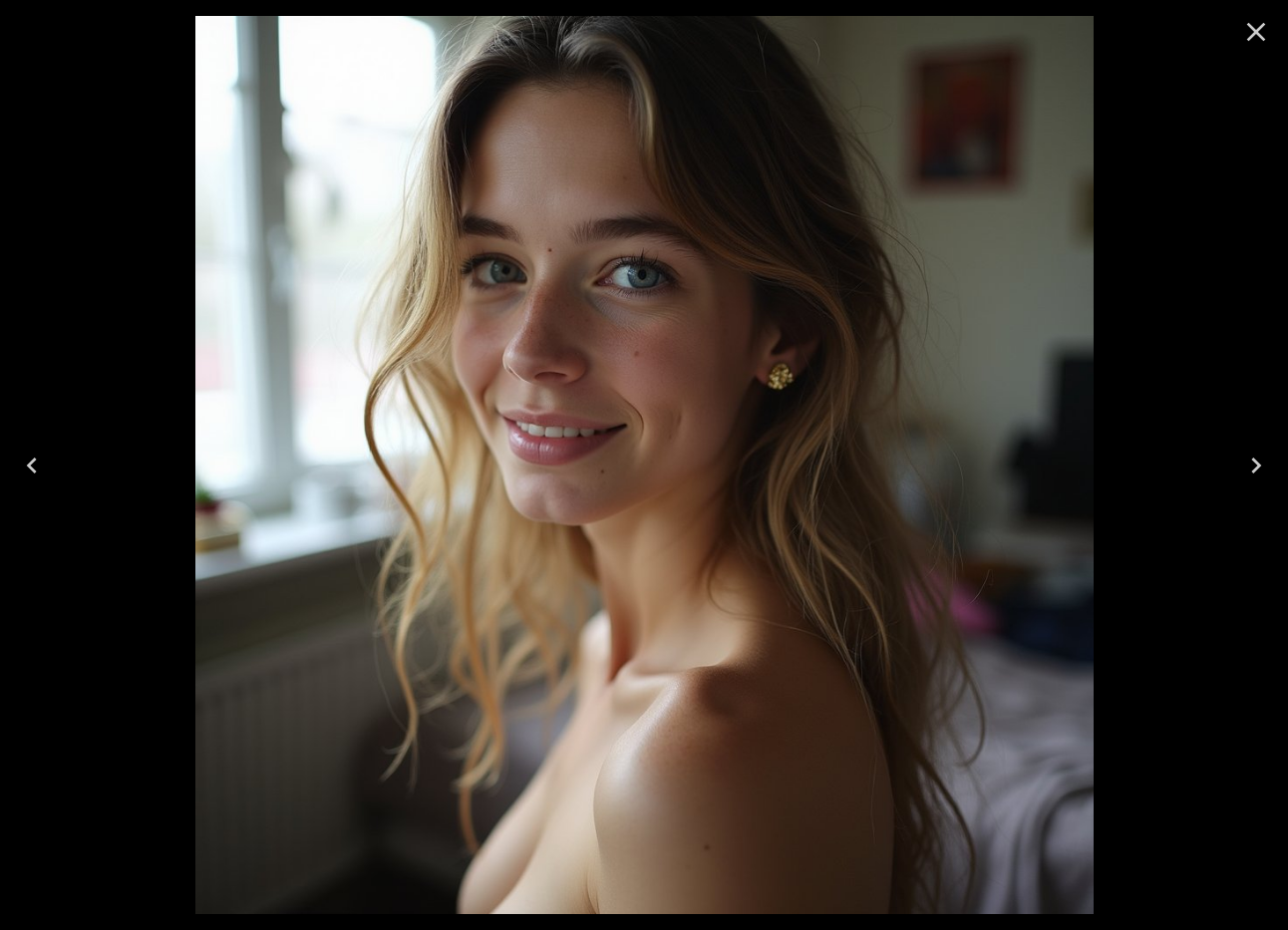click 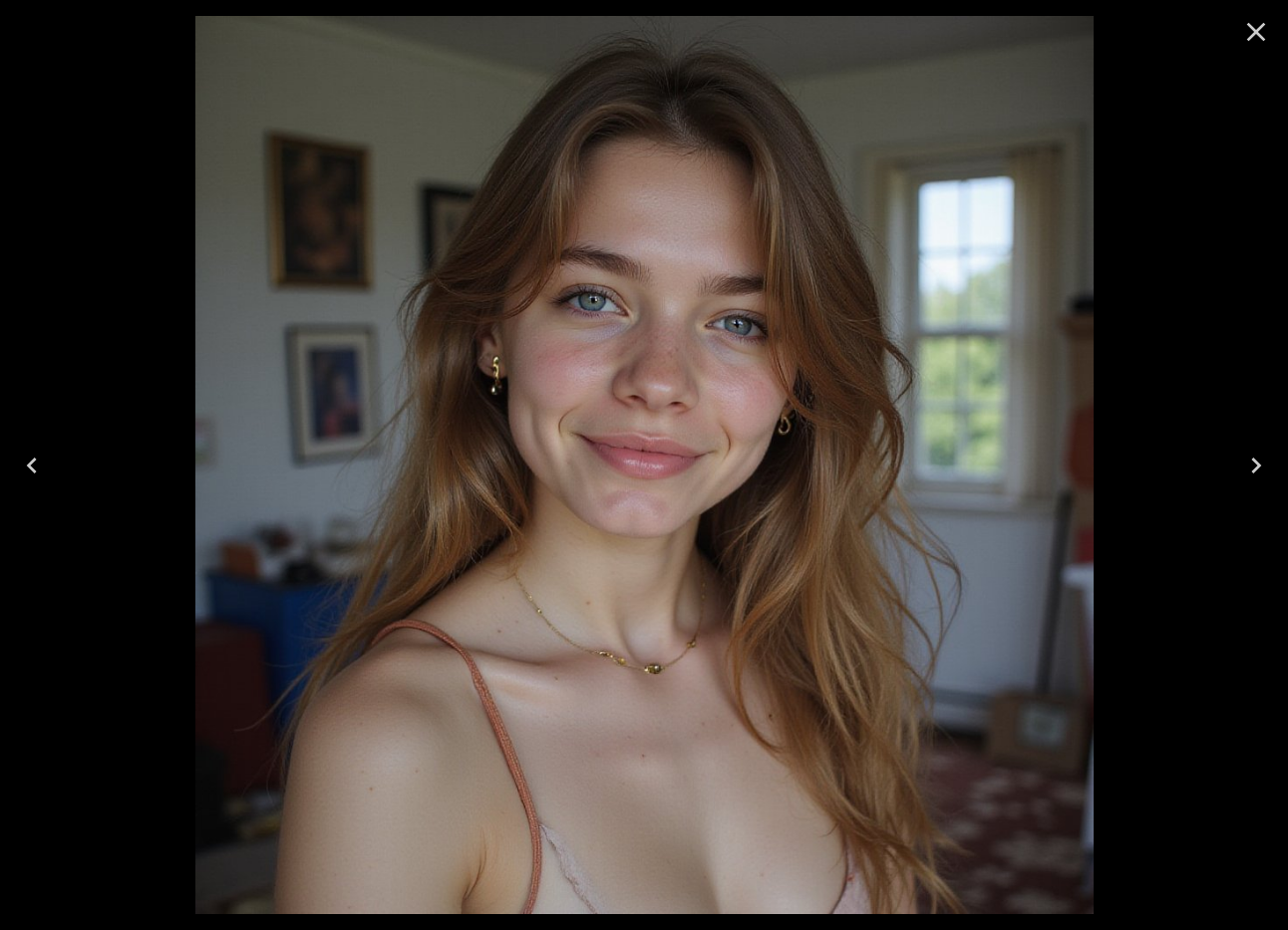 click 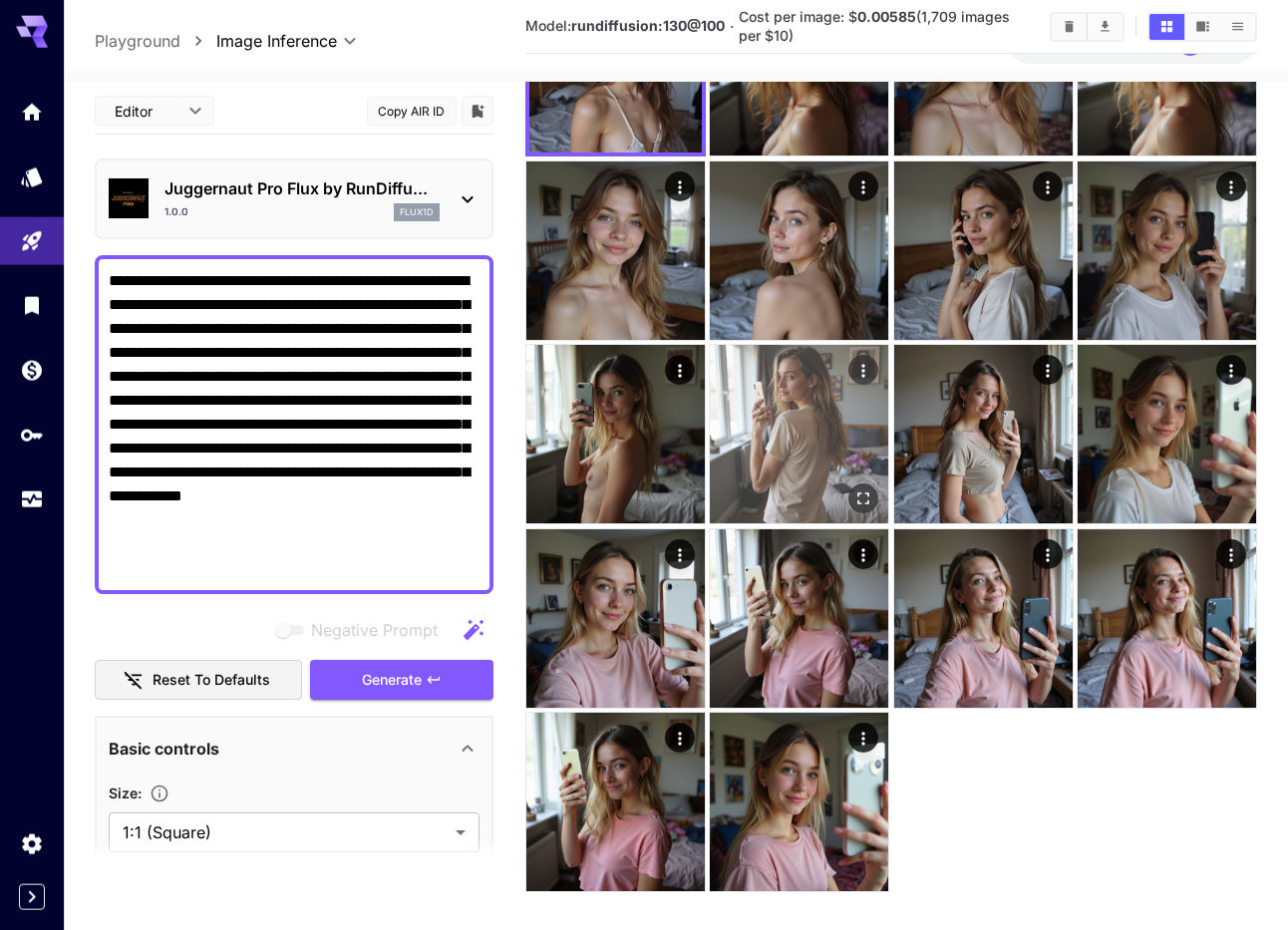 scroll, scrollTop: 213, scrollLeft: 0, axis: vertical 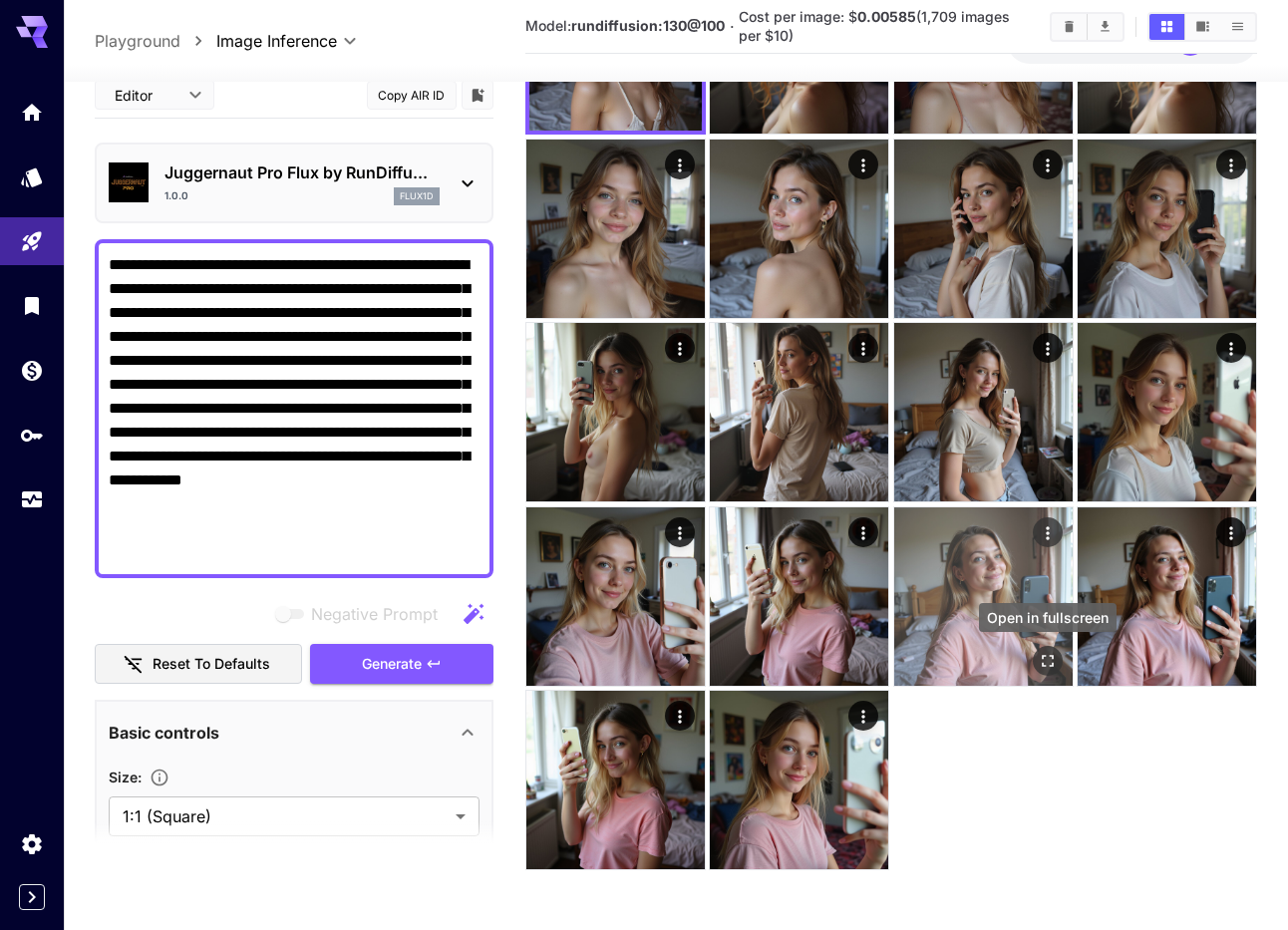 click 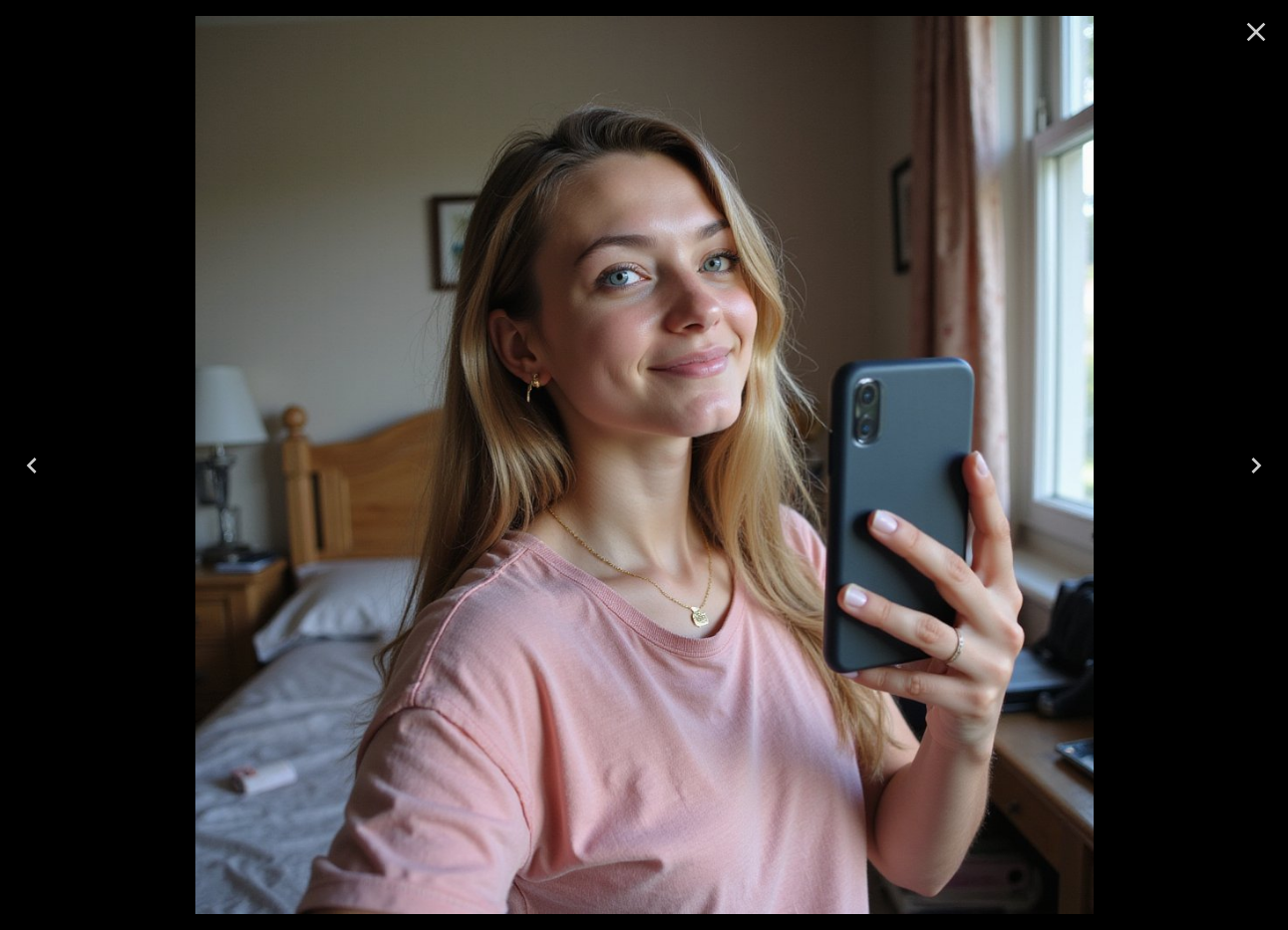 click 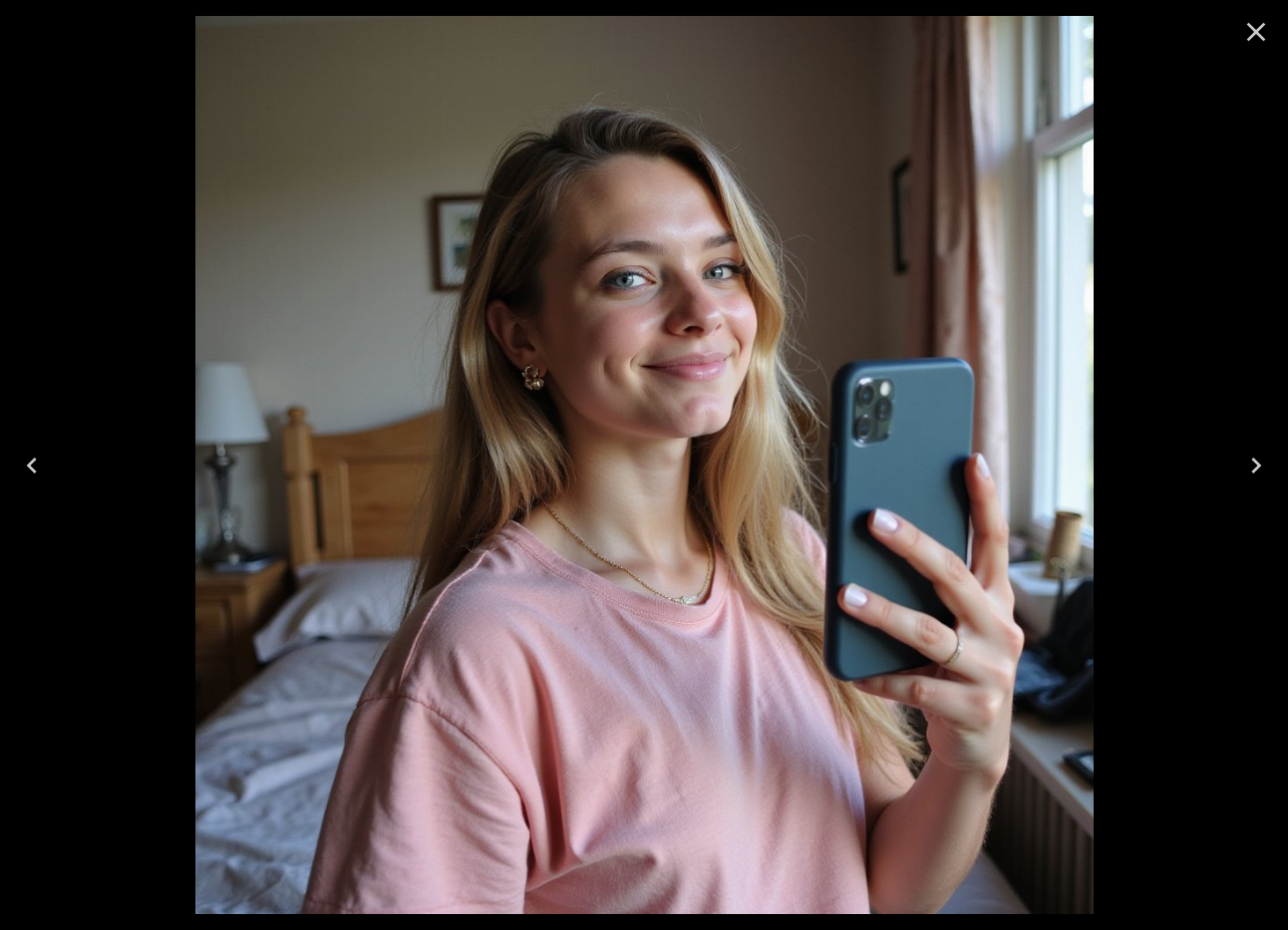 click 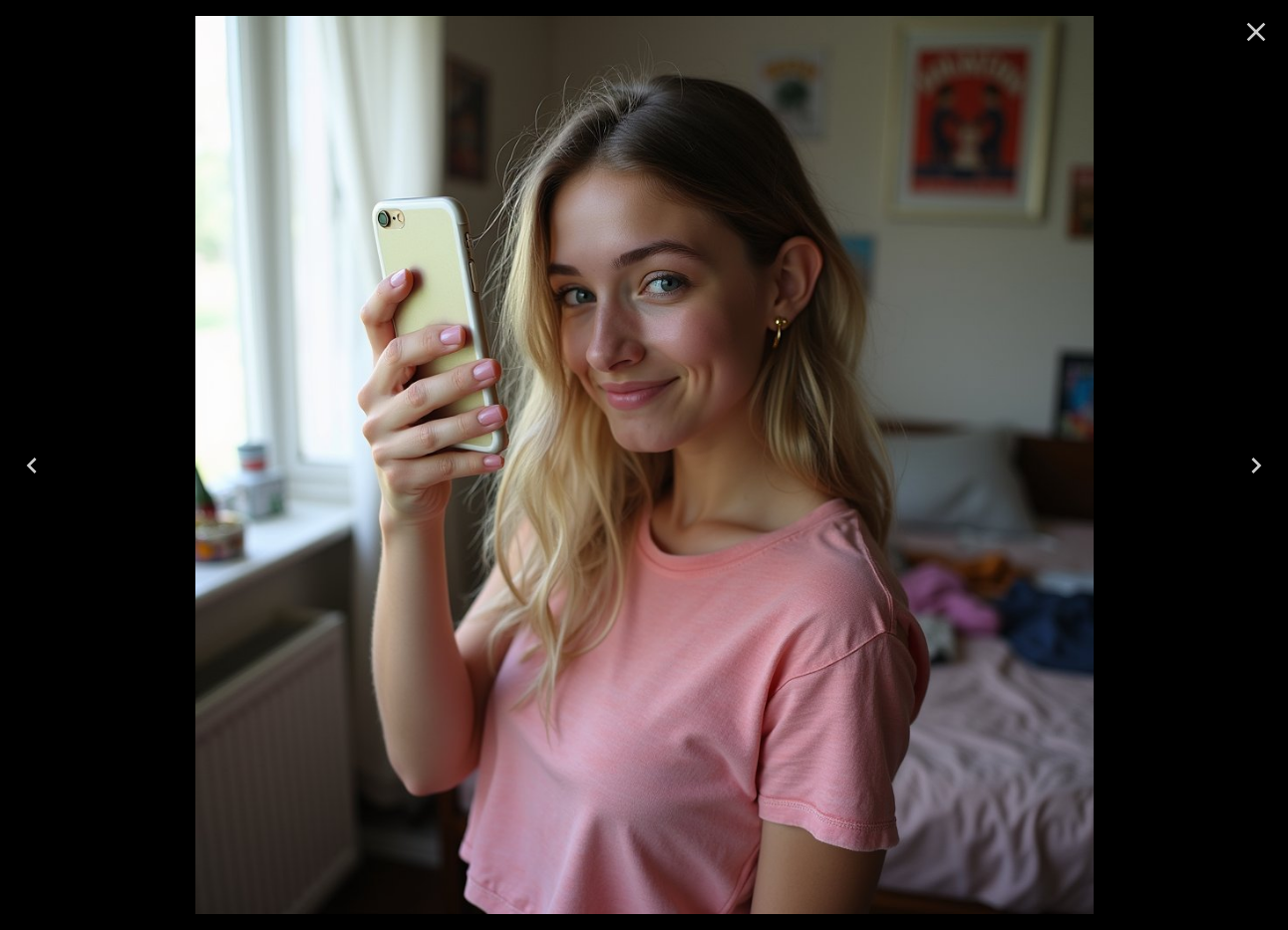 click 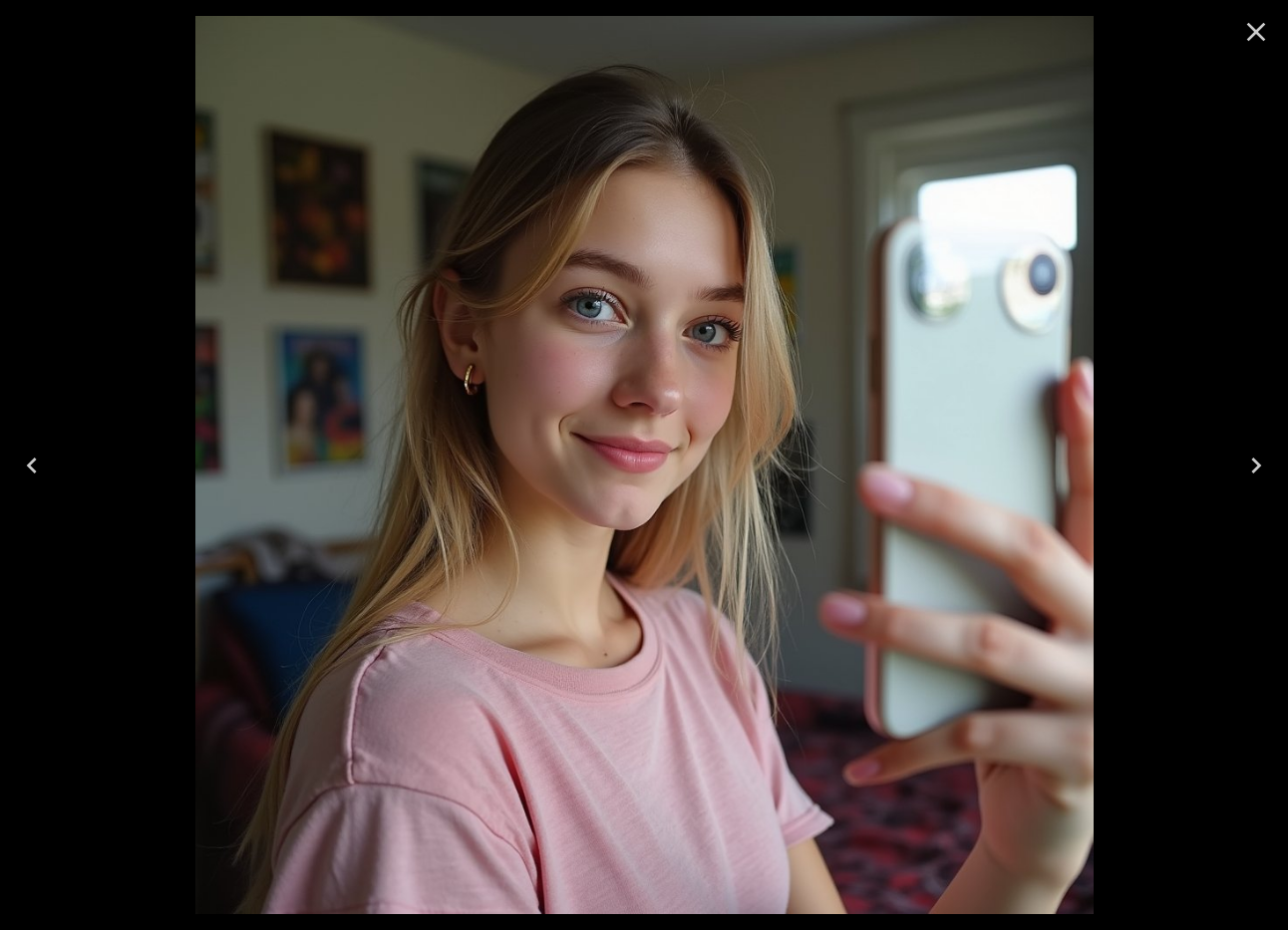 click 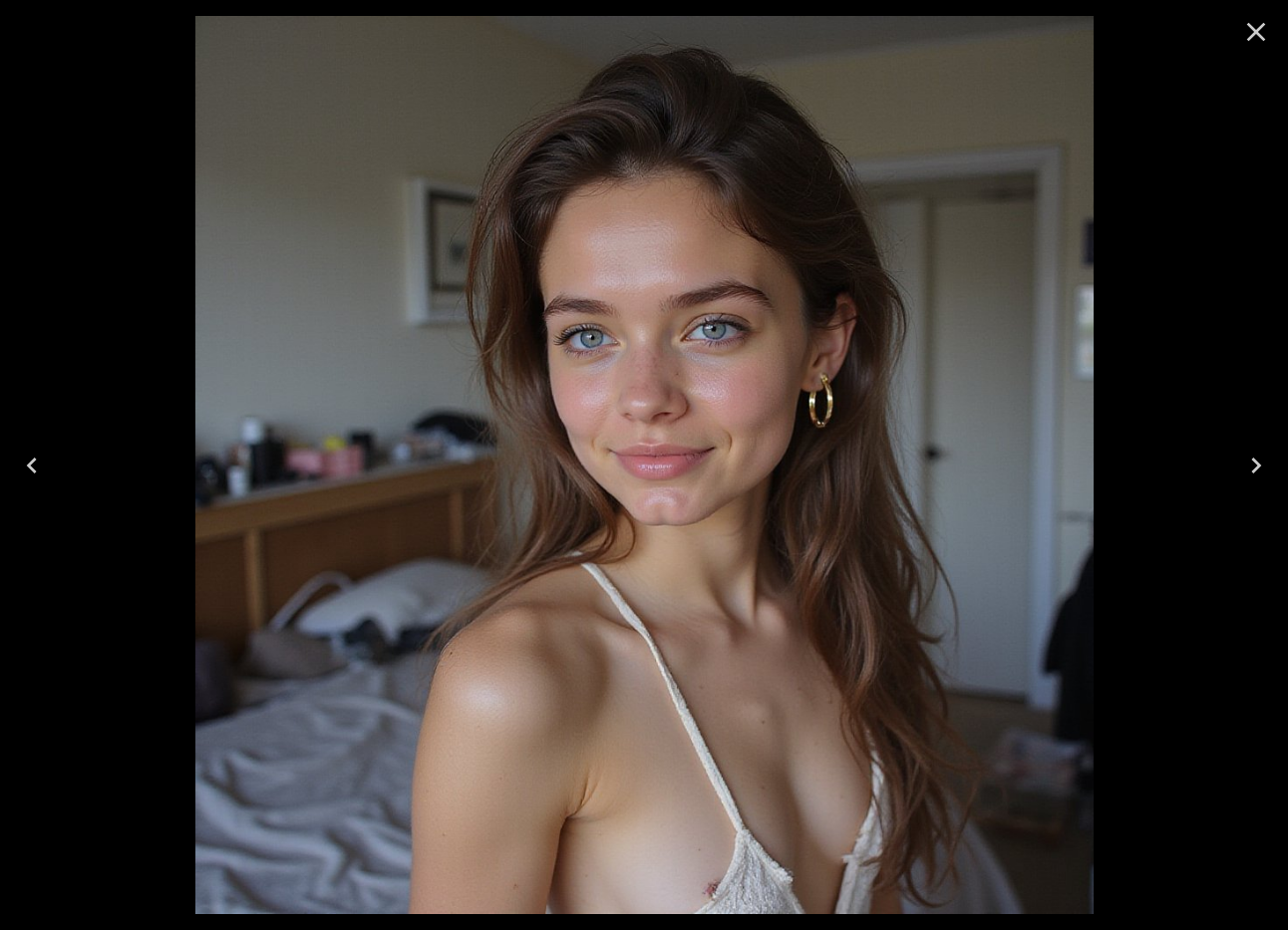 click 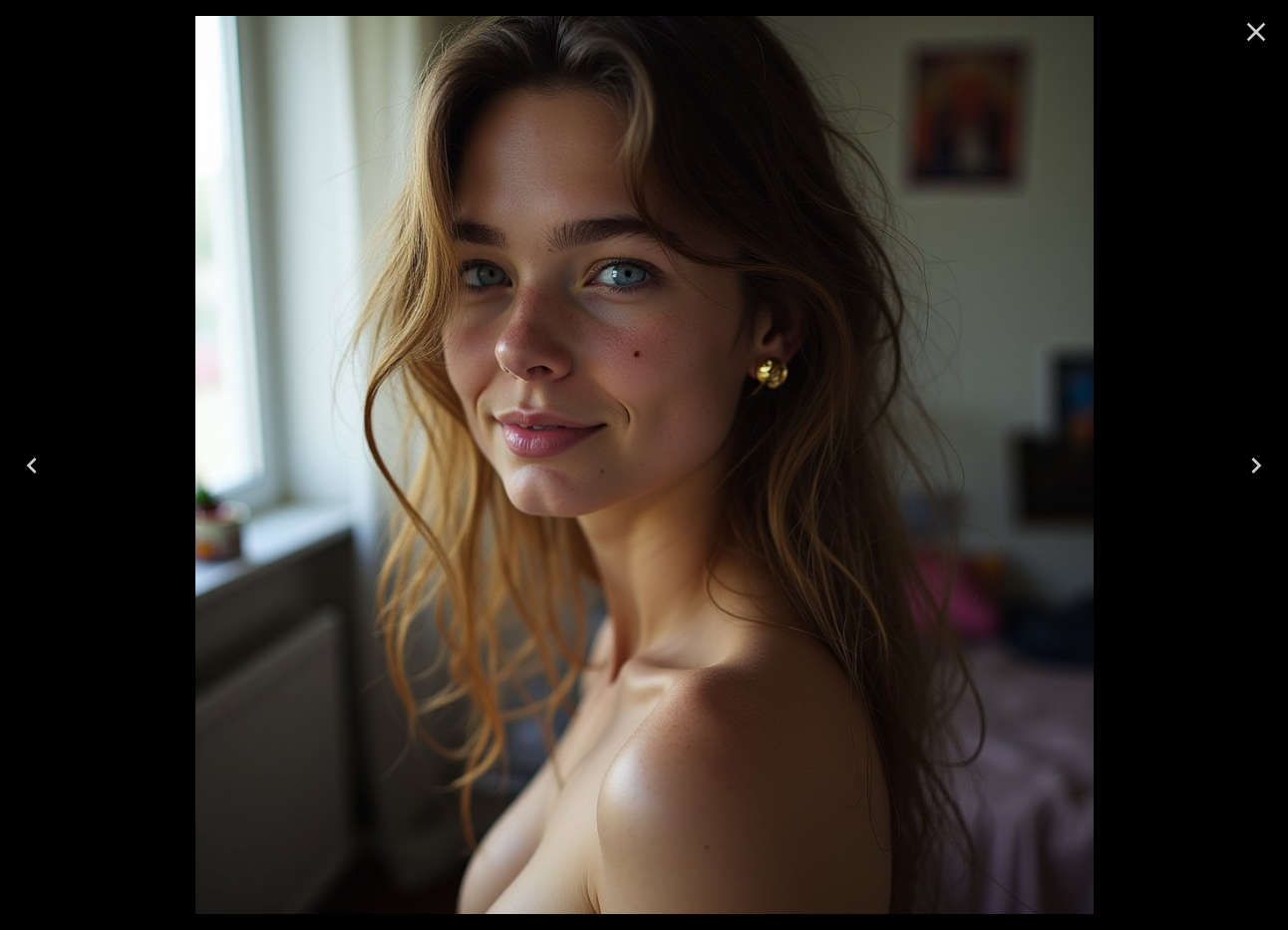 click 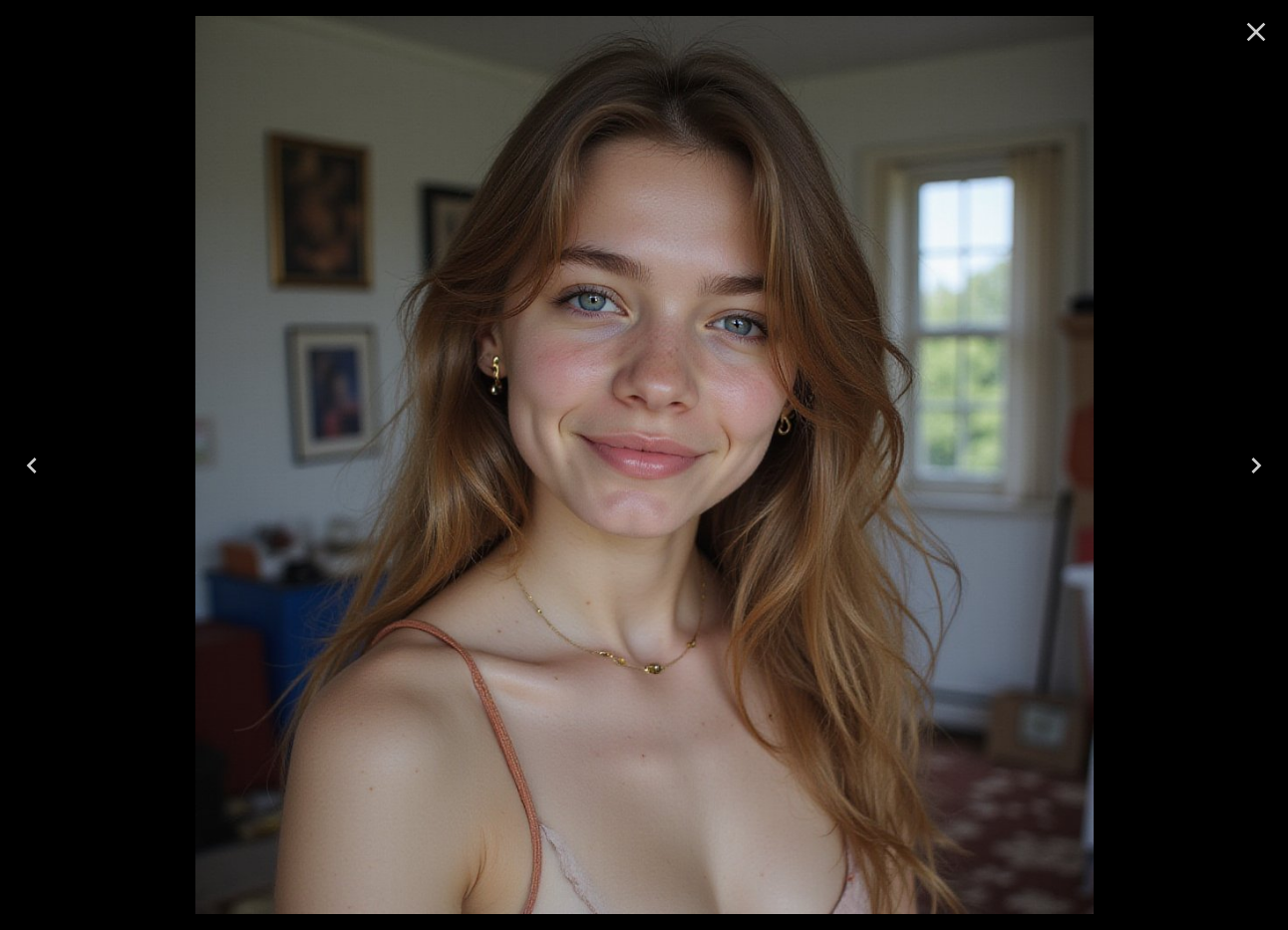 click 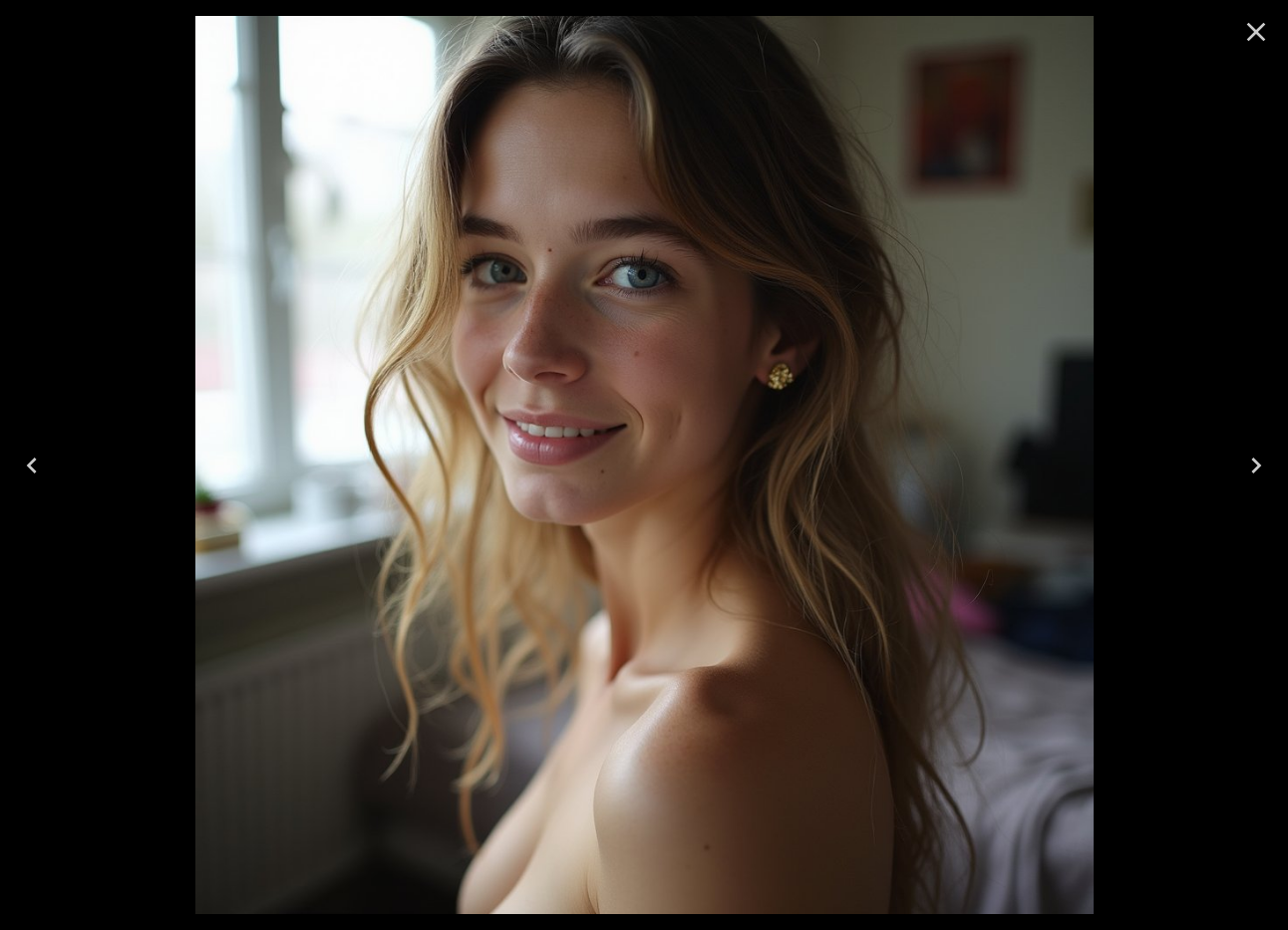 click 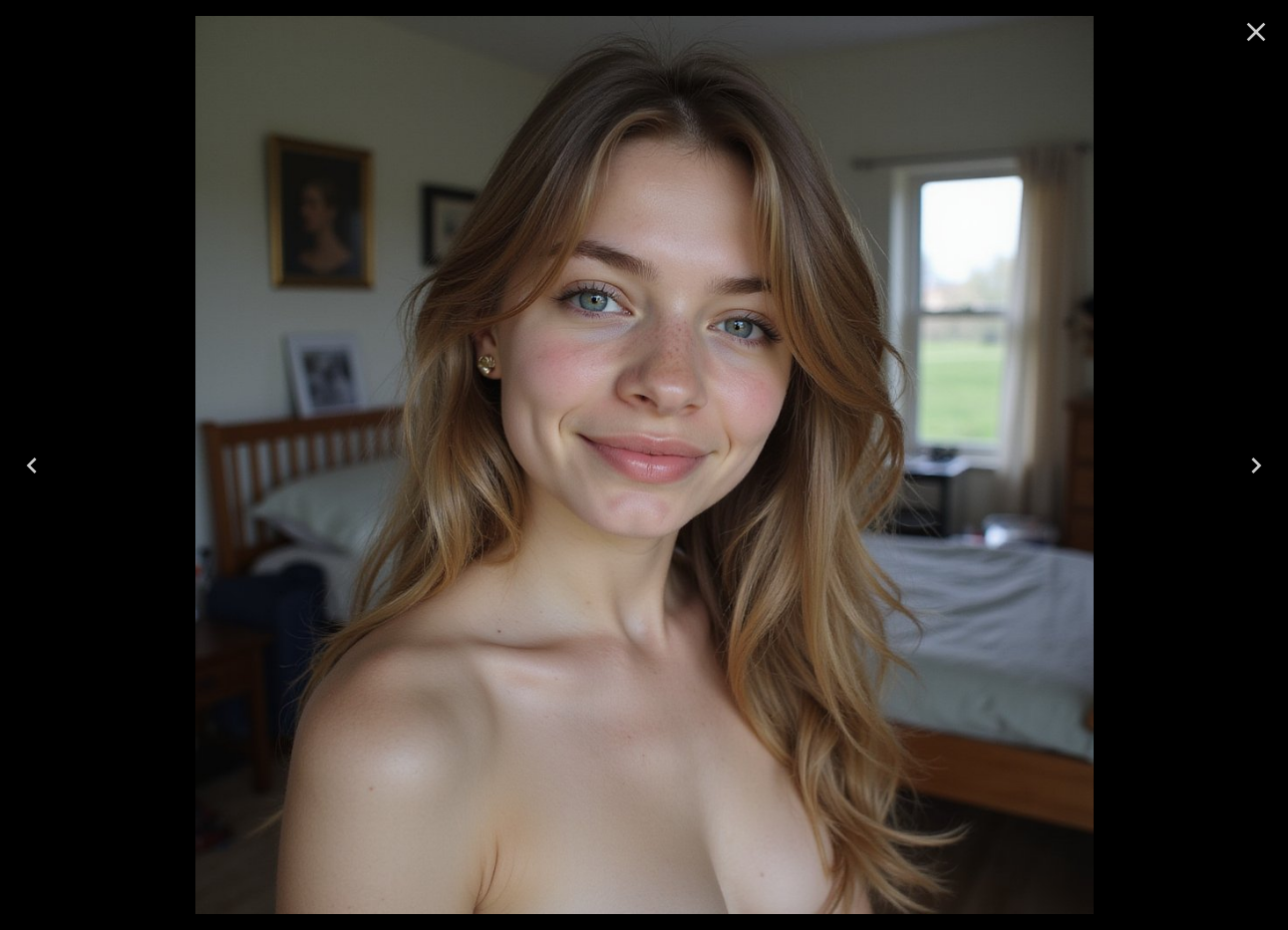 click 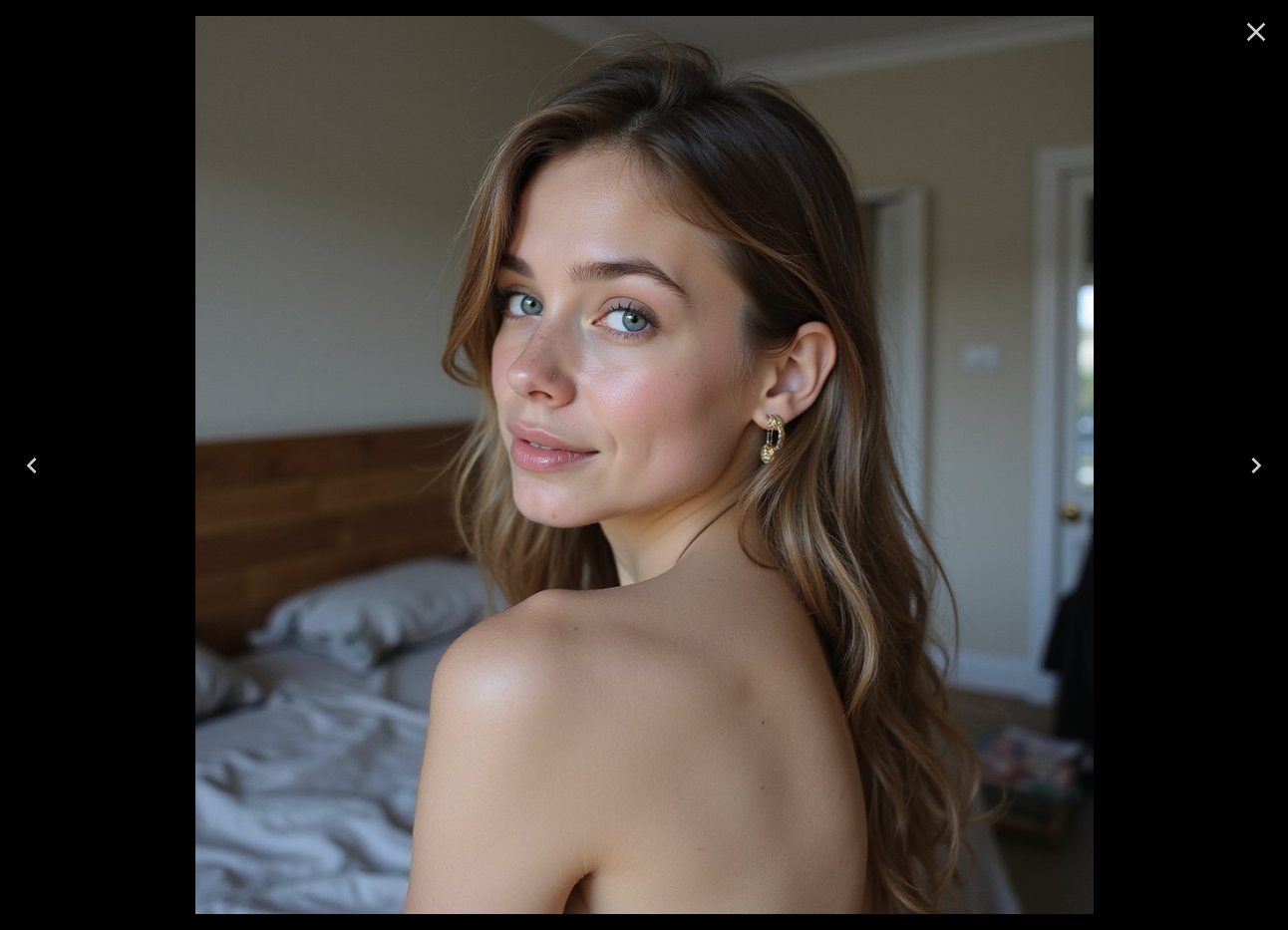 click 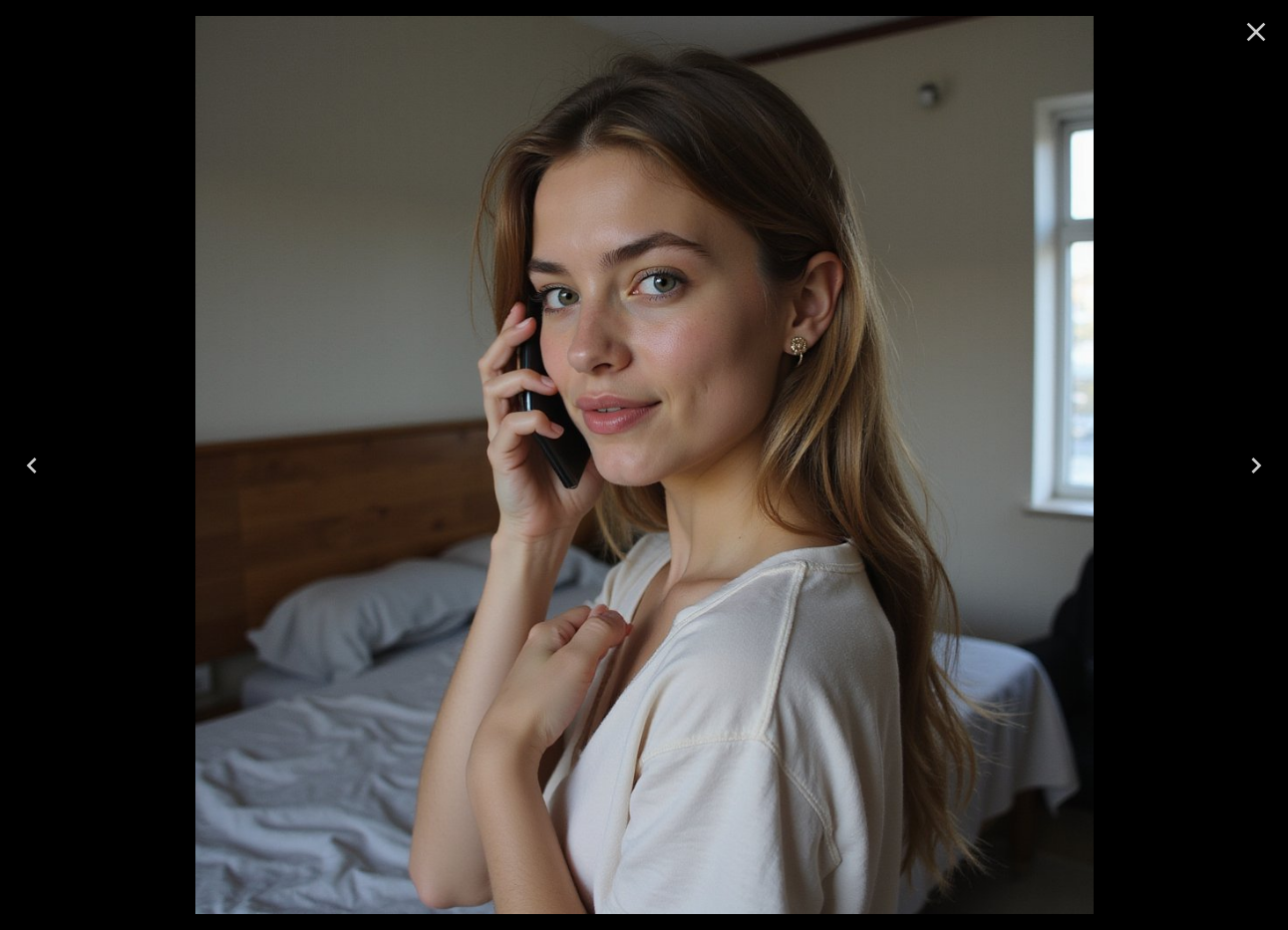 click 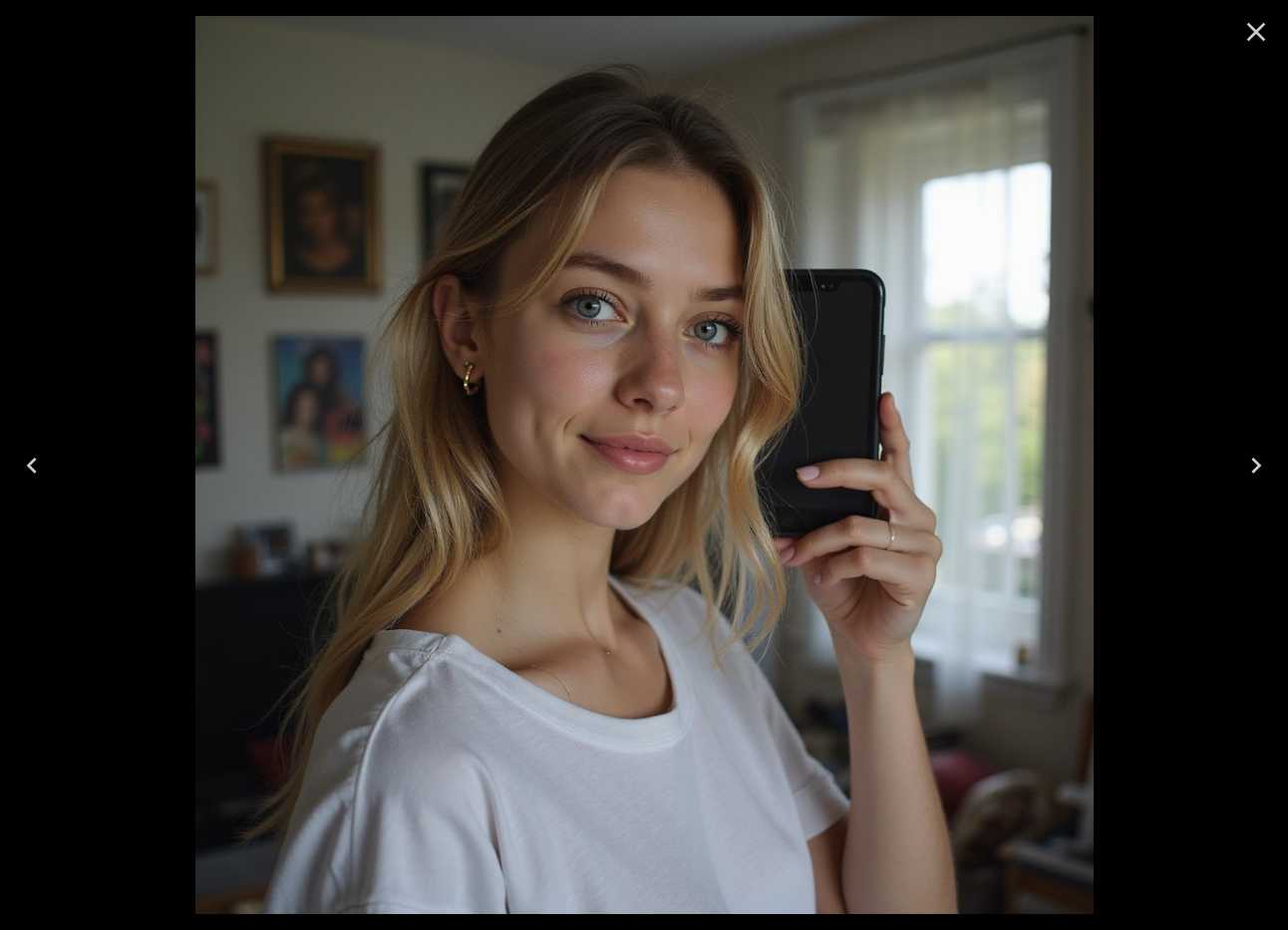 click 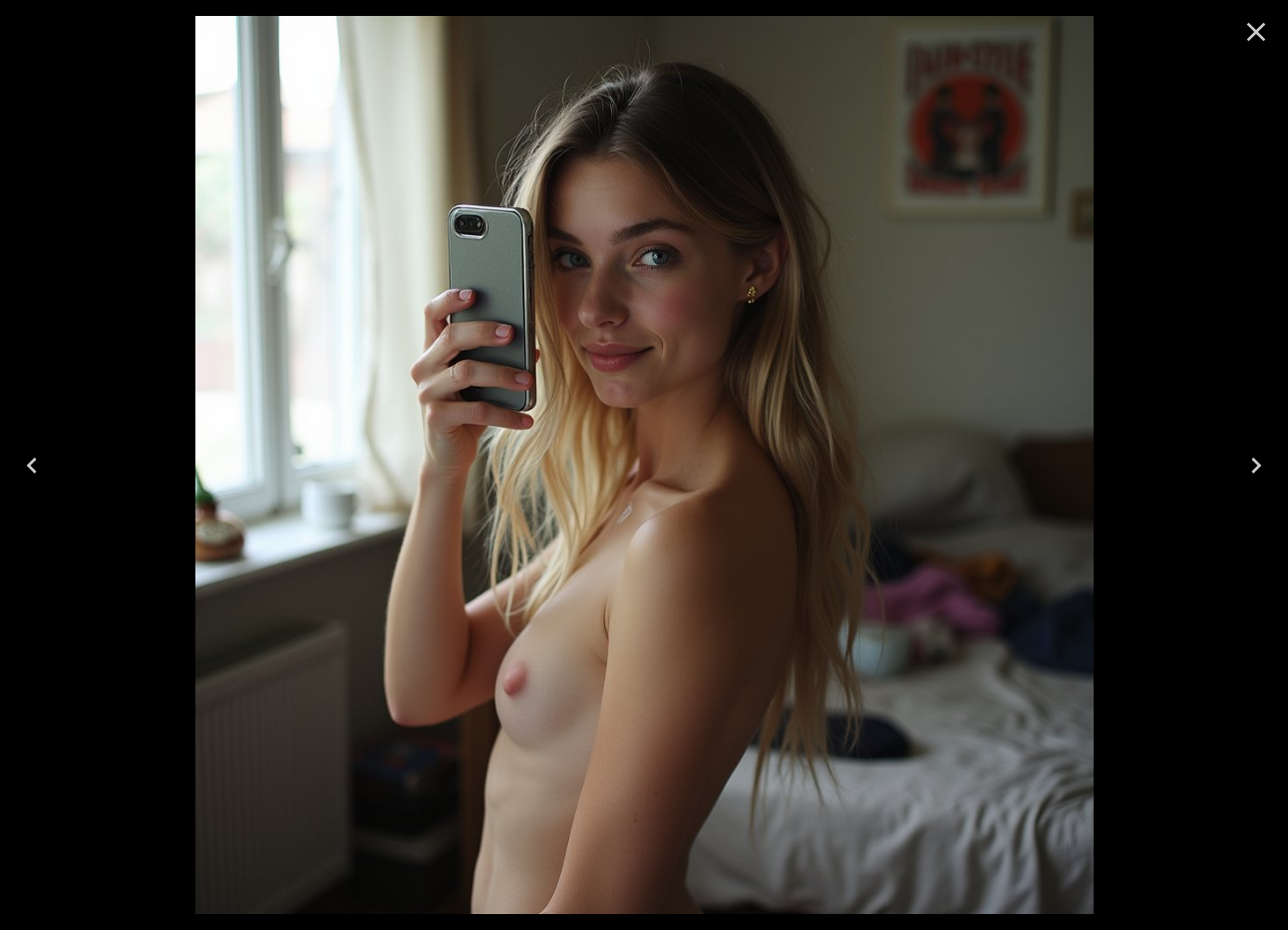 click 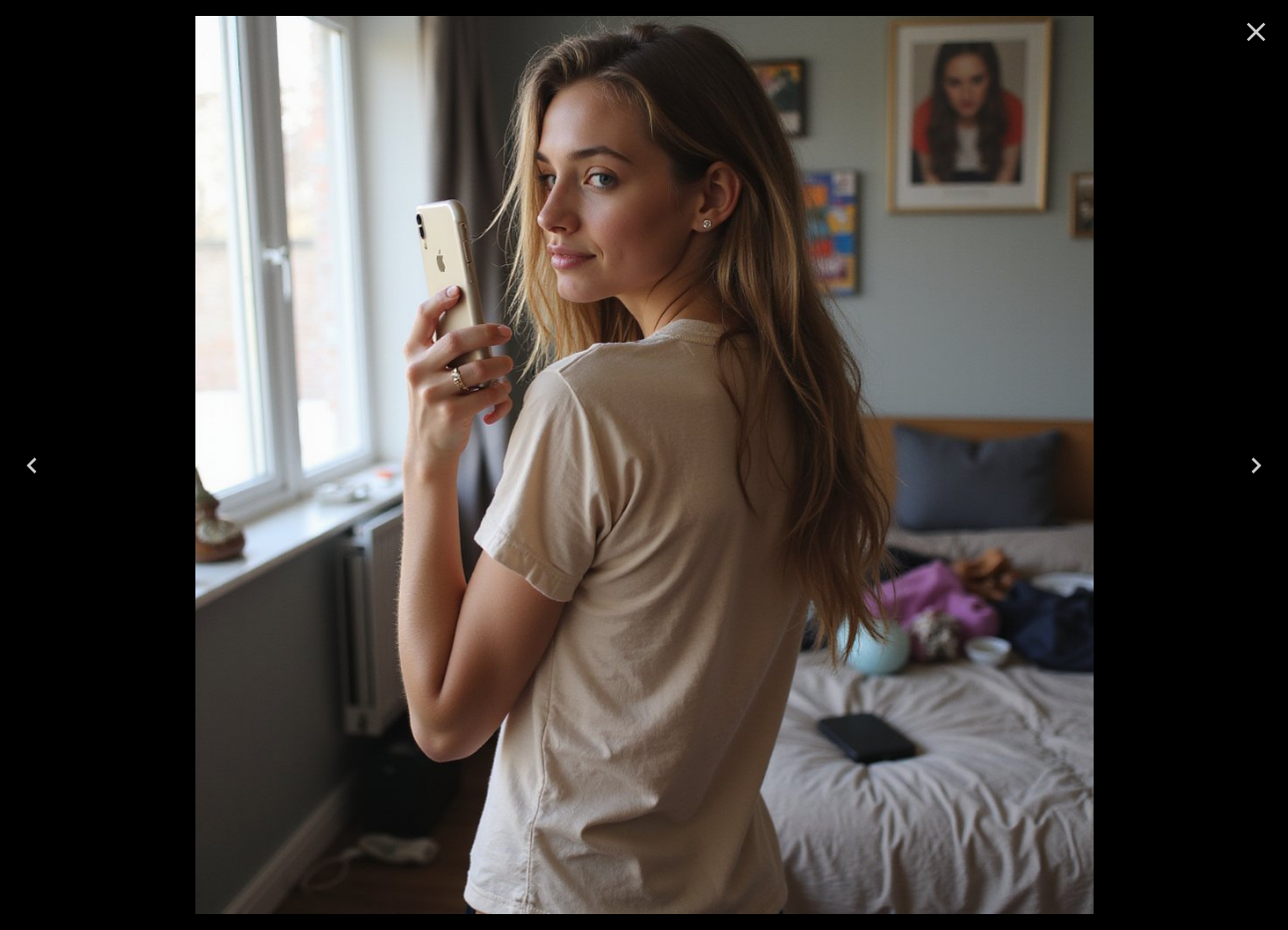 click 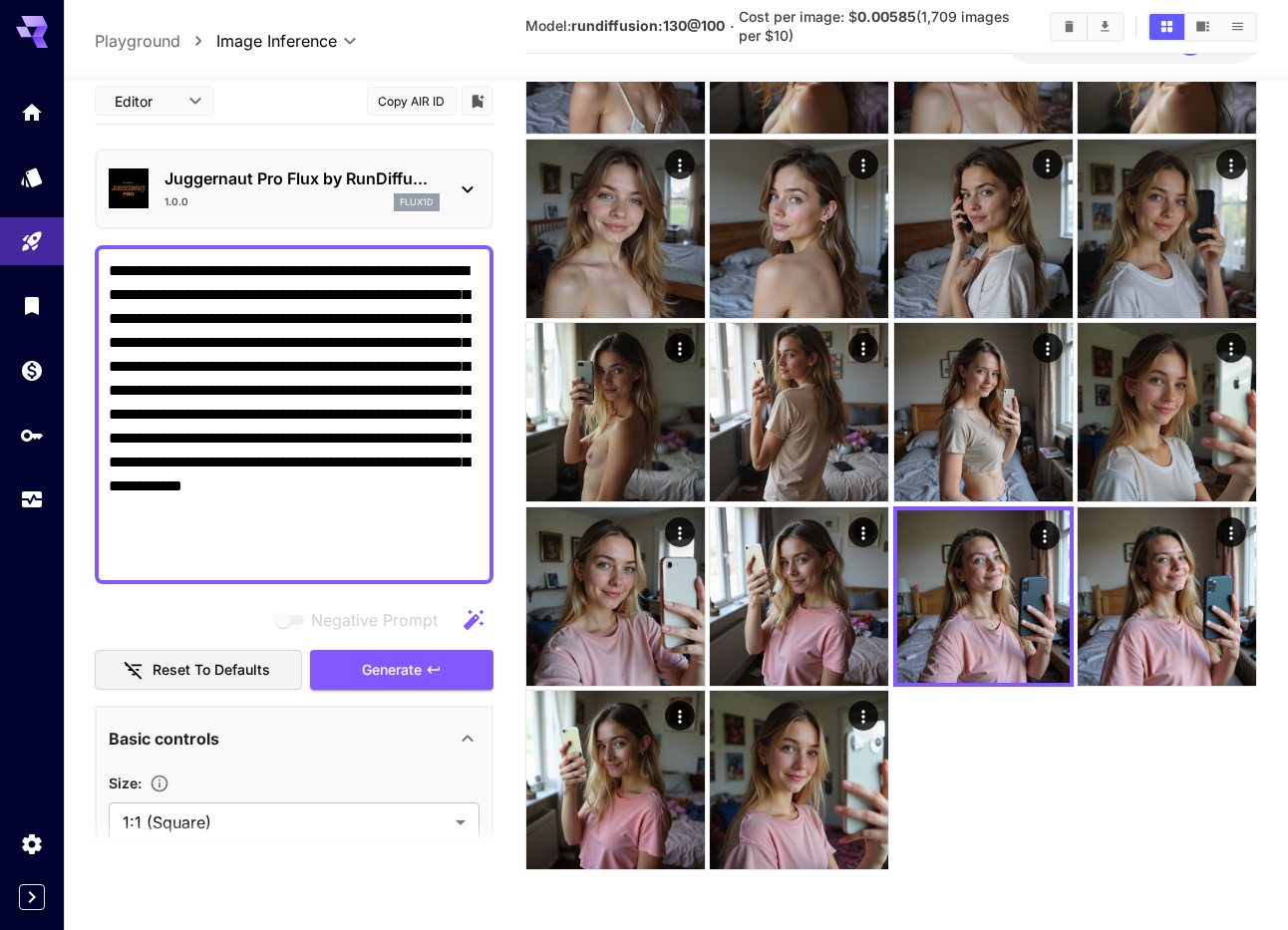 scroll, scrollTop: 0, scrollLeft: 0, axis: both 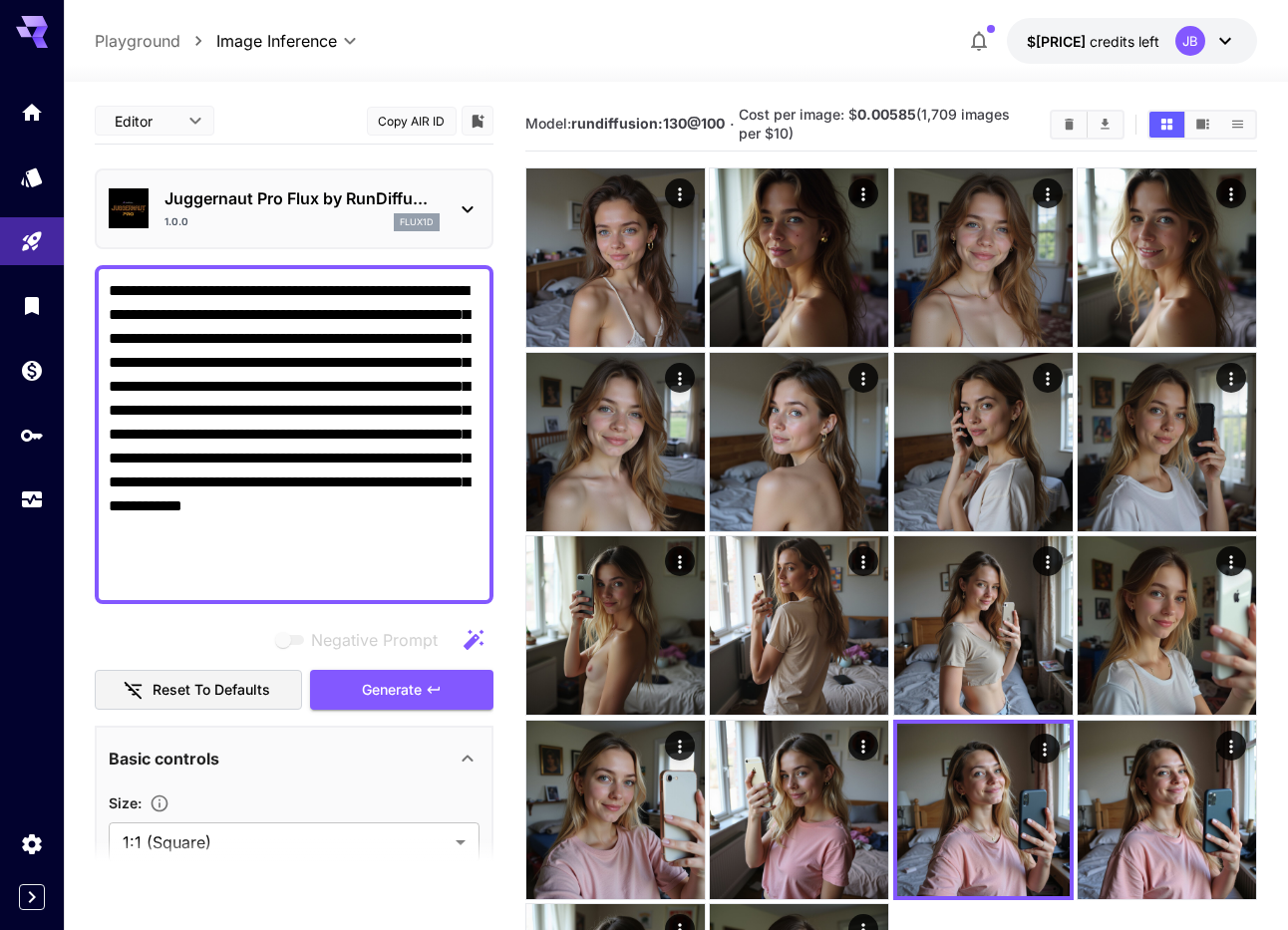 click 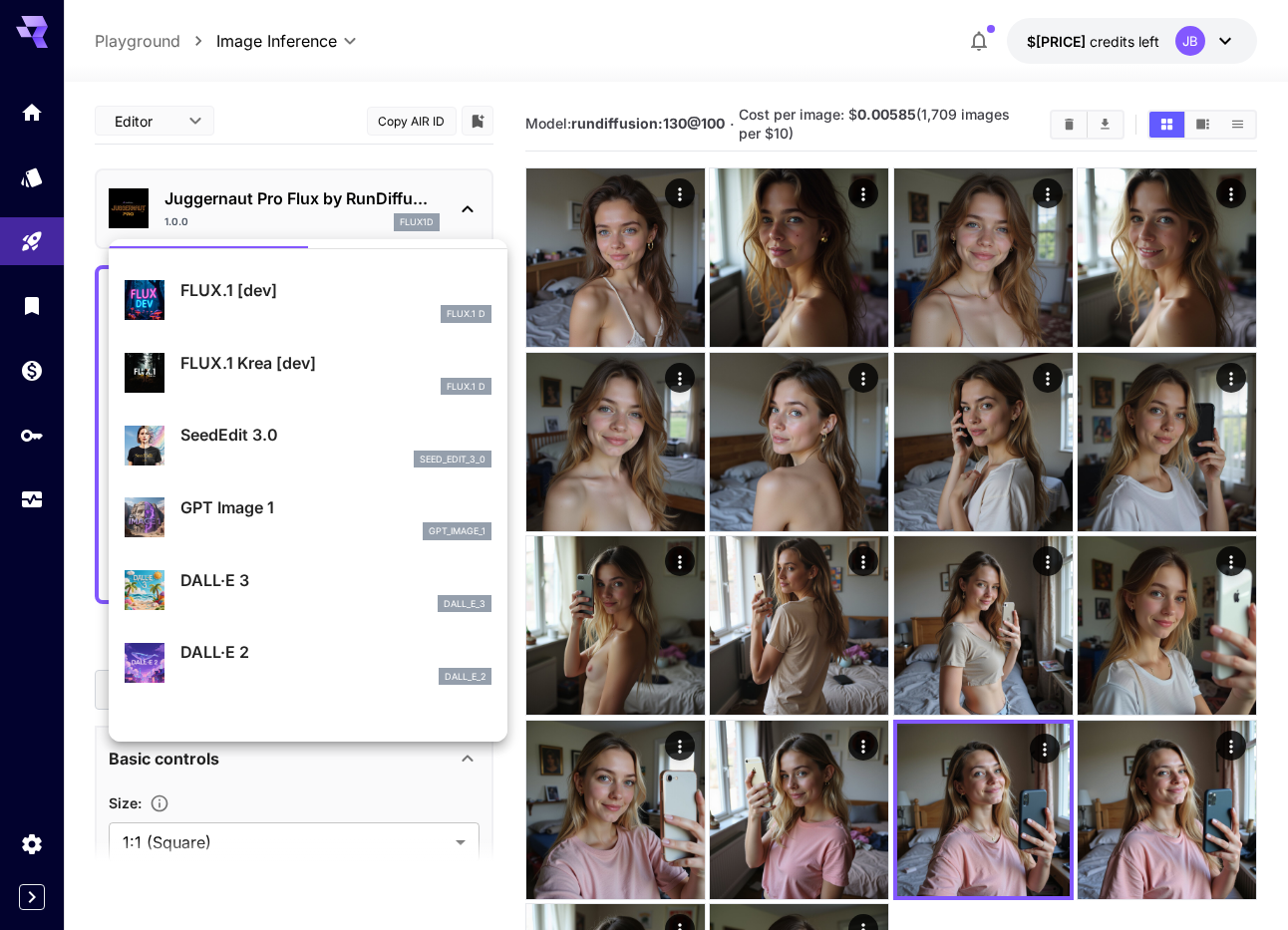scroll, scrollTop: 0, scrollLeft: 0, axis: both 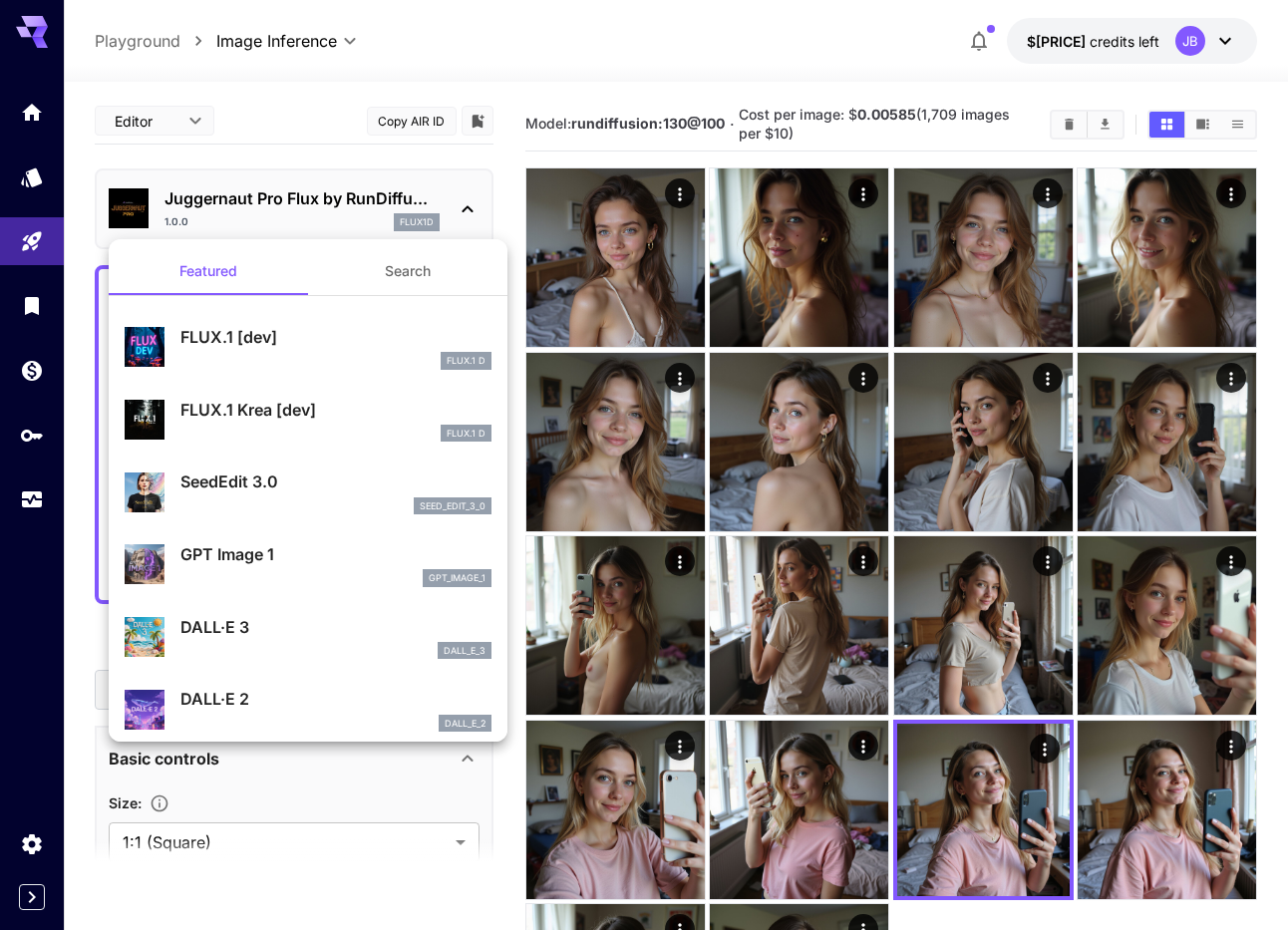 click on "Search" at bounding box center [408, 271] 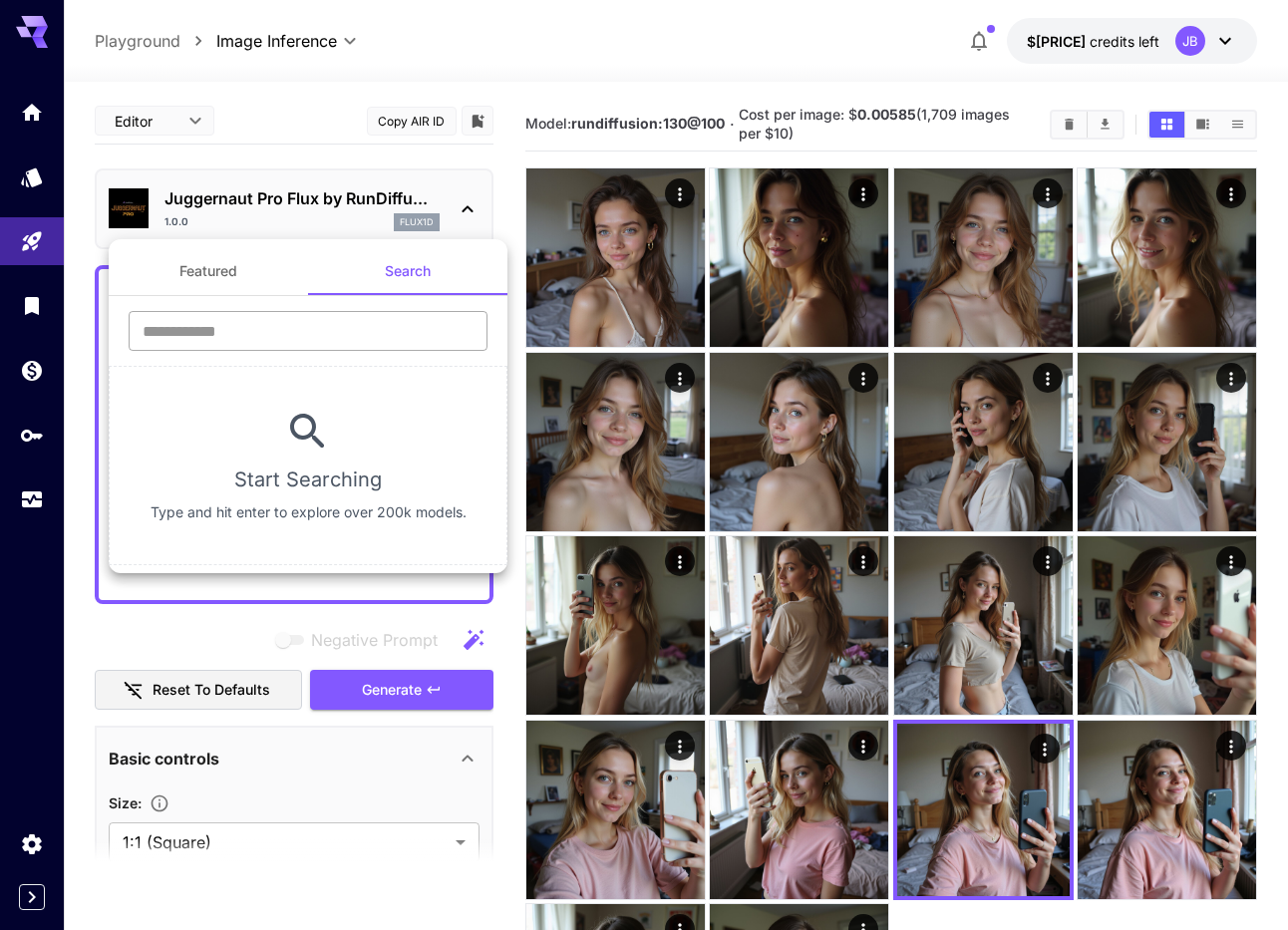 click at bounding box center [308, 331] 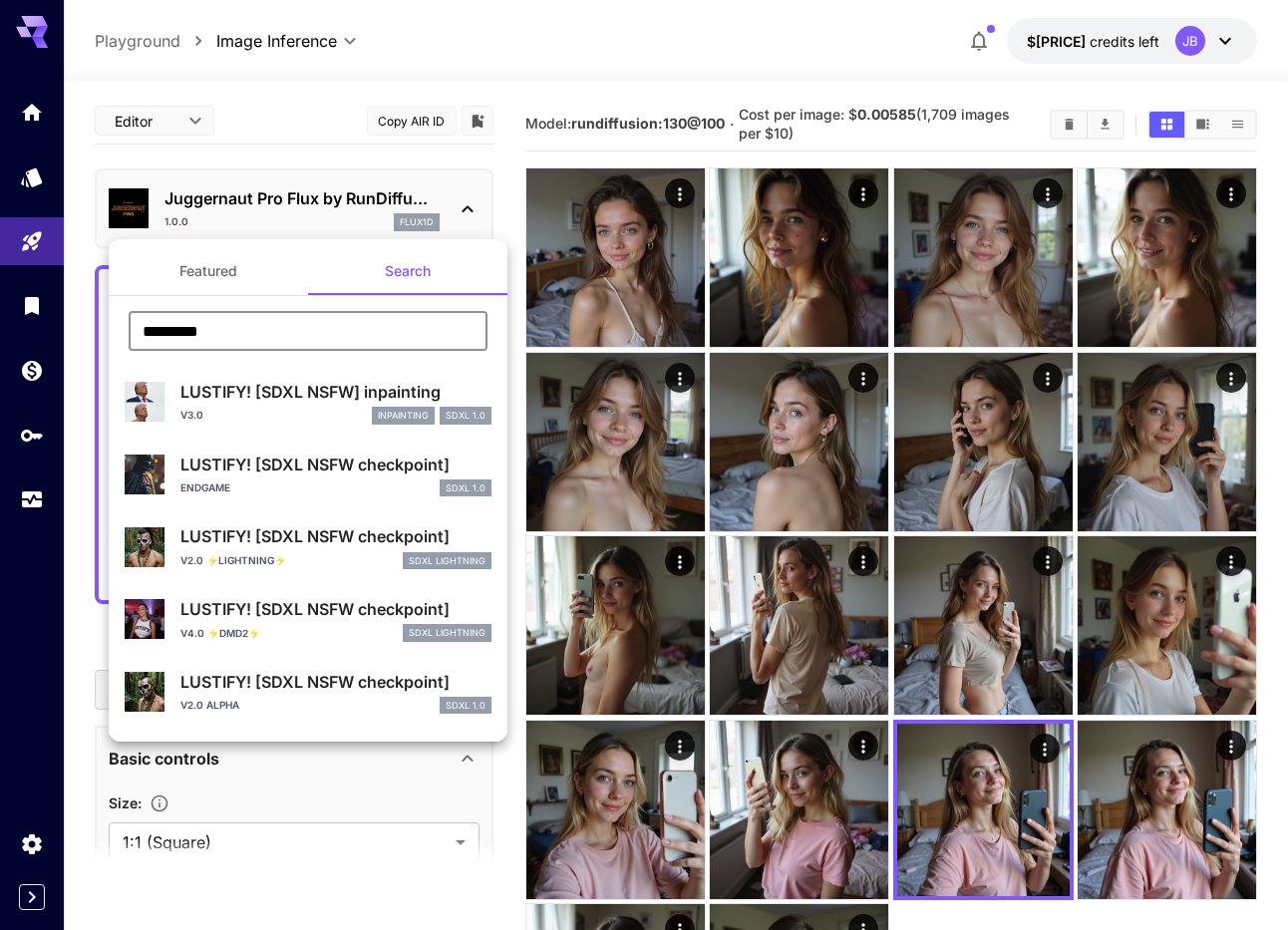 type on "*********" 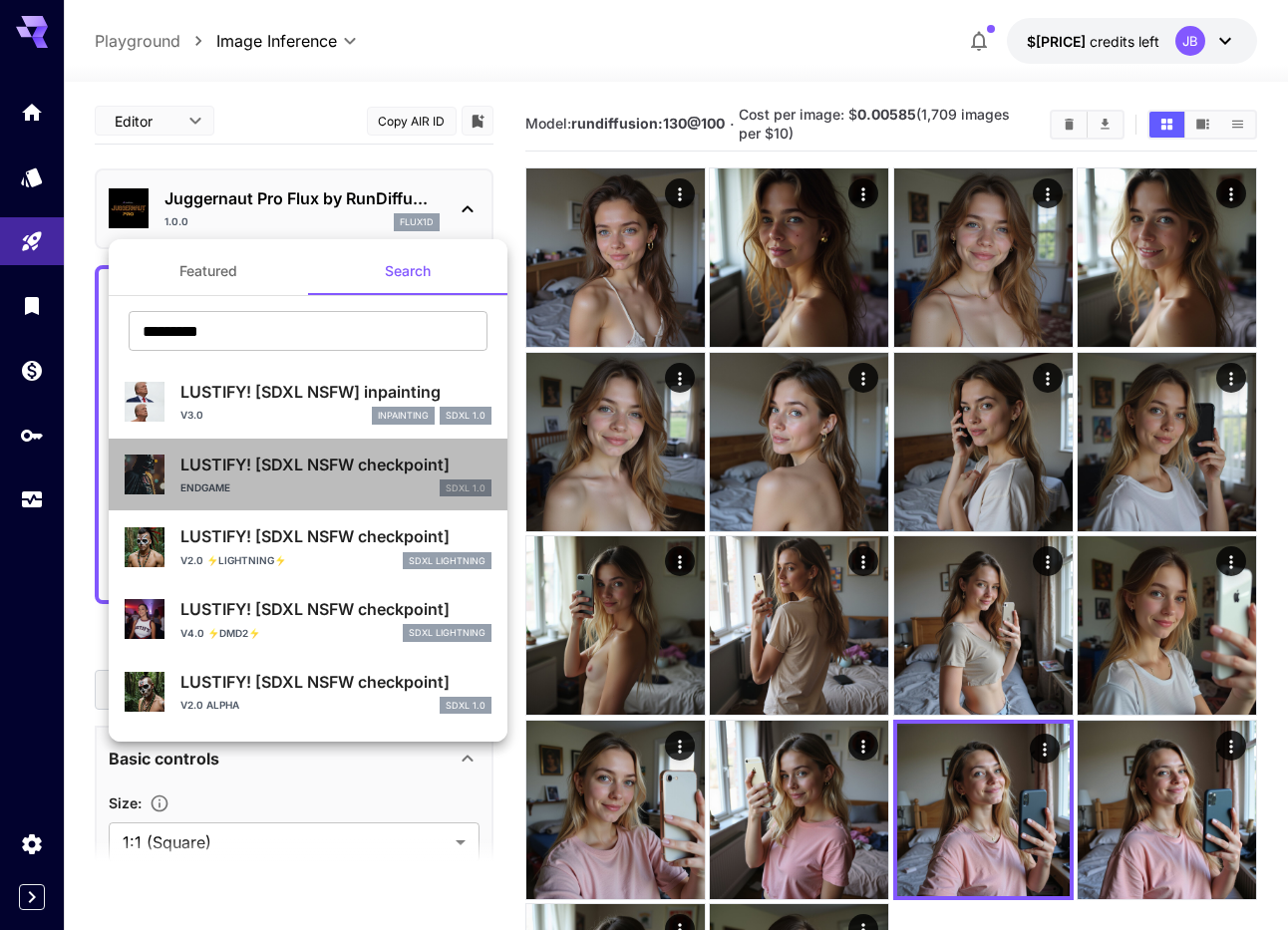 click on "LUSTIFY! [SDXL NSFW checkpoint]" at bounding box center [336, 465] 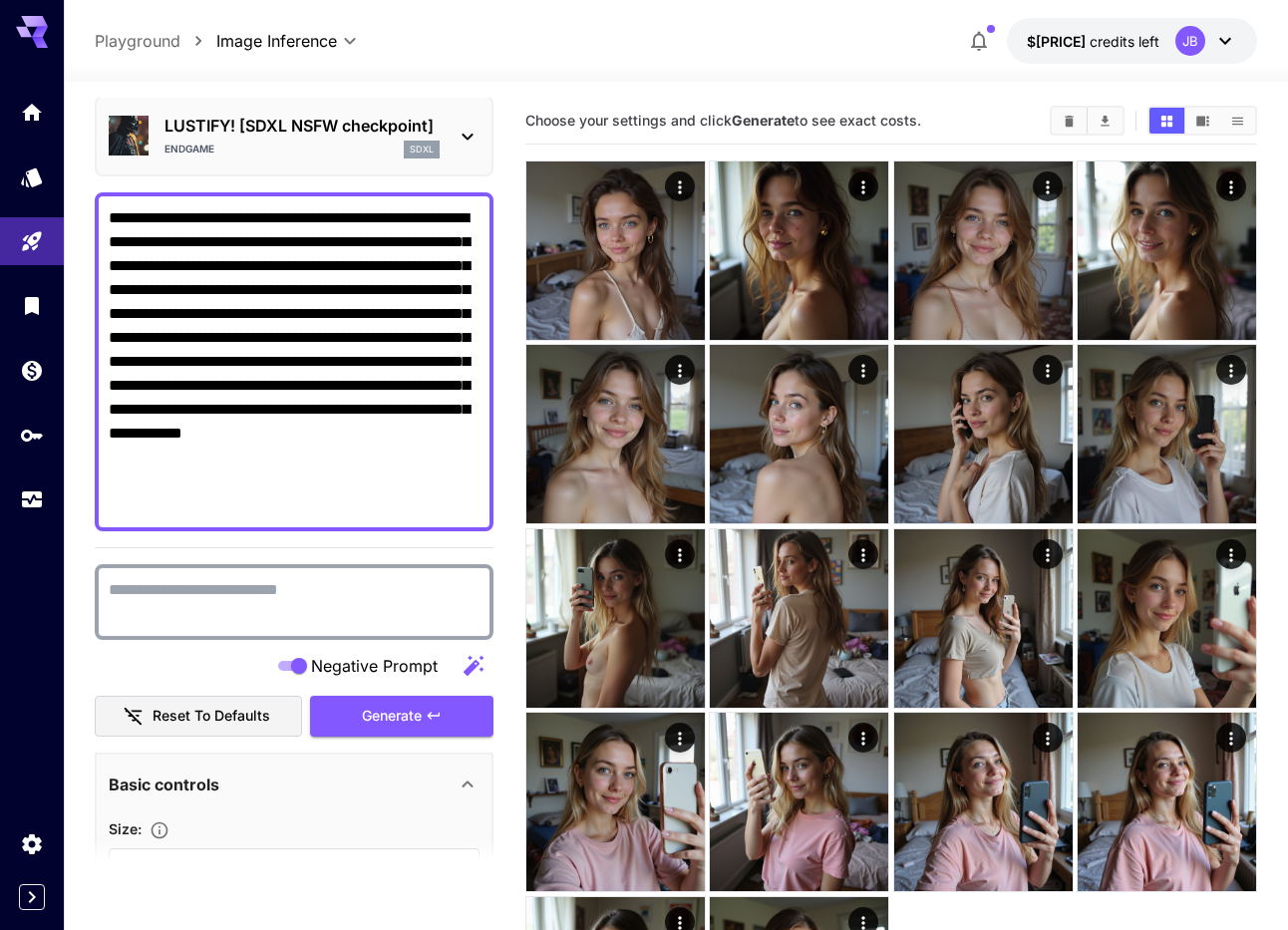 scroll, scrollTop: 114, scrollLeft: 0, axis: vertical 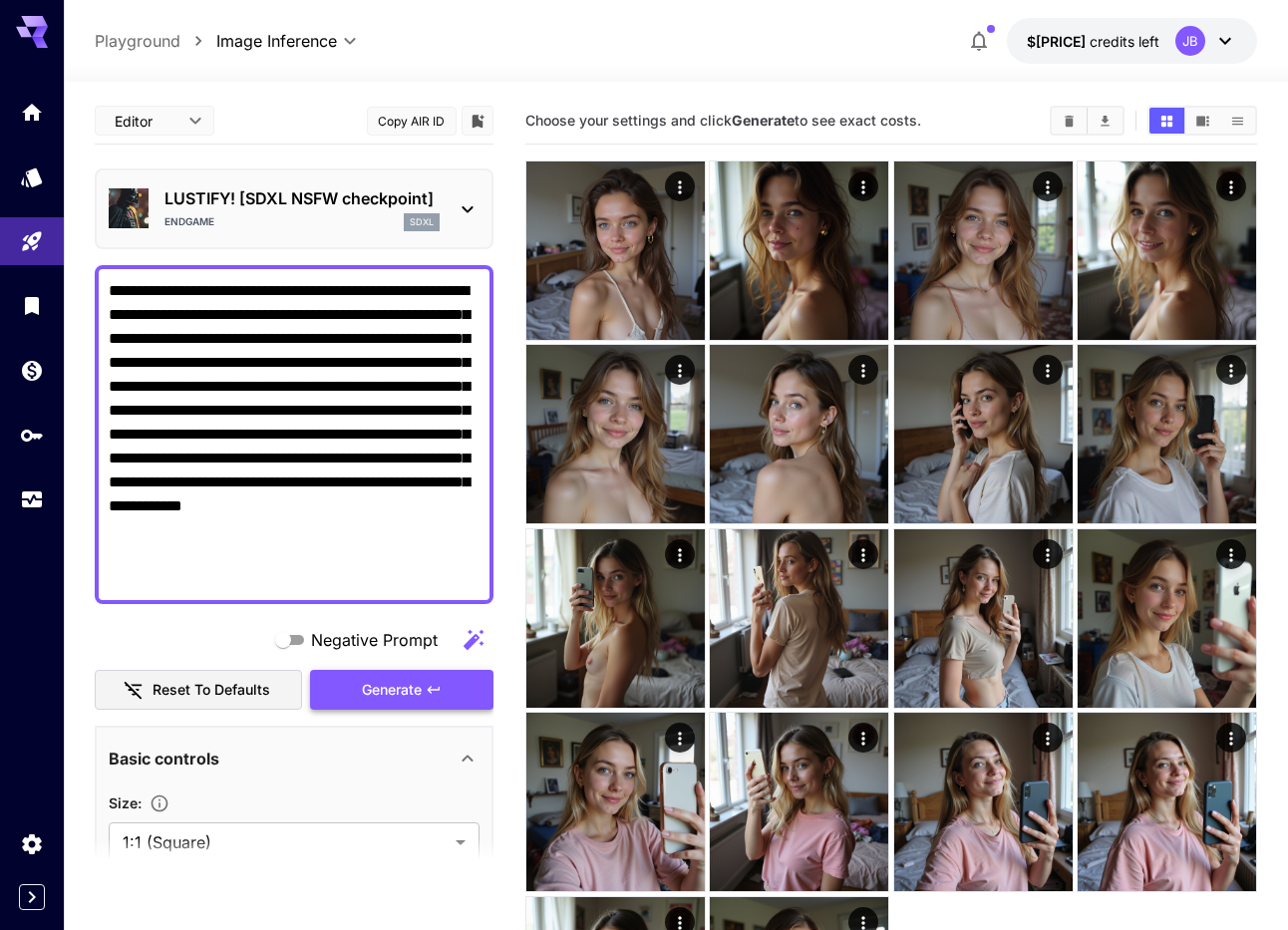 click on "Generate" at bounding box center [392, 690] 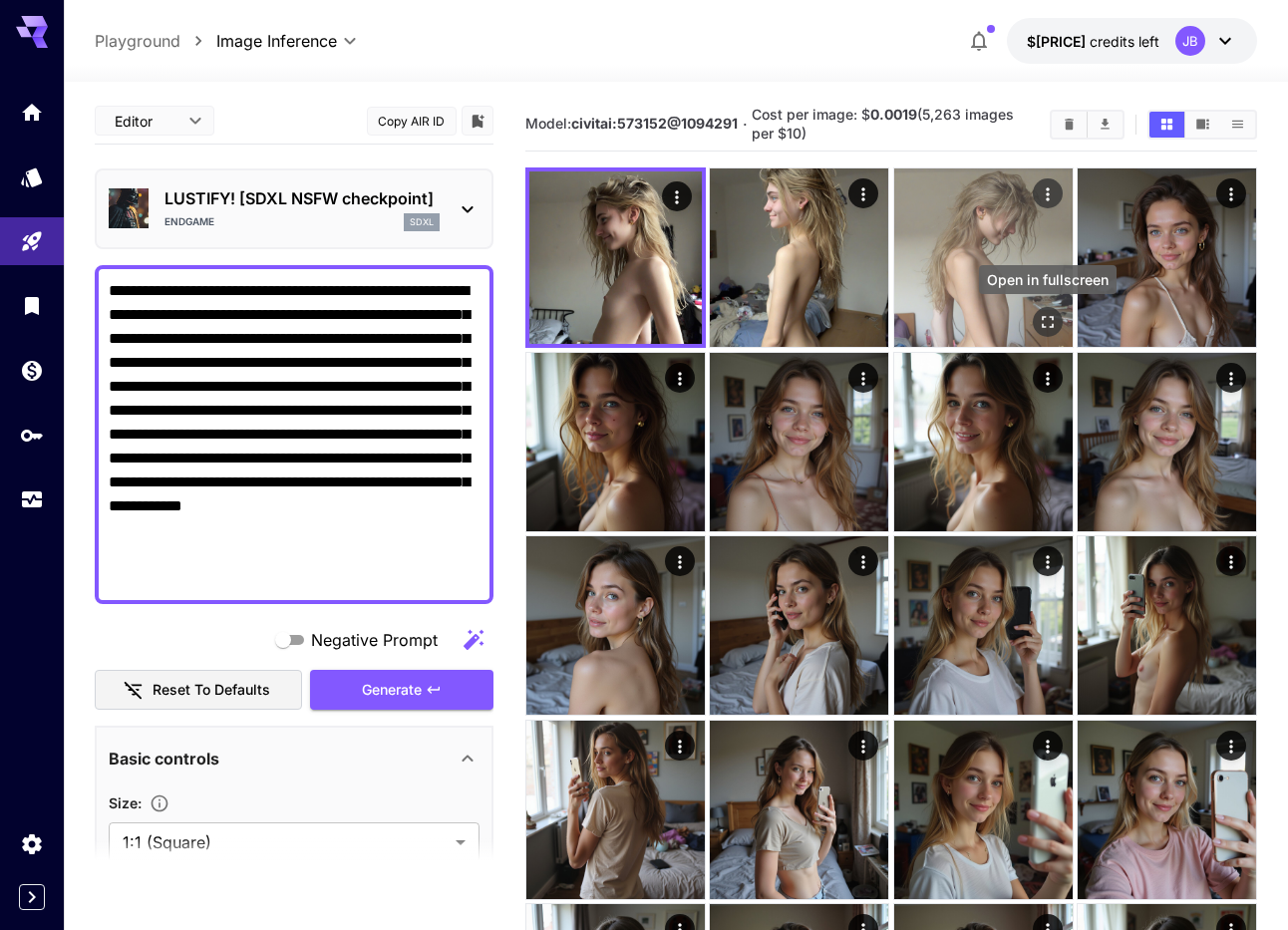 click 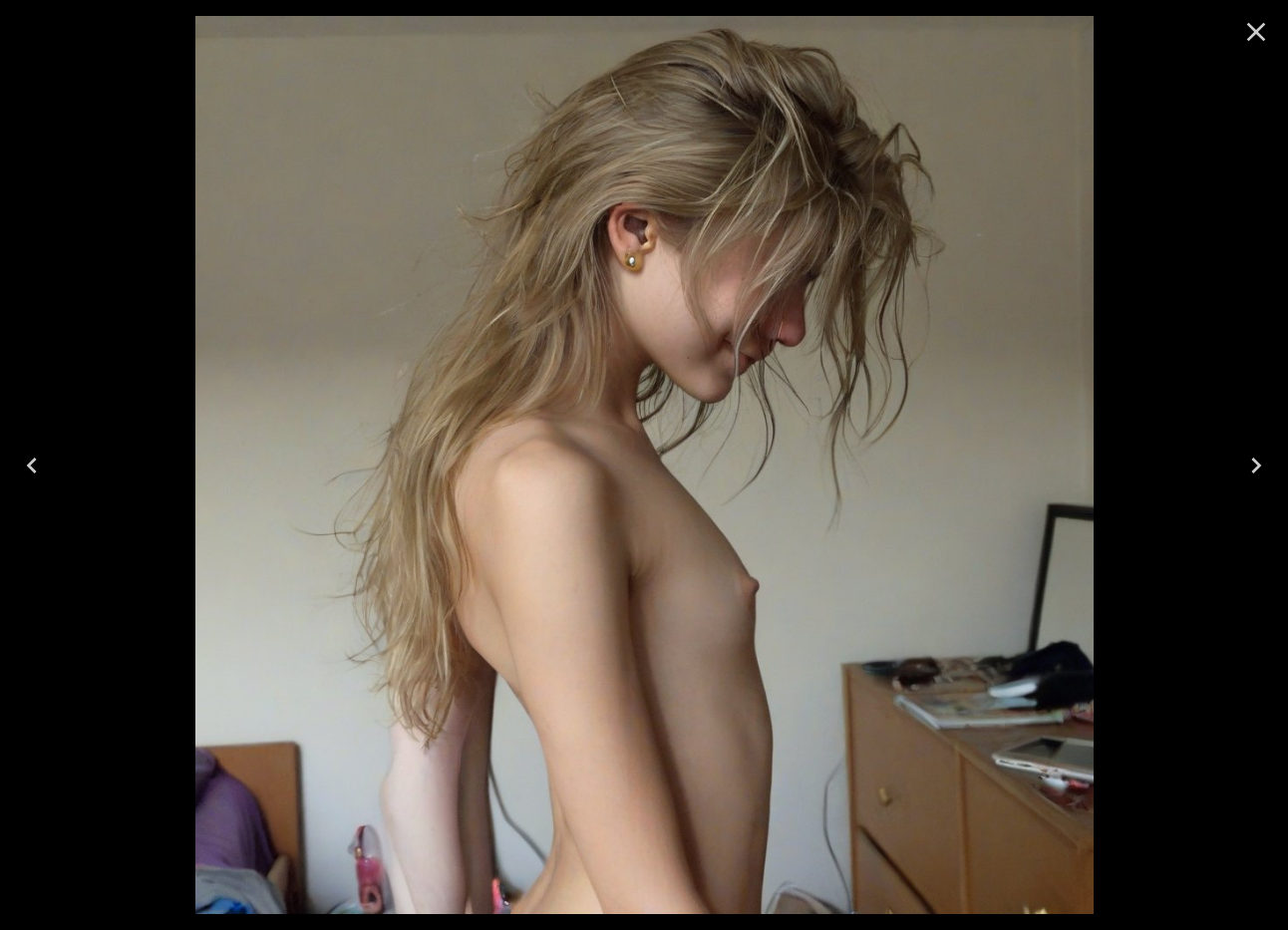 click 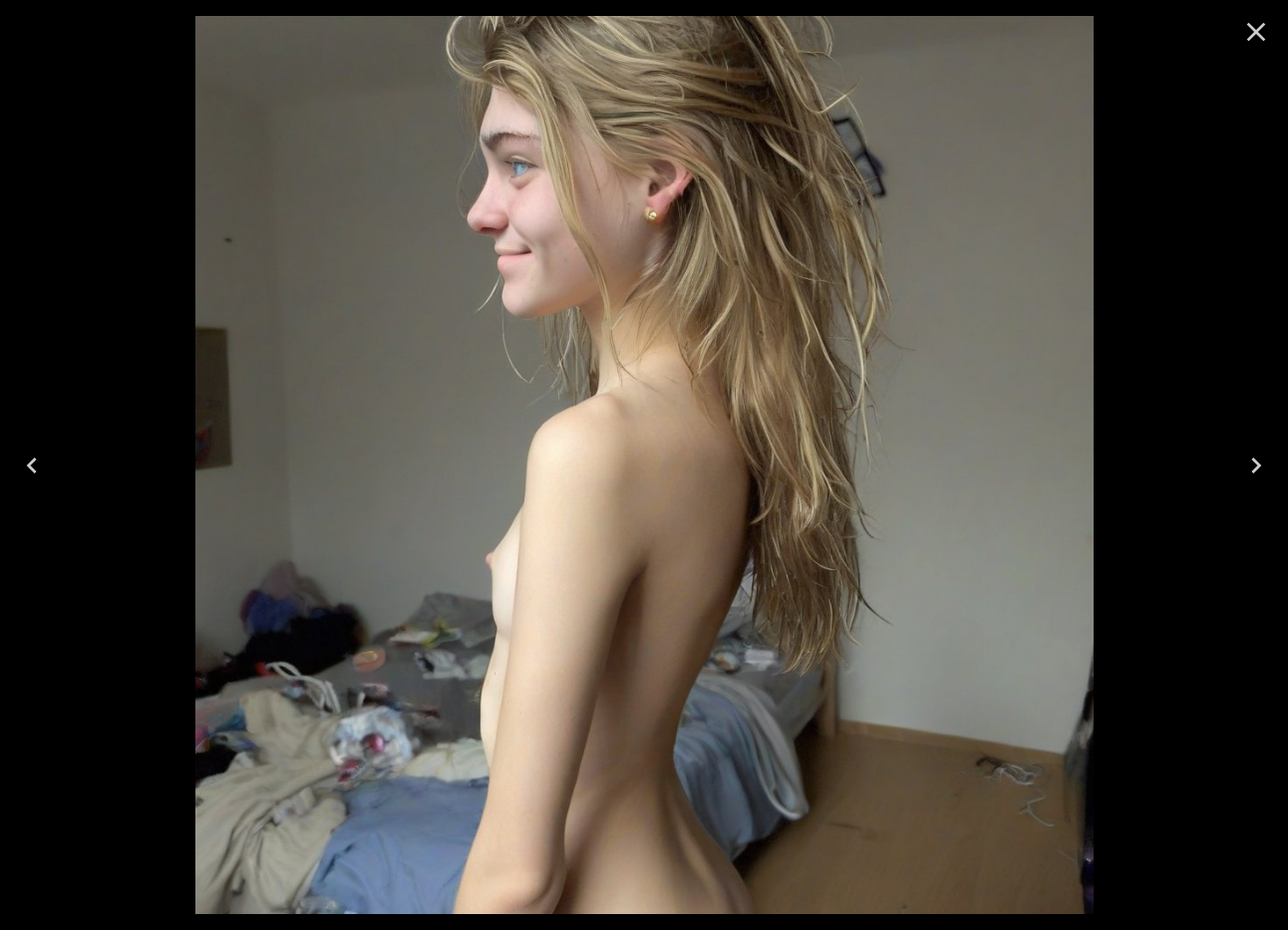 click 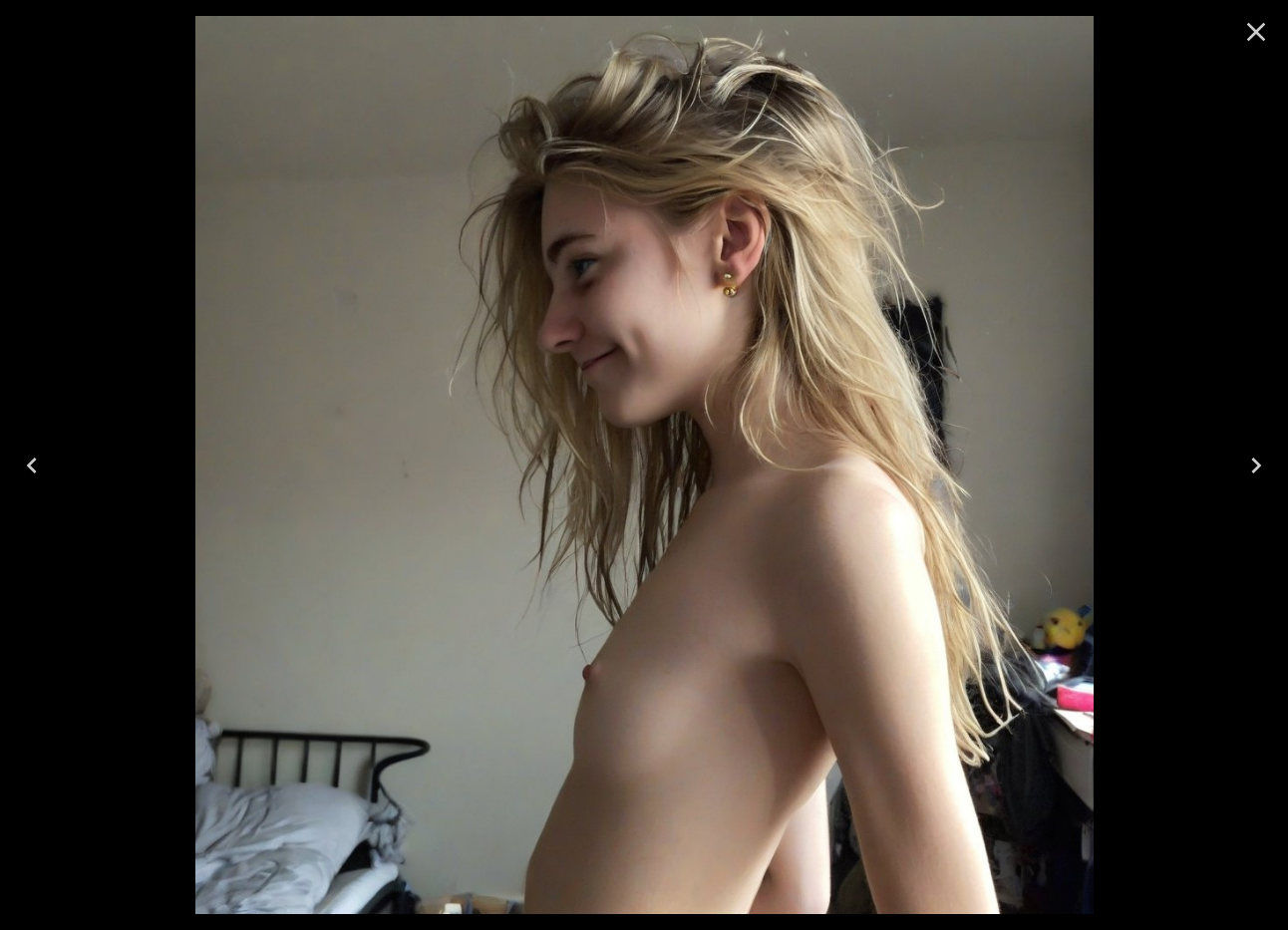 click 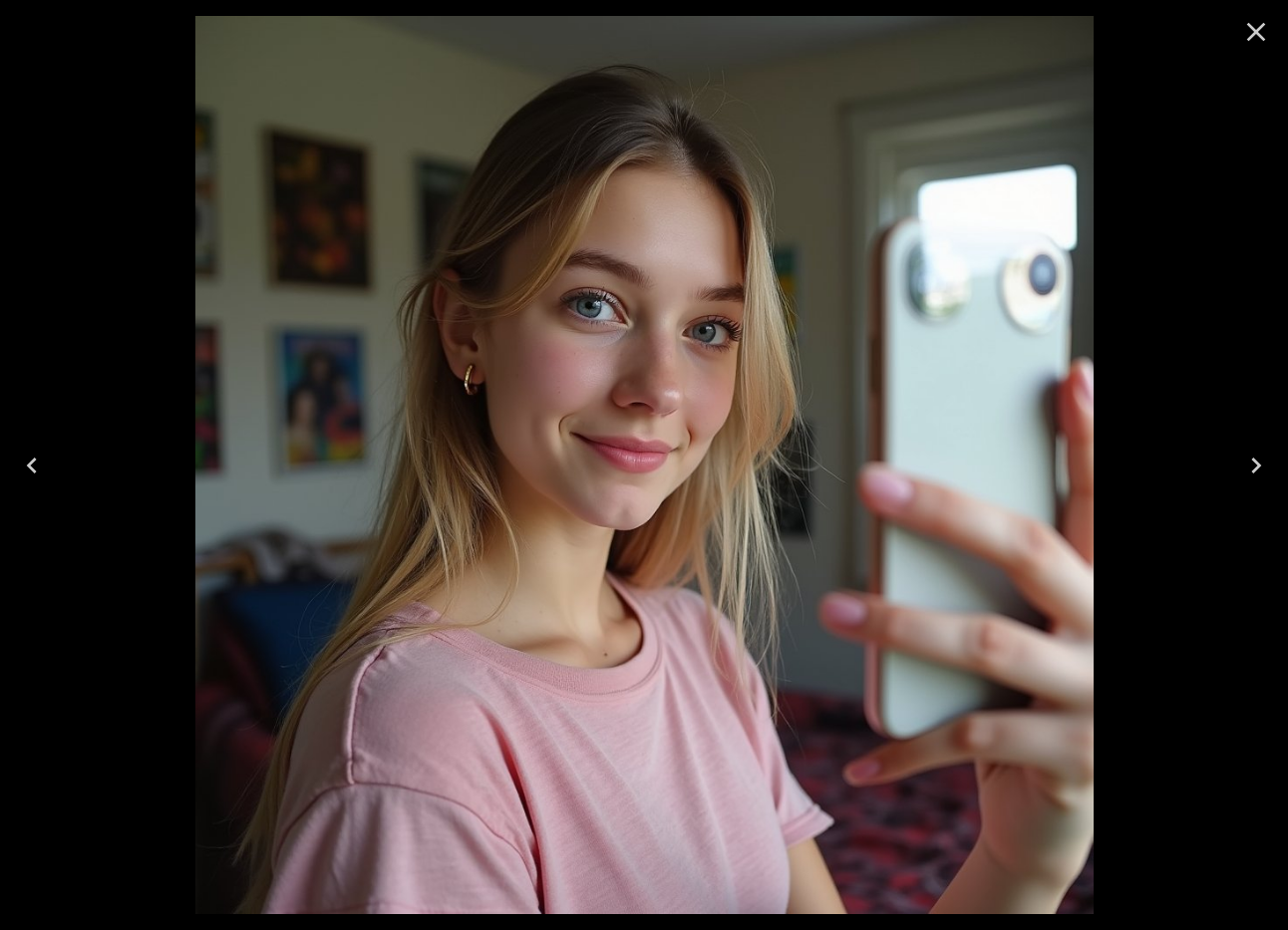 click 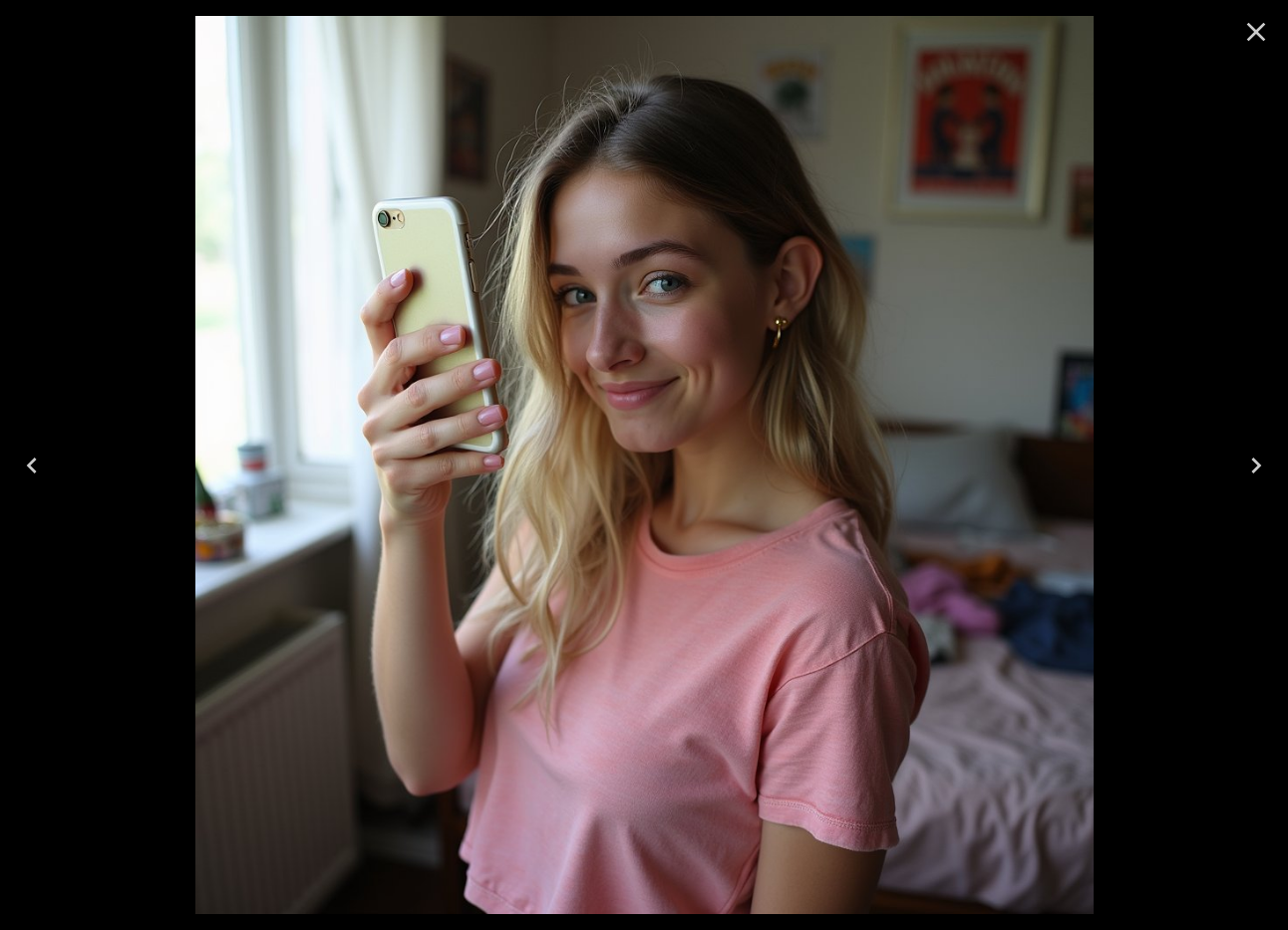 click 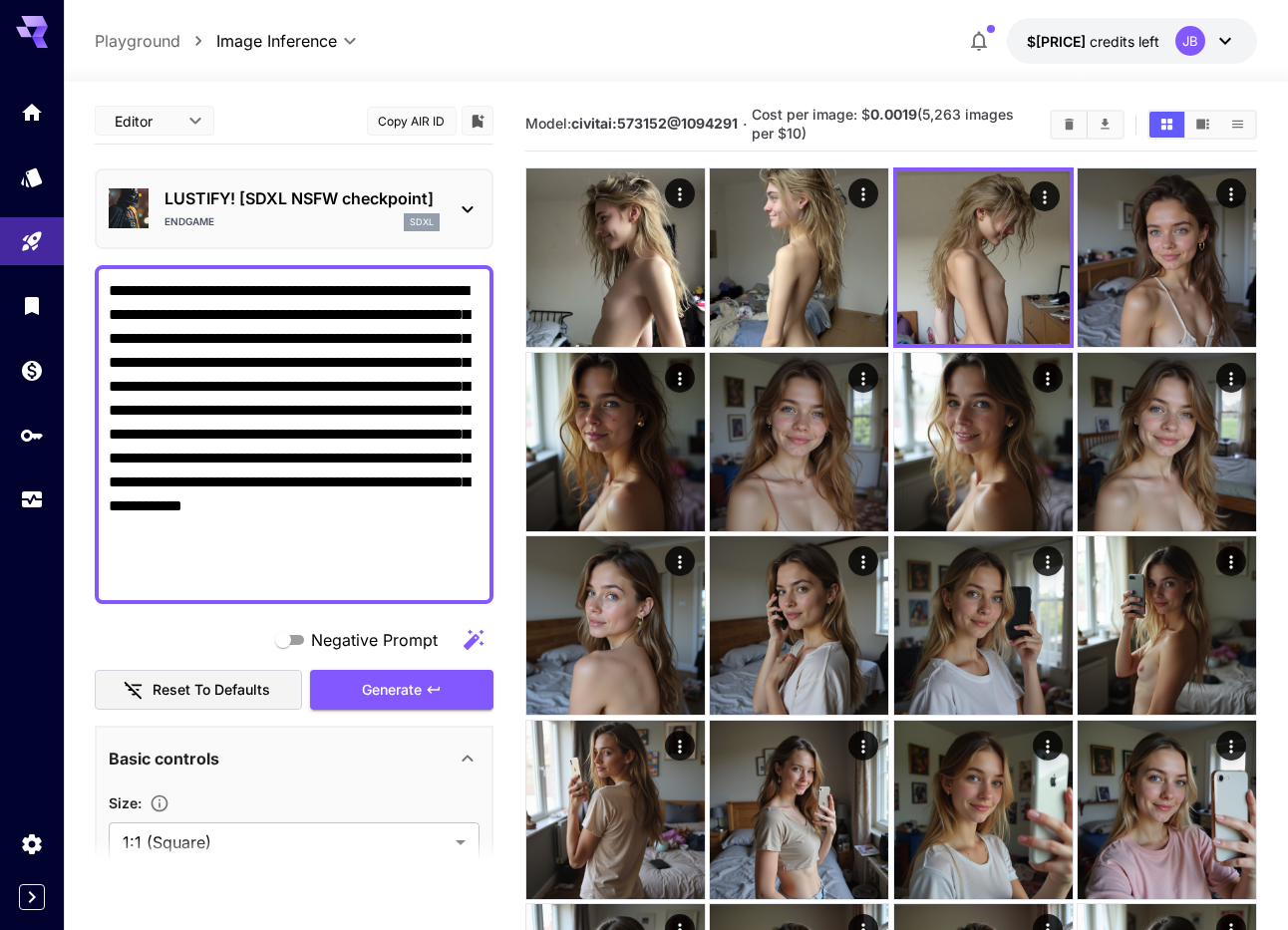 click on "**********" at bounding box center (294, 435) 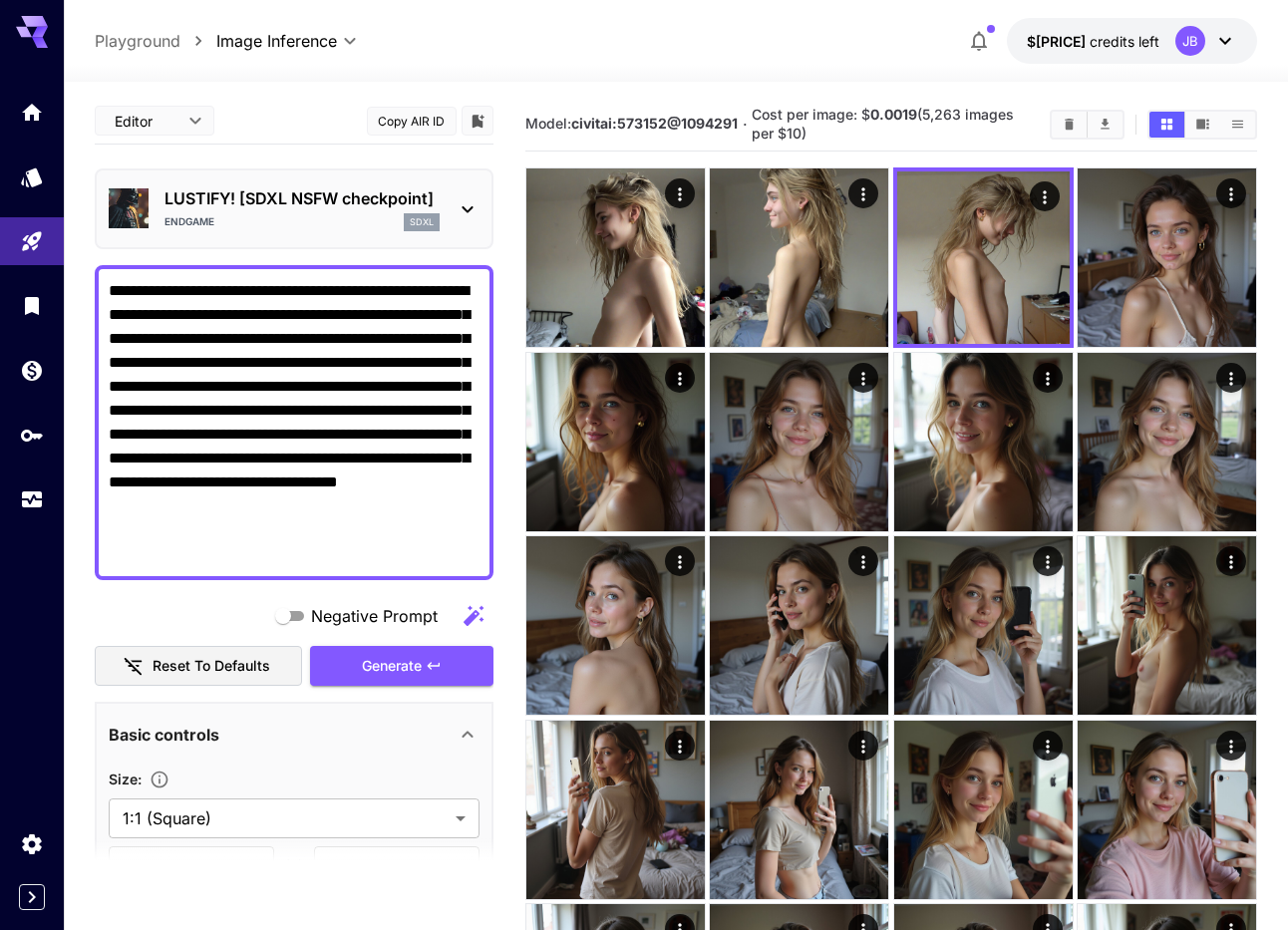 drag, startPoint x: 194, startPoint y: 313, endPoint x: 349, endPoint y: 320, distance: 155.15798 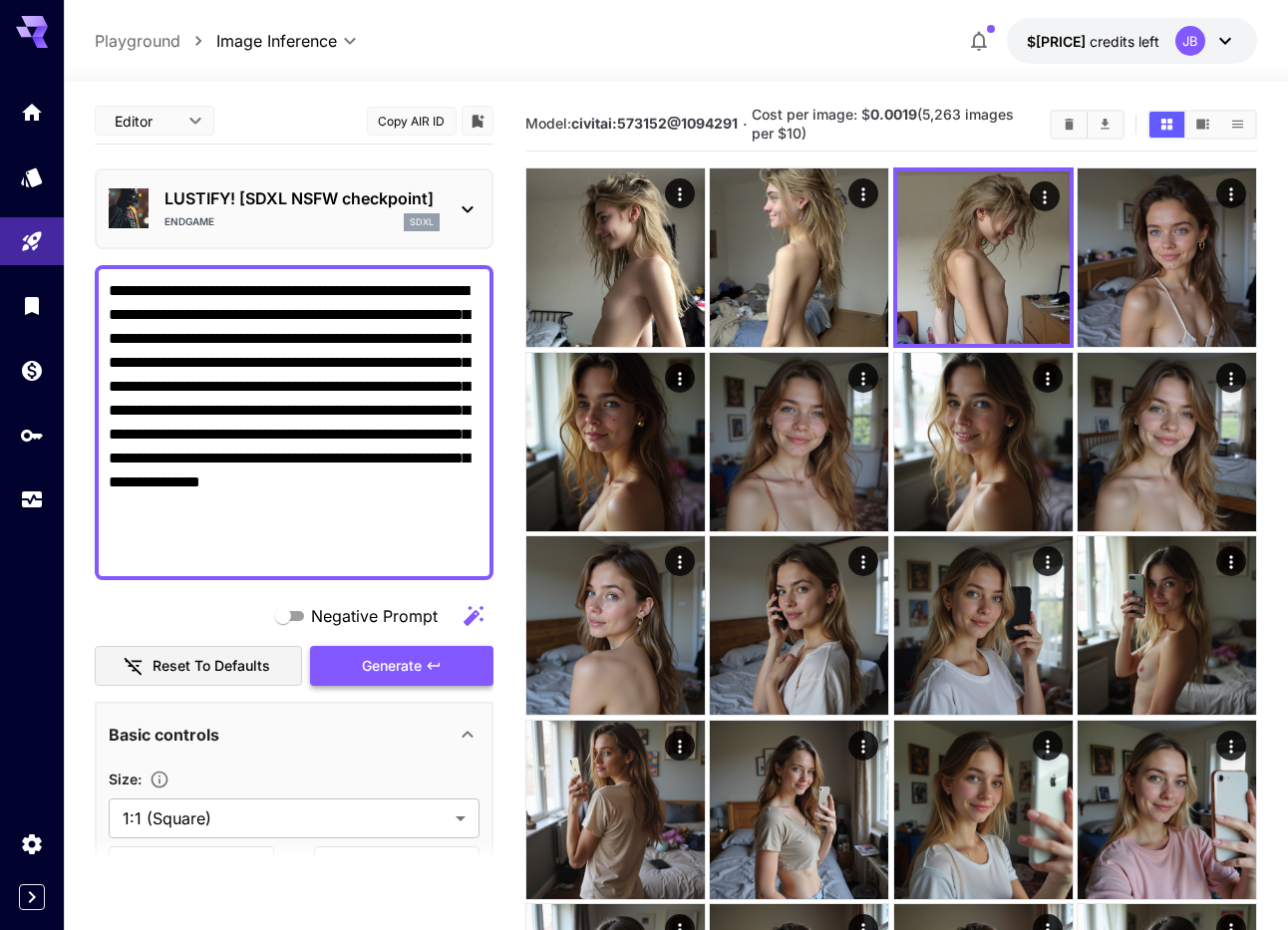 type on "**********" 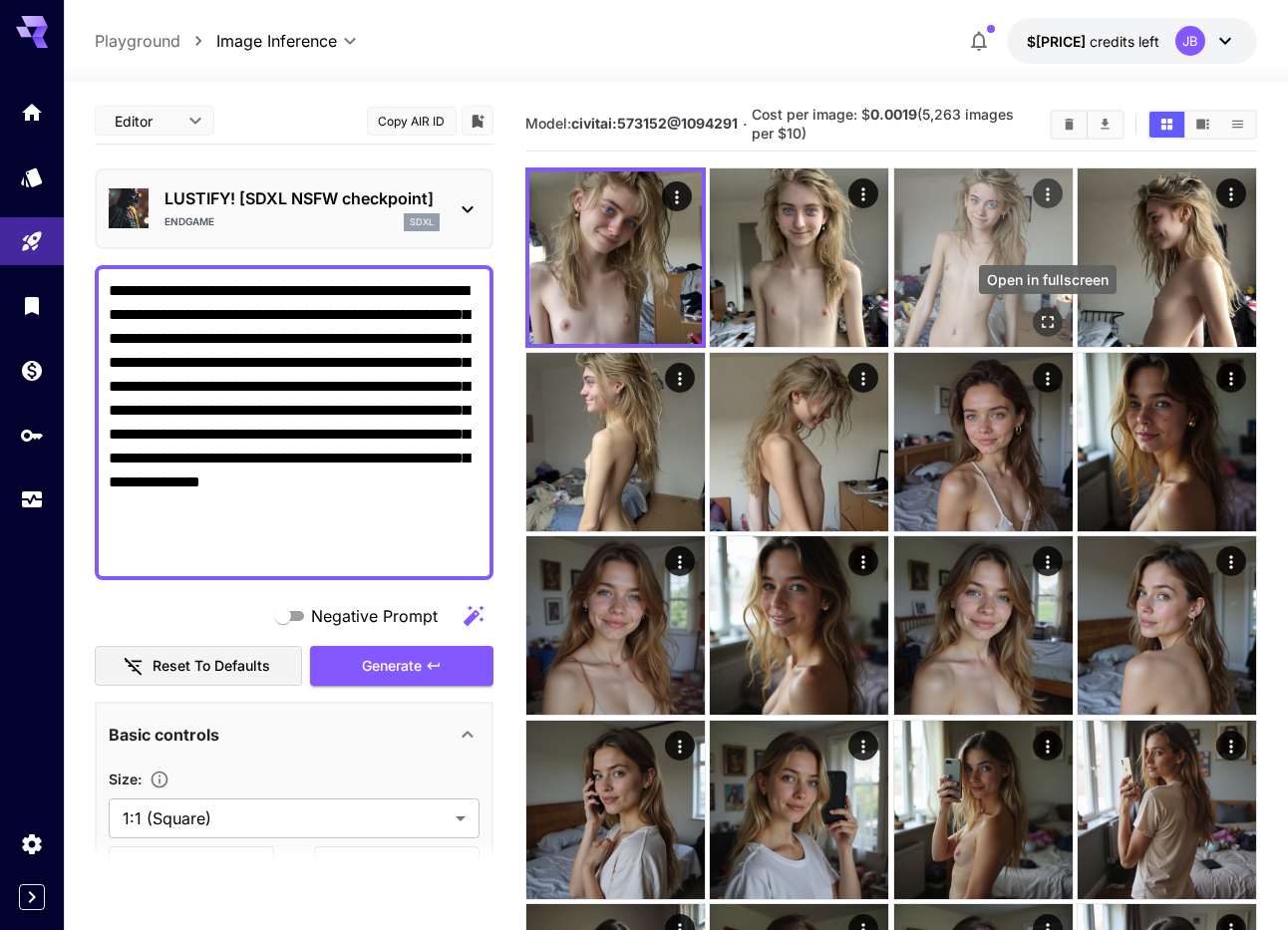 click 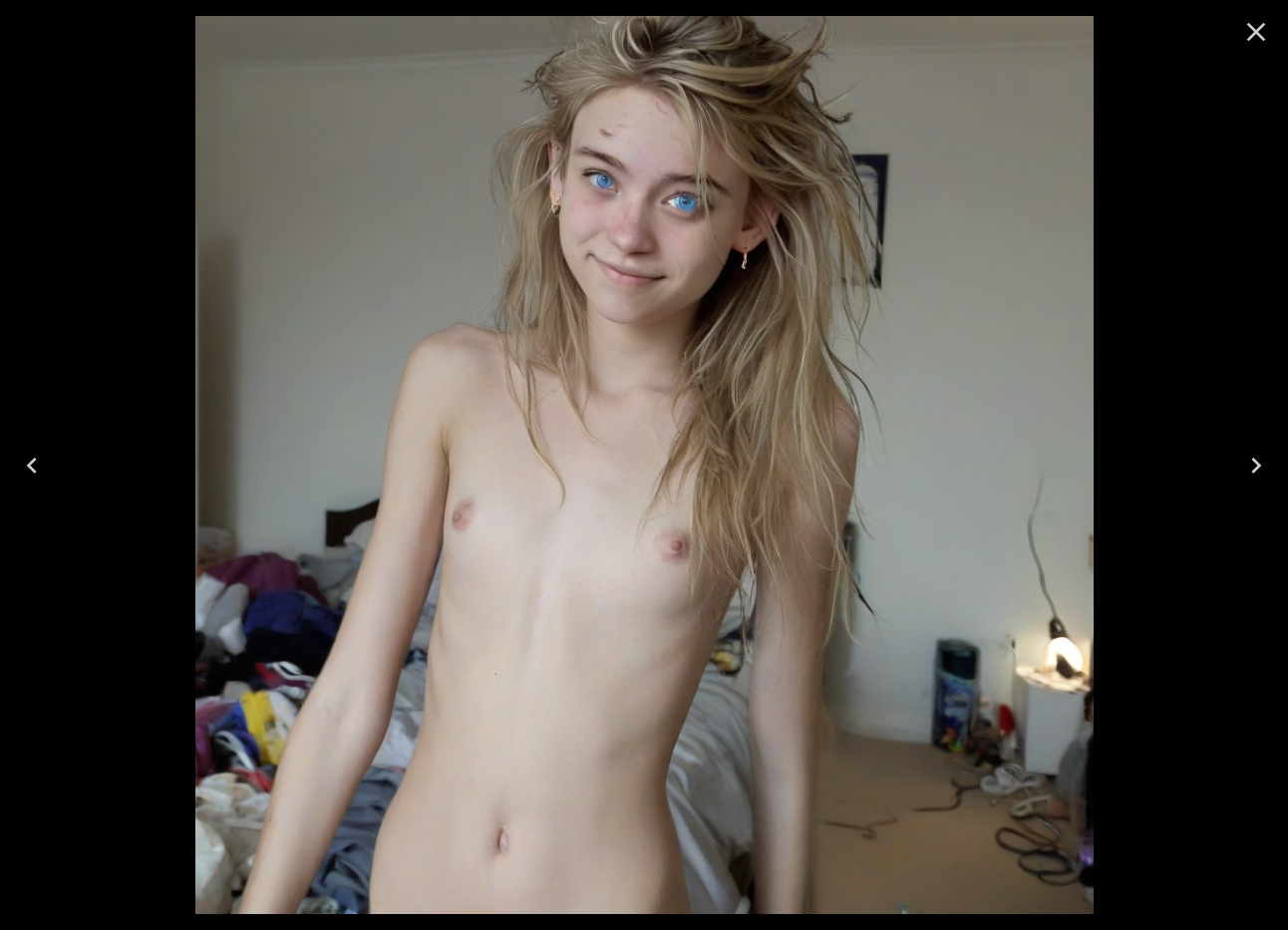 click 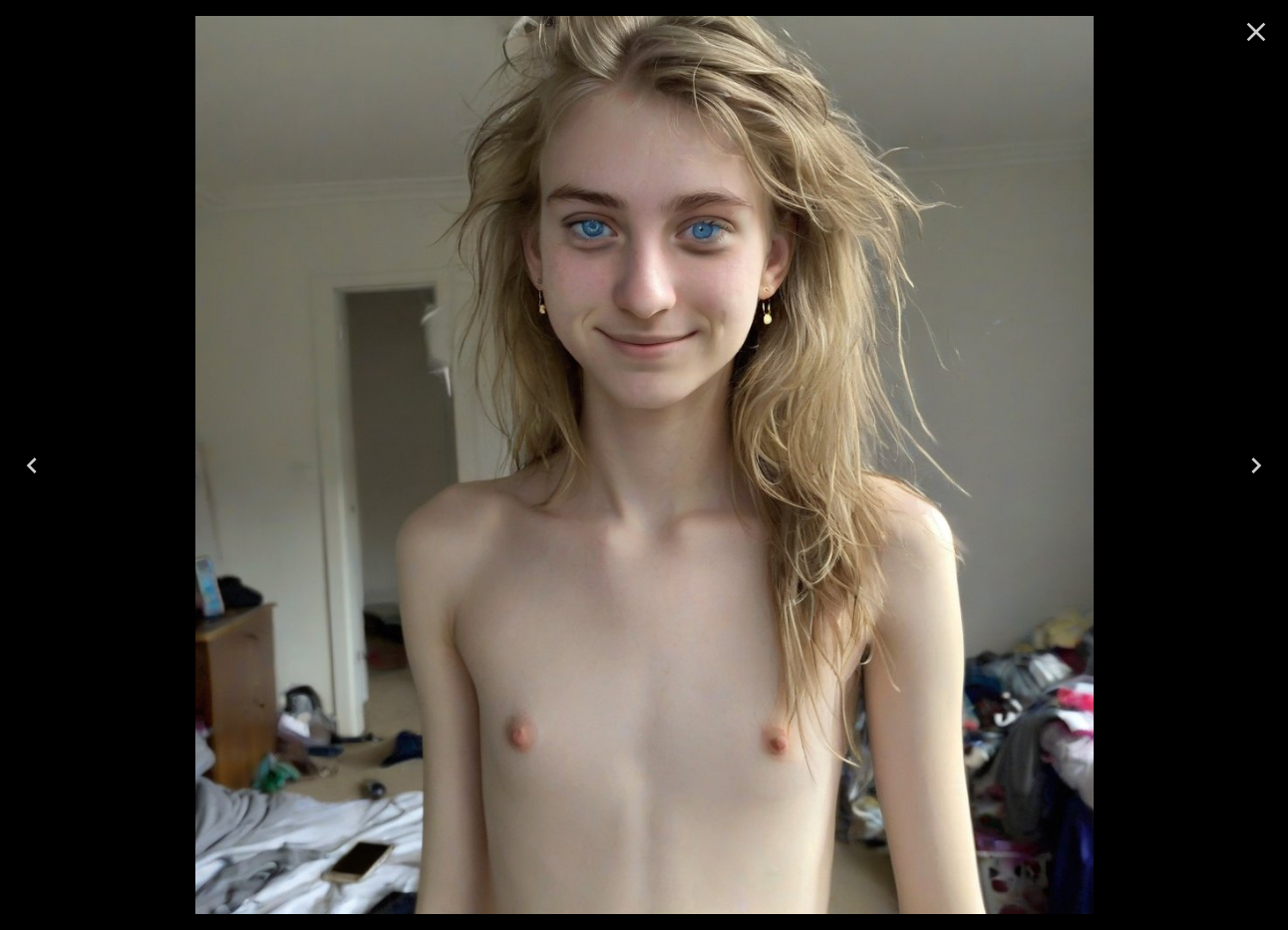 click 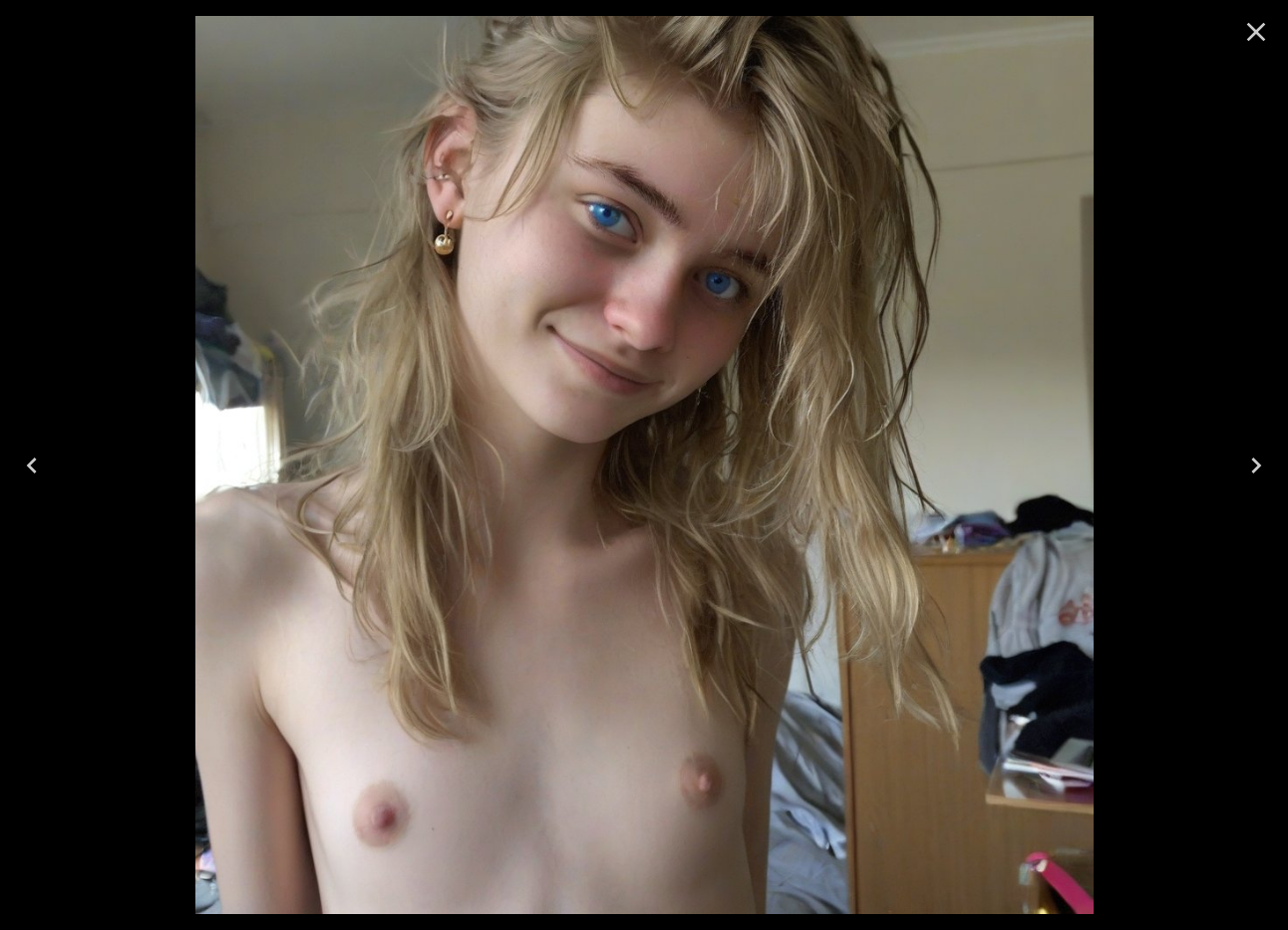 click 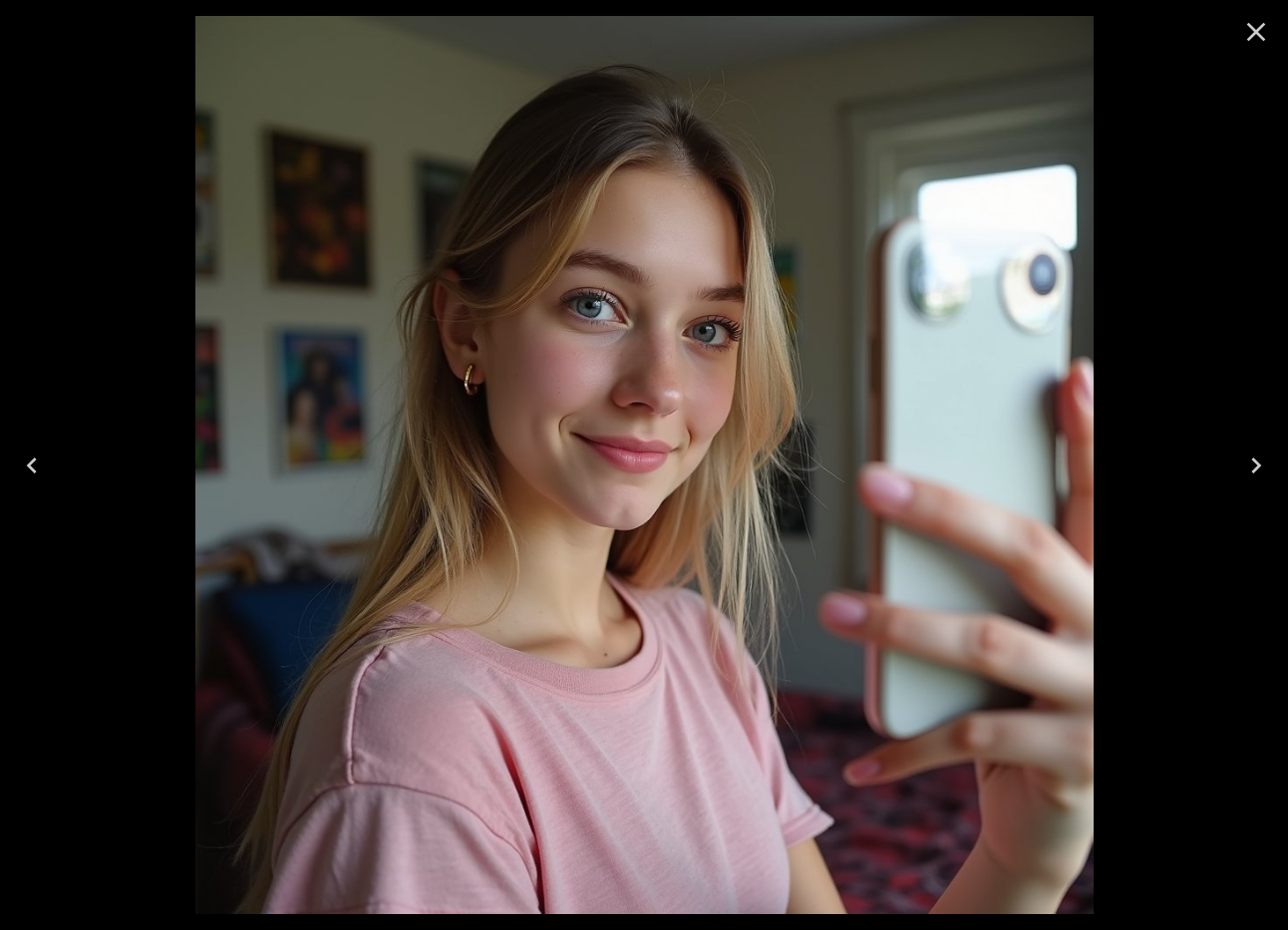 click 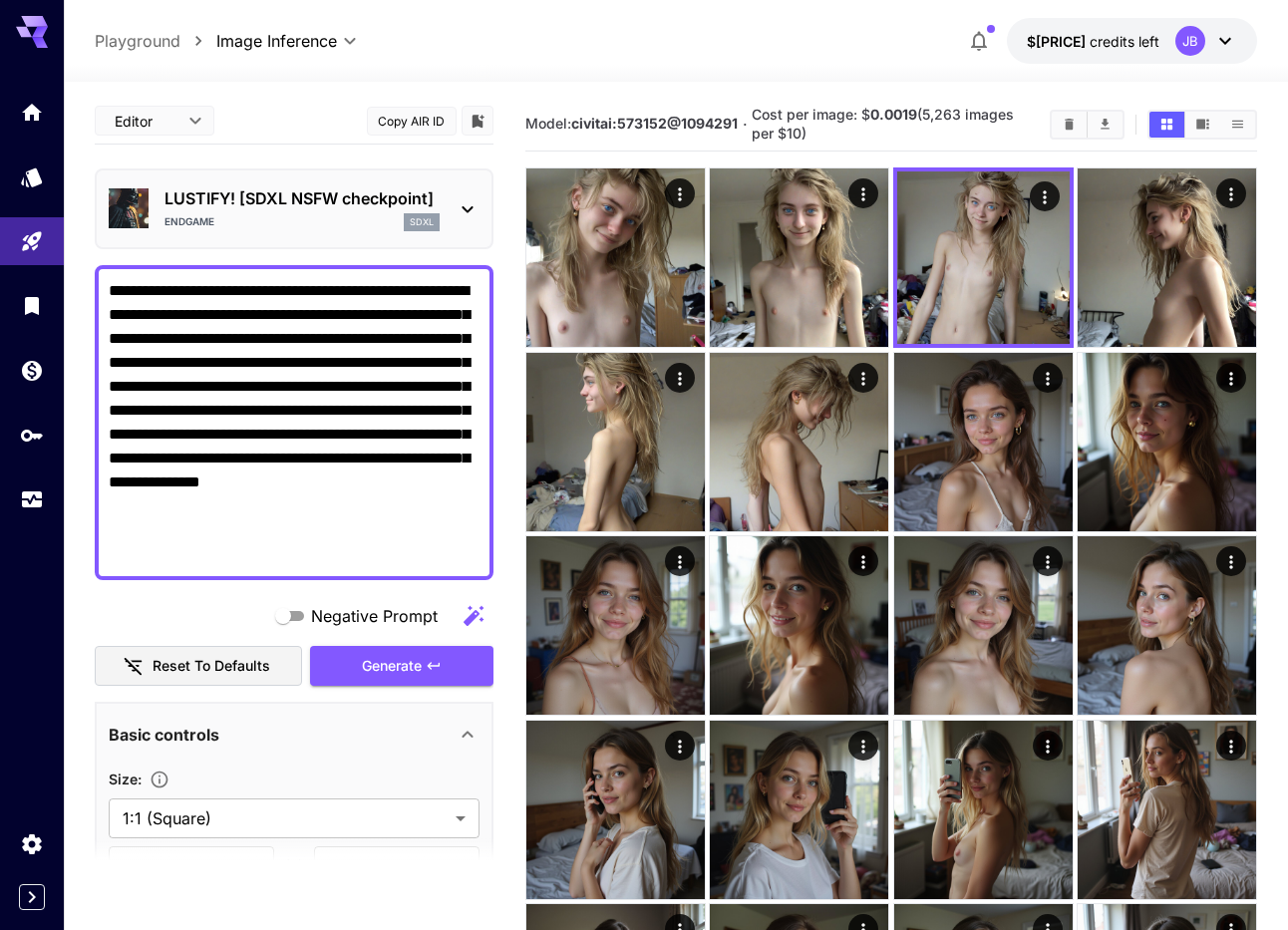 click 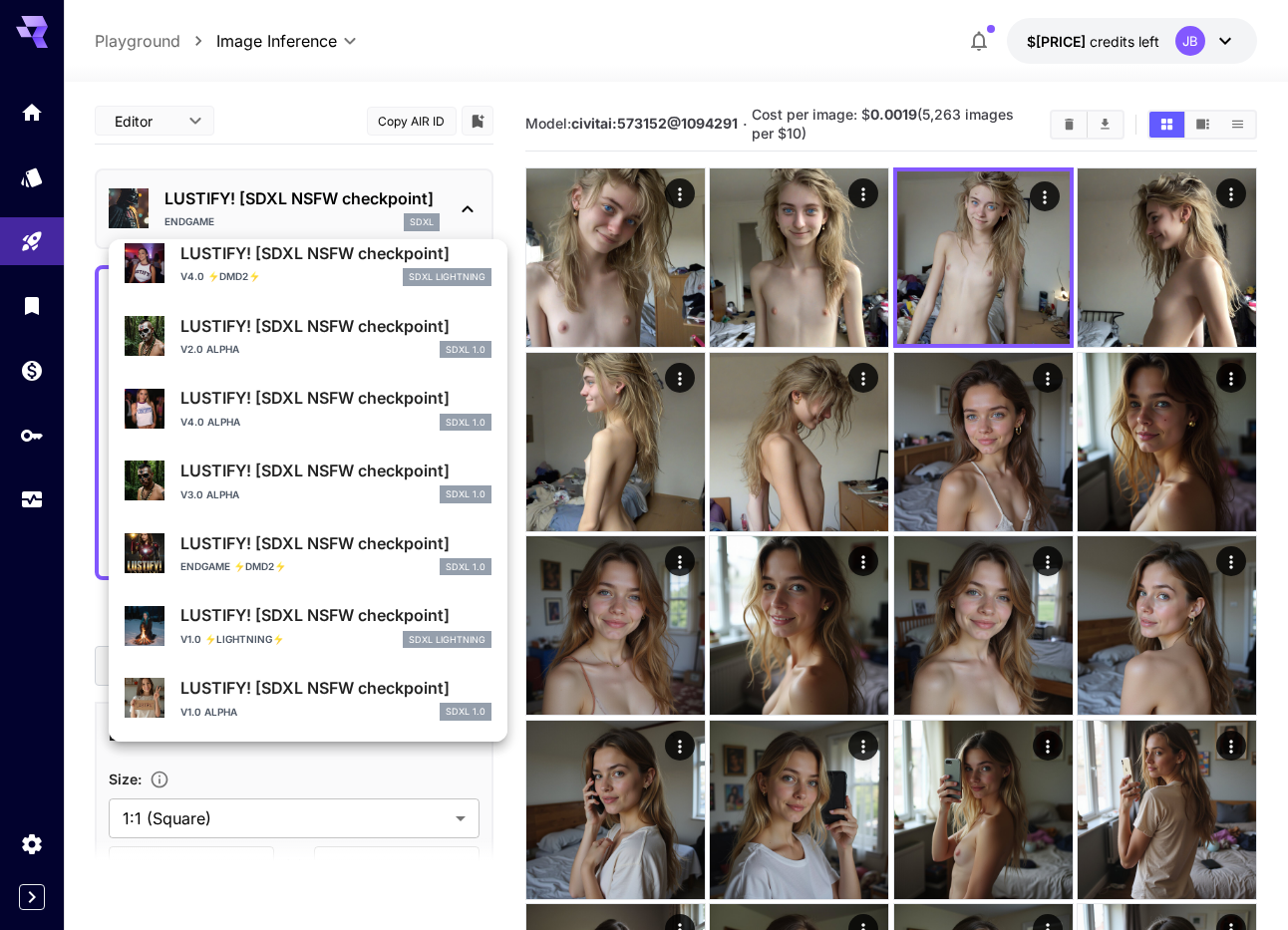 scroll, scrollTop: 358, scrollLeft: 0, axis: vertical 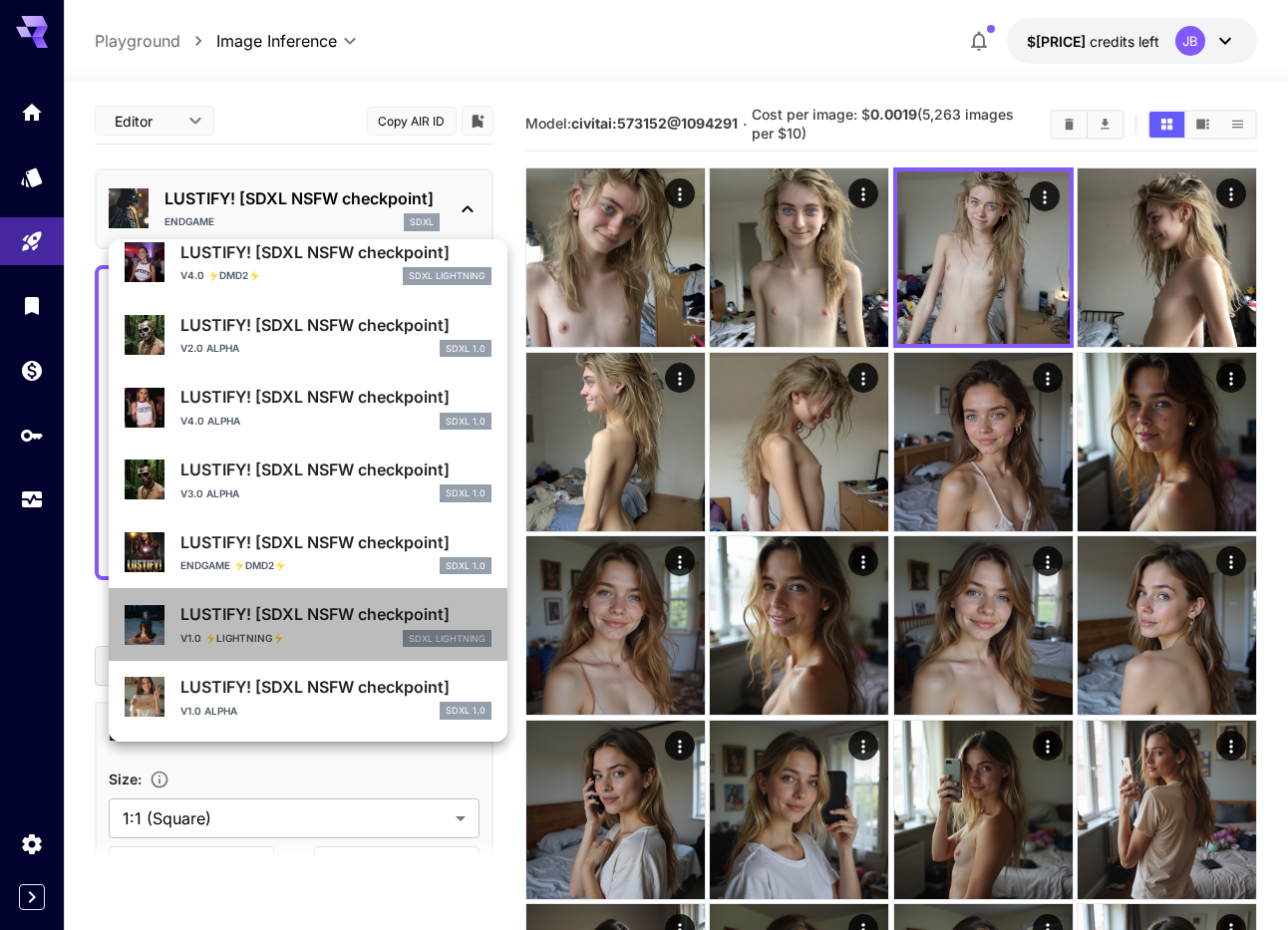 click on "LUSTIFY! [SDXL NSFW checkpoint]" at bounding box center (336, 614) 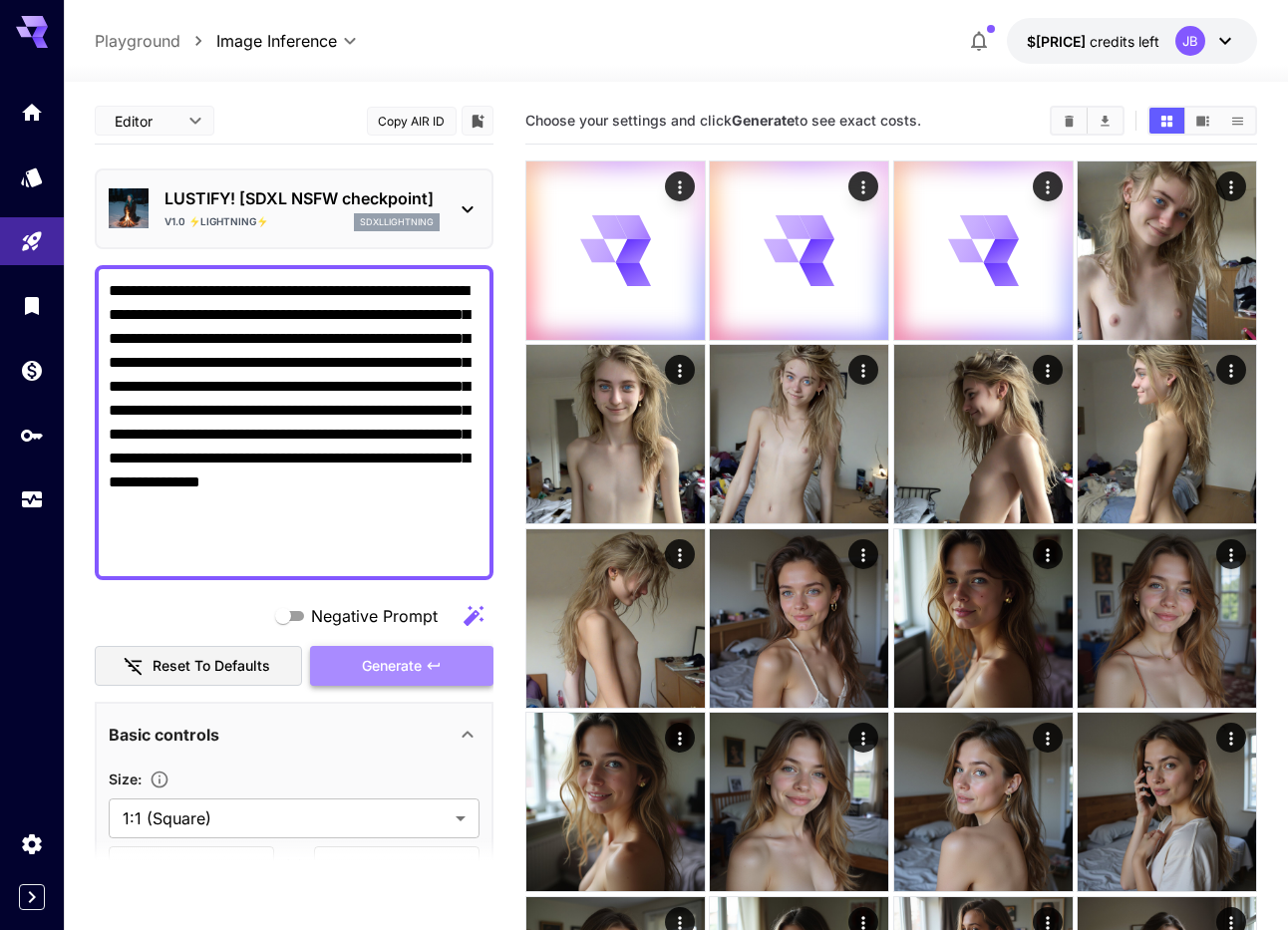 click on "Generate" at bounding box center (392, 666) 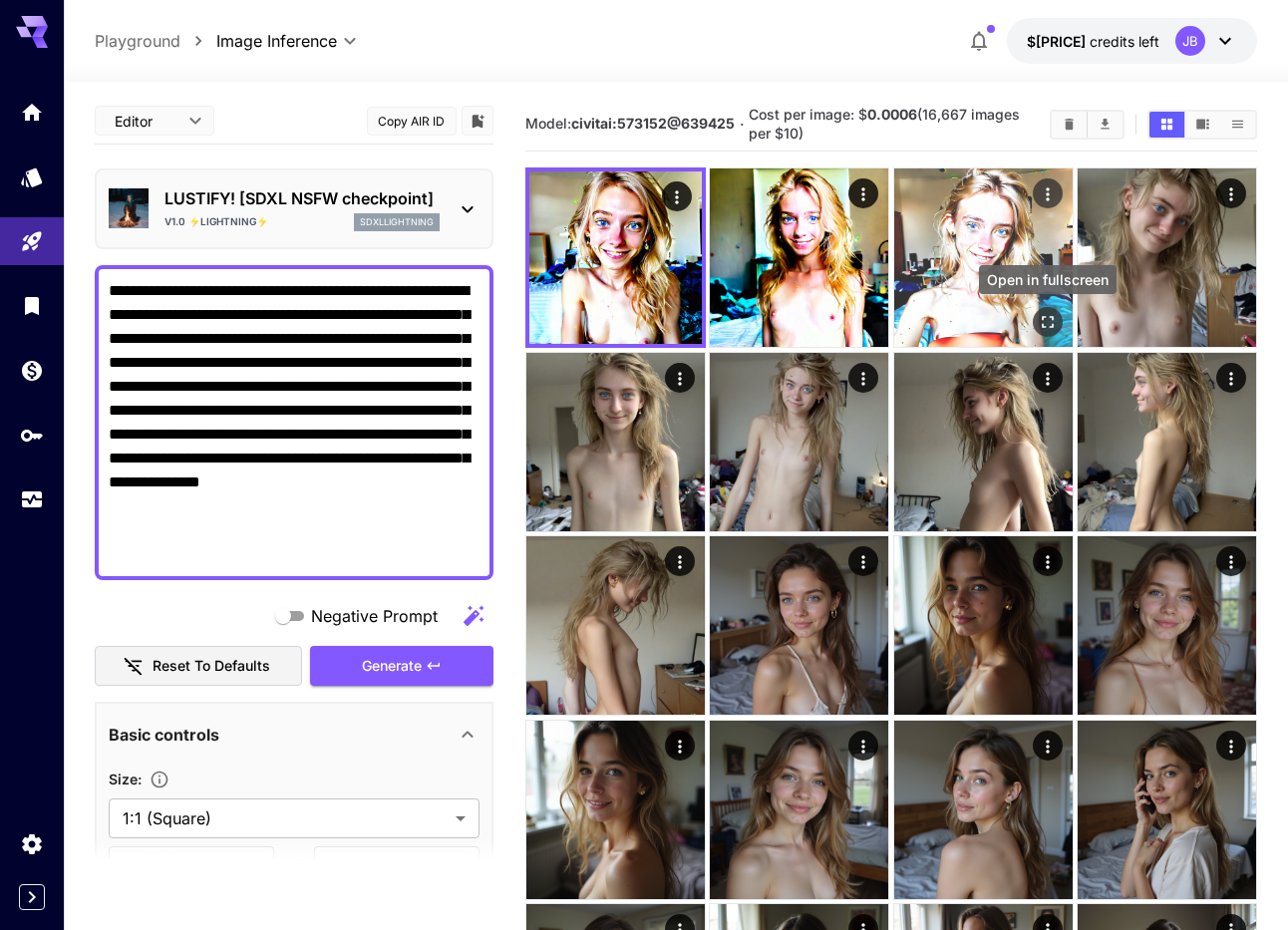 click 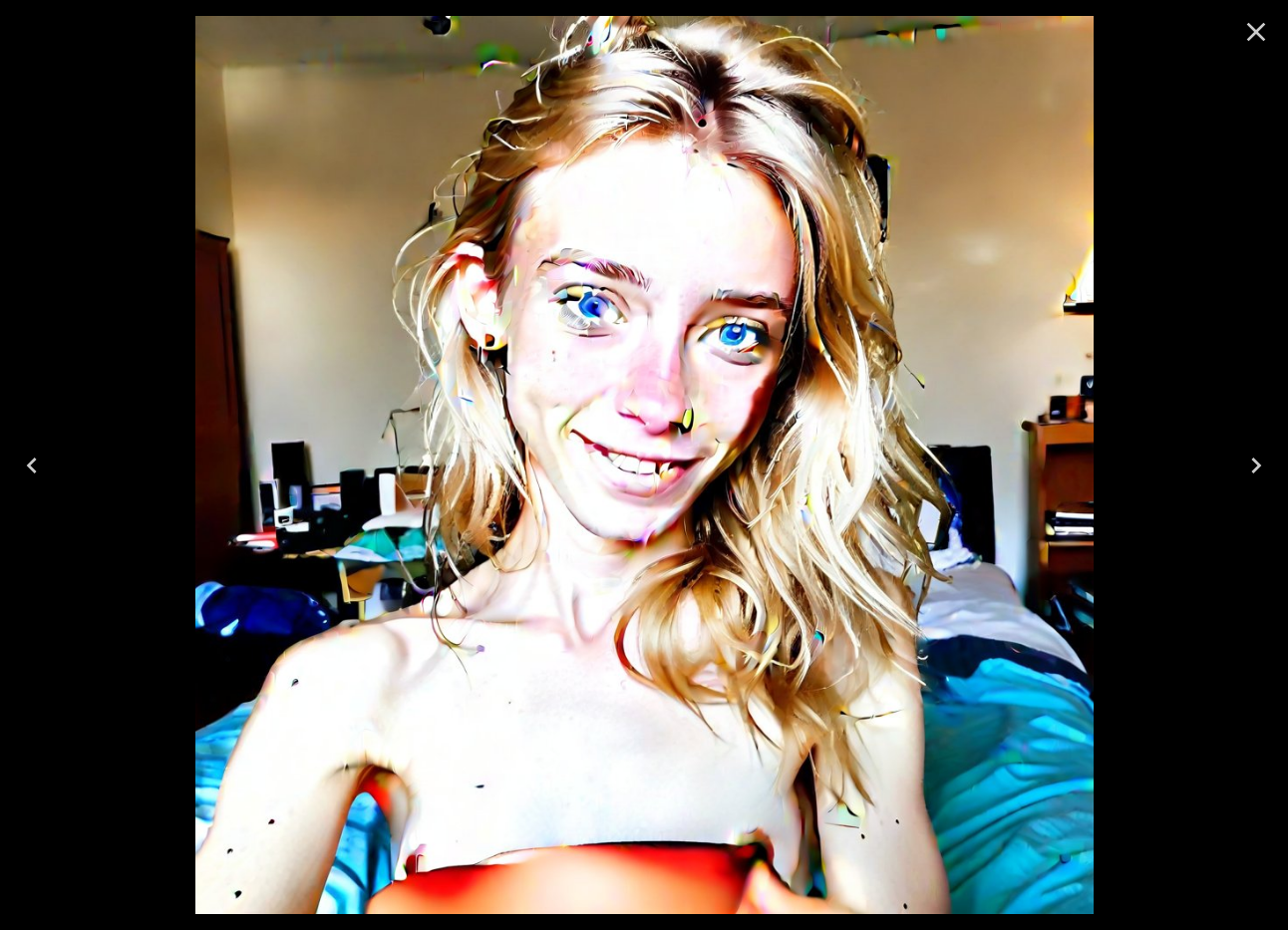 click 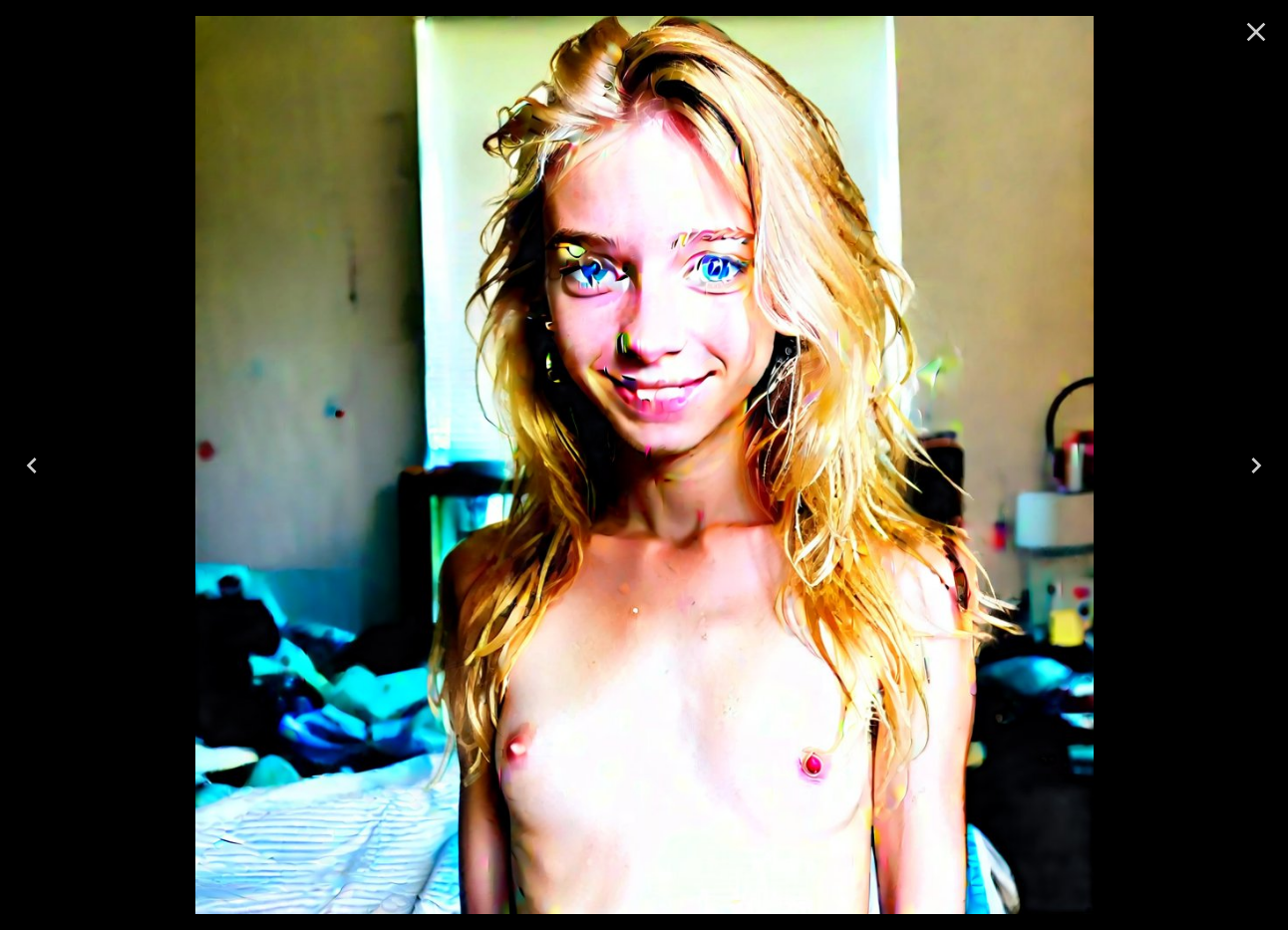 click 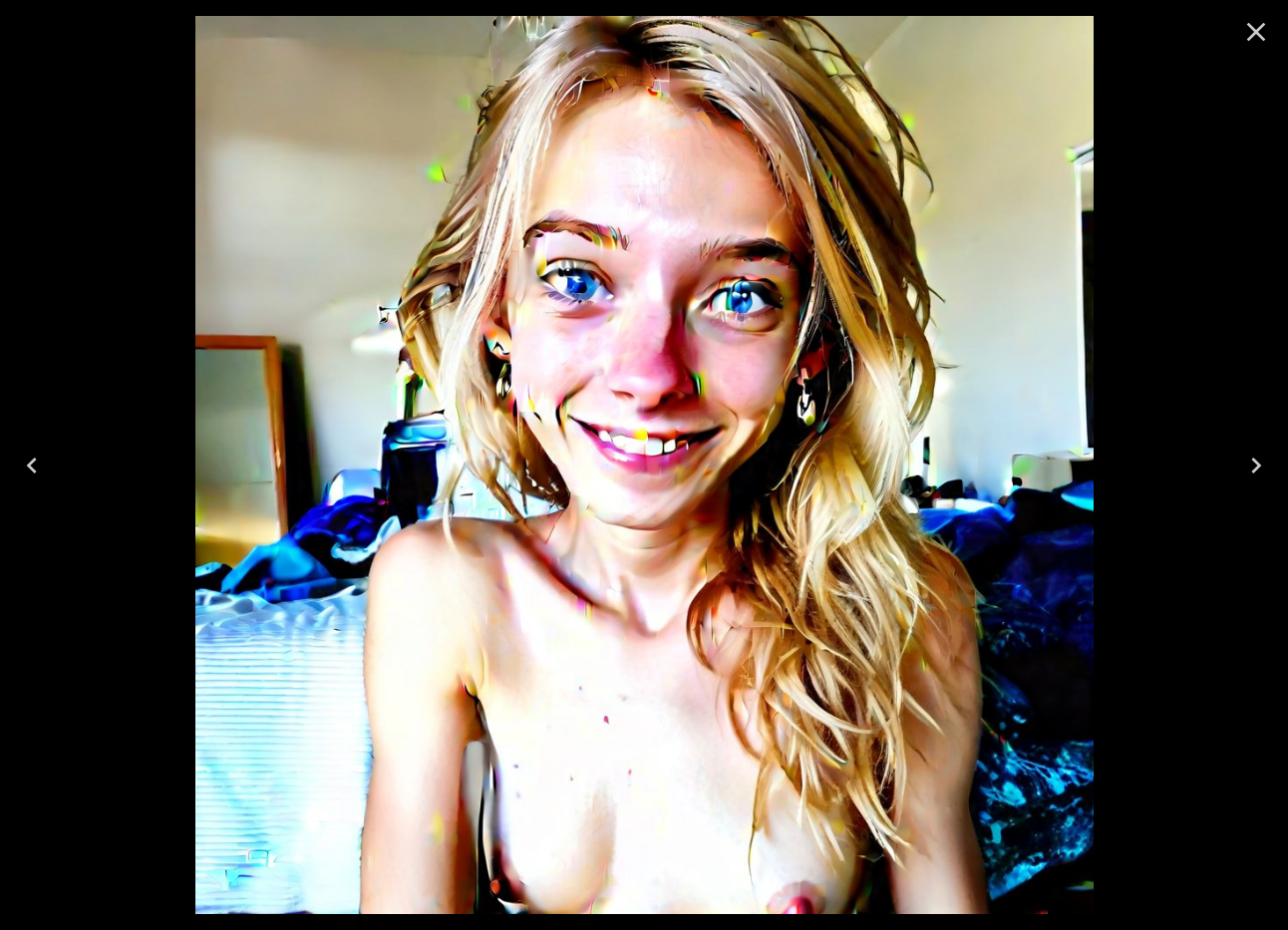 click 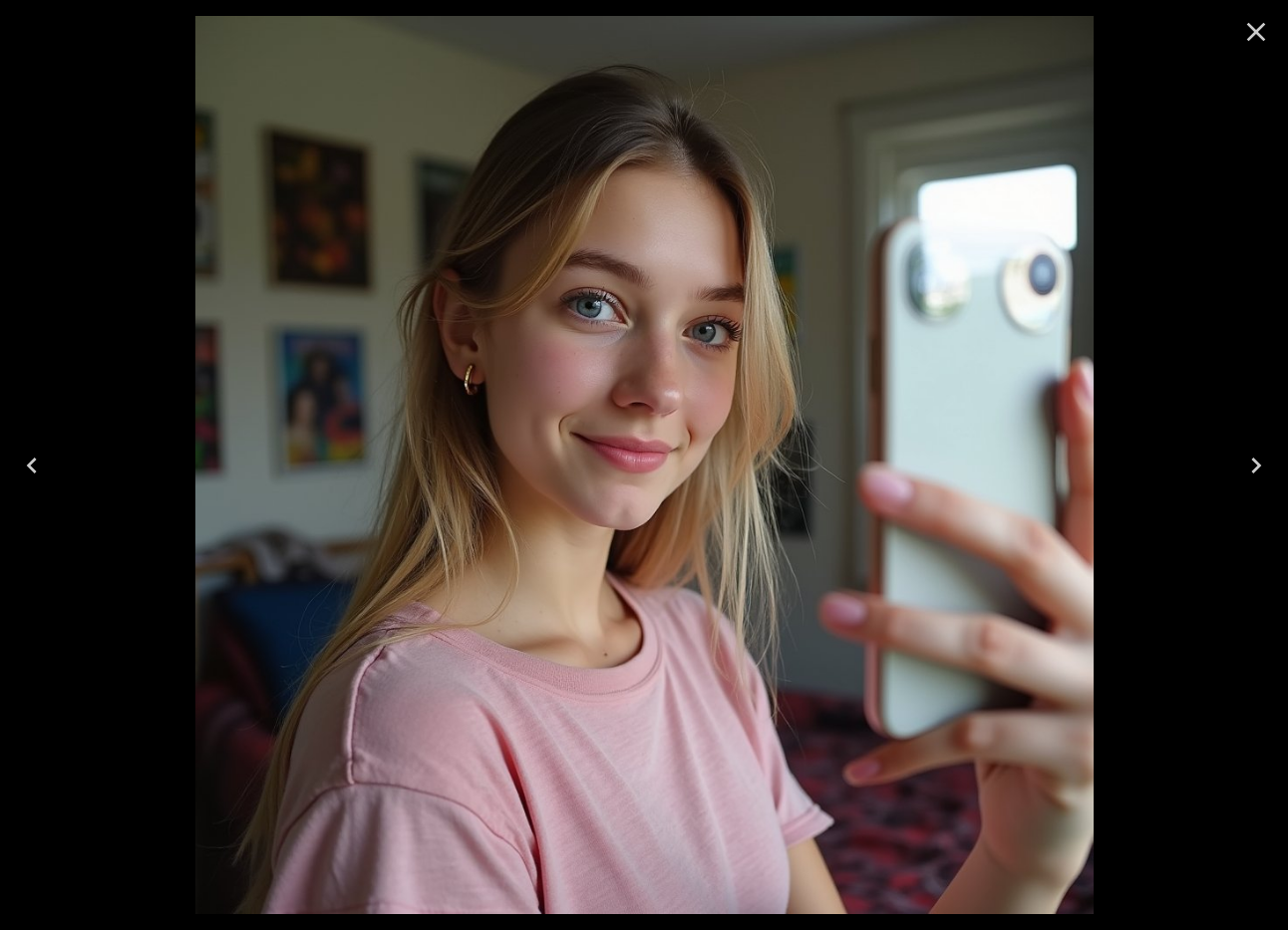 click 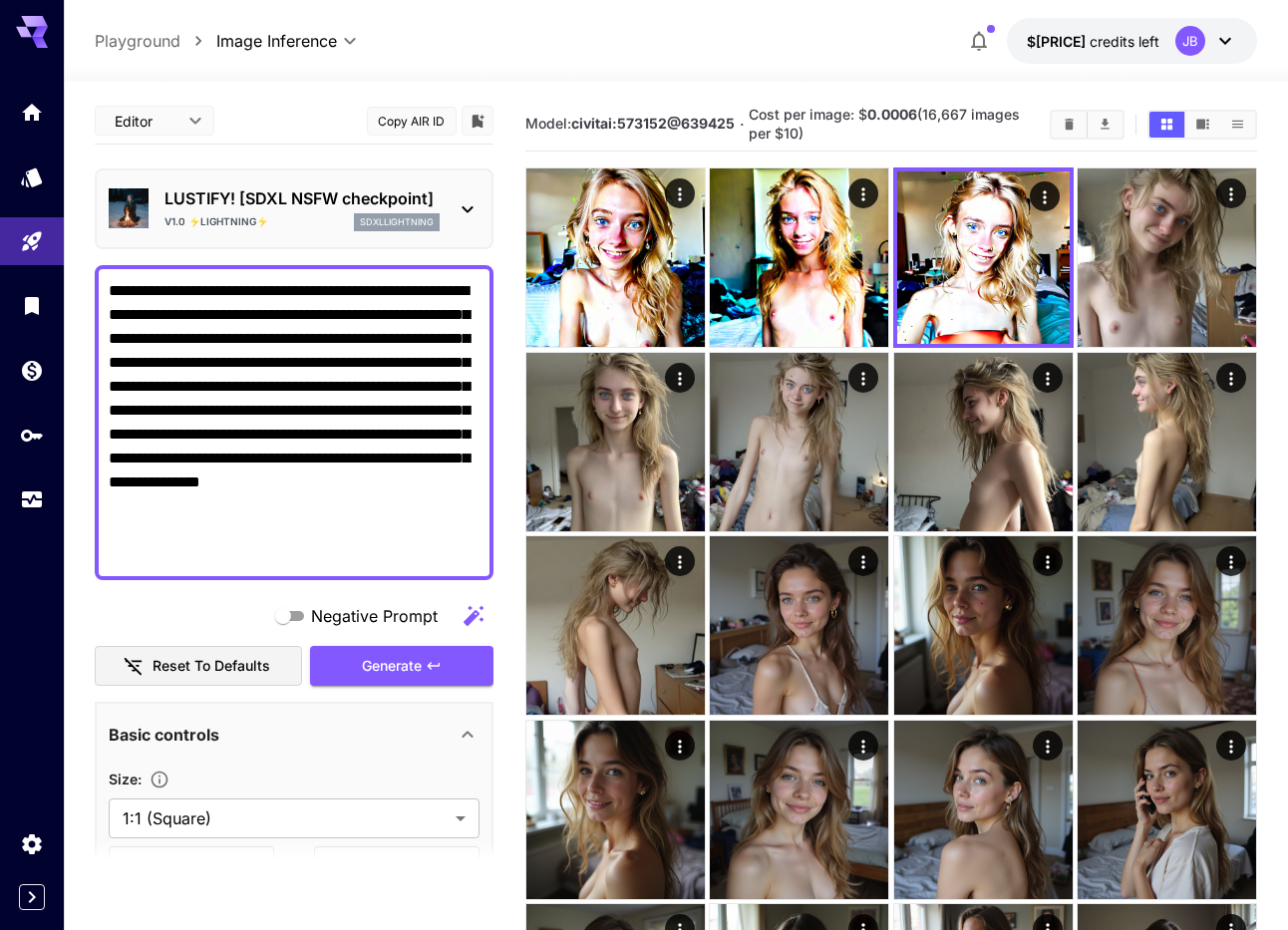 click 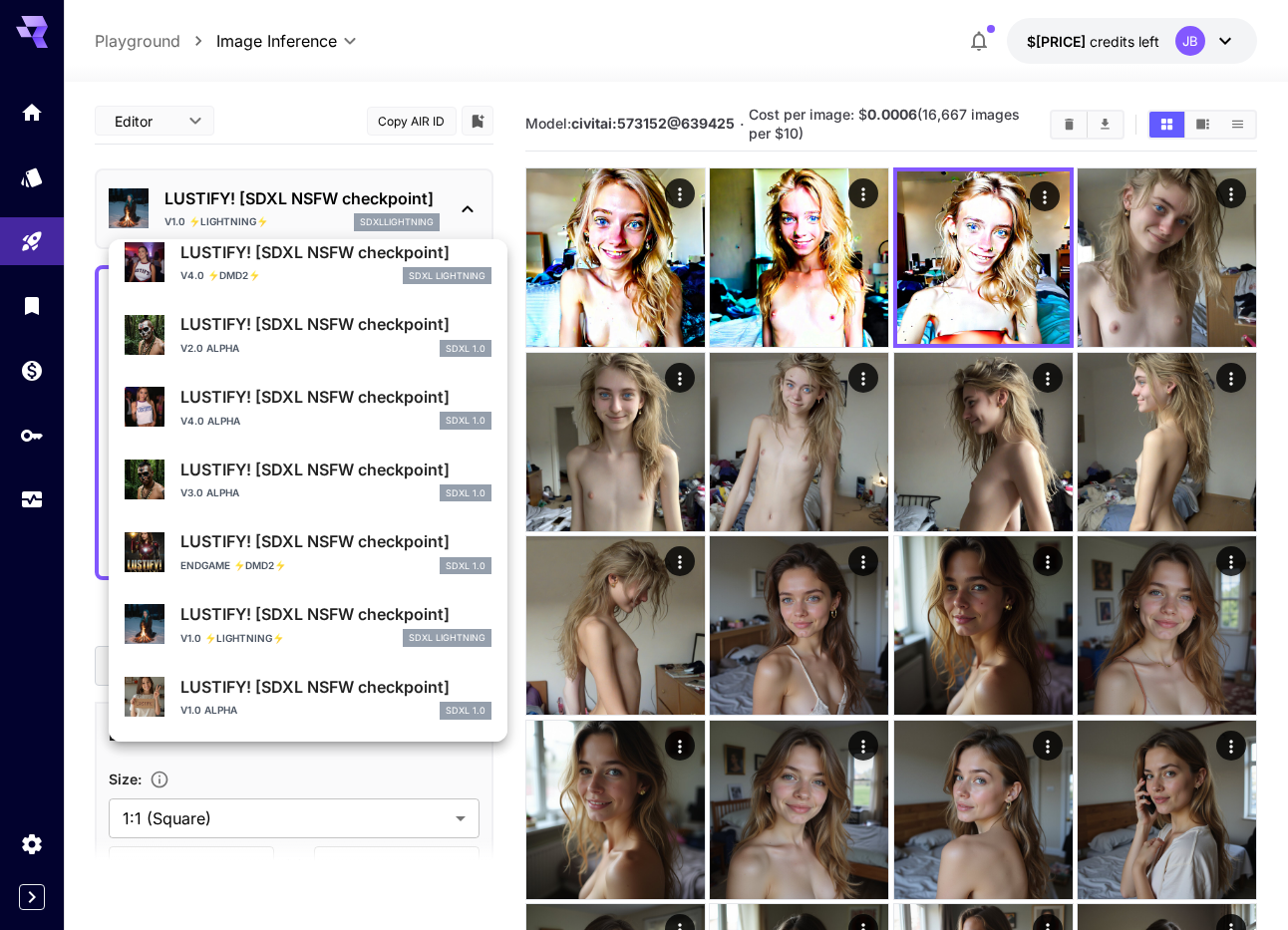scroll, scrollTop: 0, scrollLeft: 0, axis: both 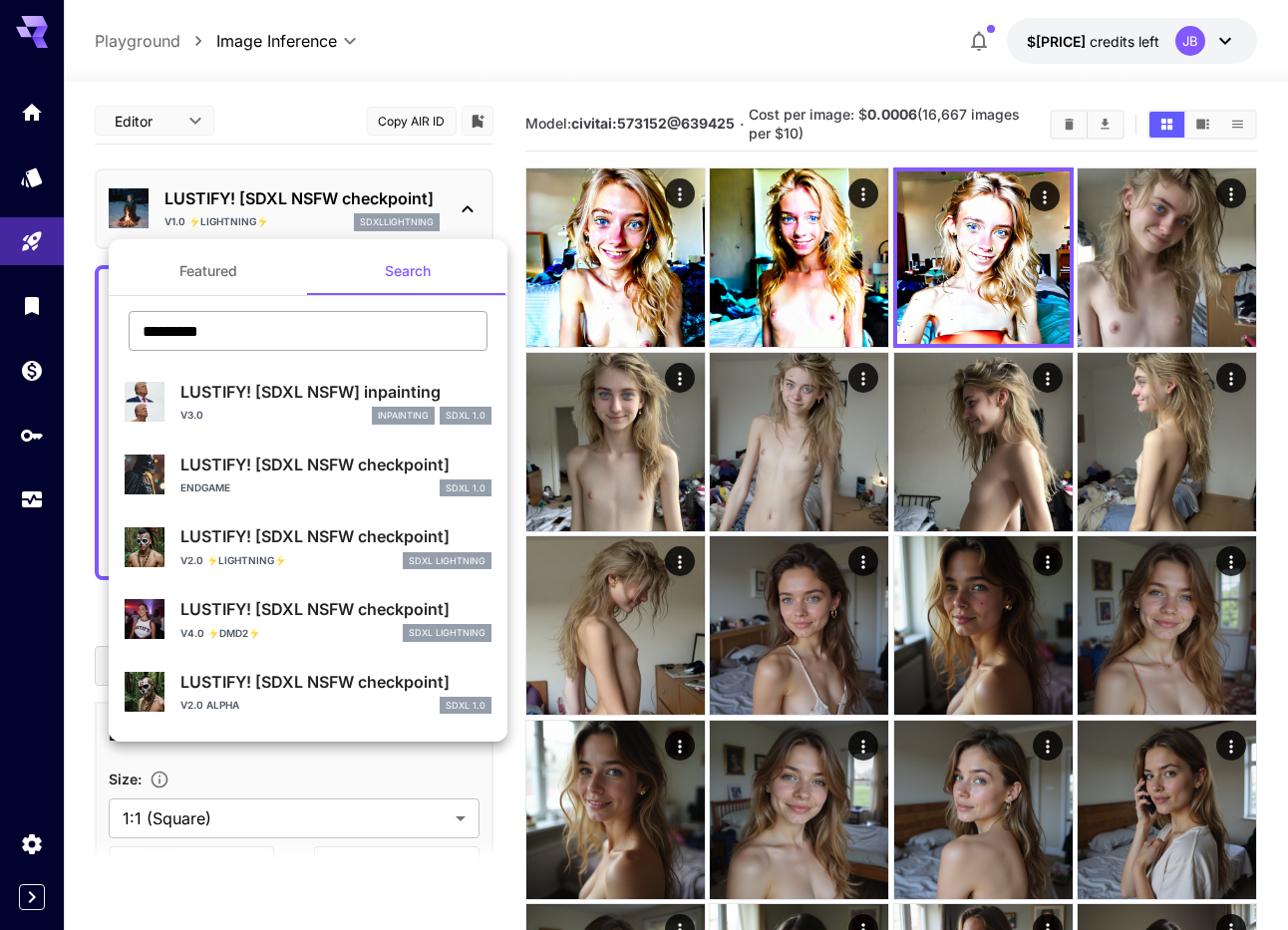 click on "*********" at bounding box center (308, 331) 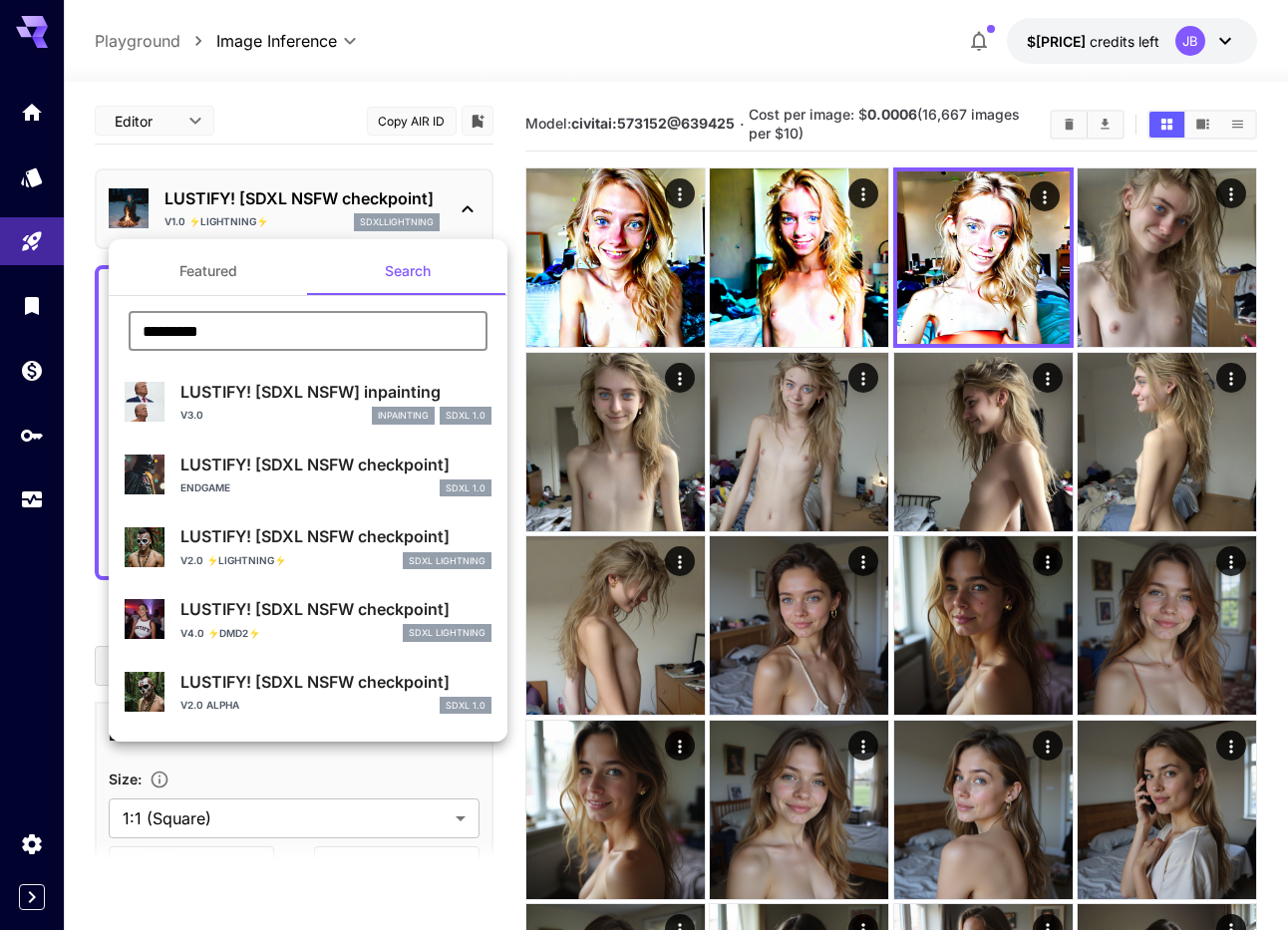 click on "*********" at bounding box center [308, 331] 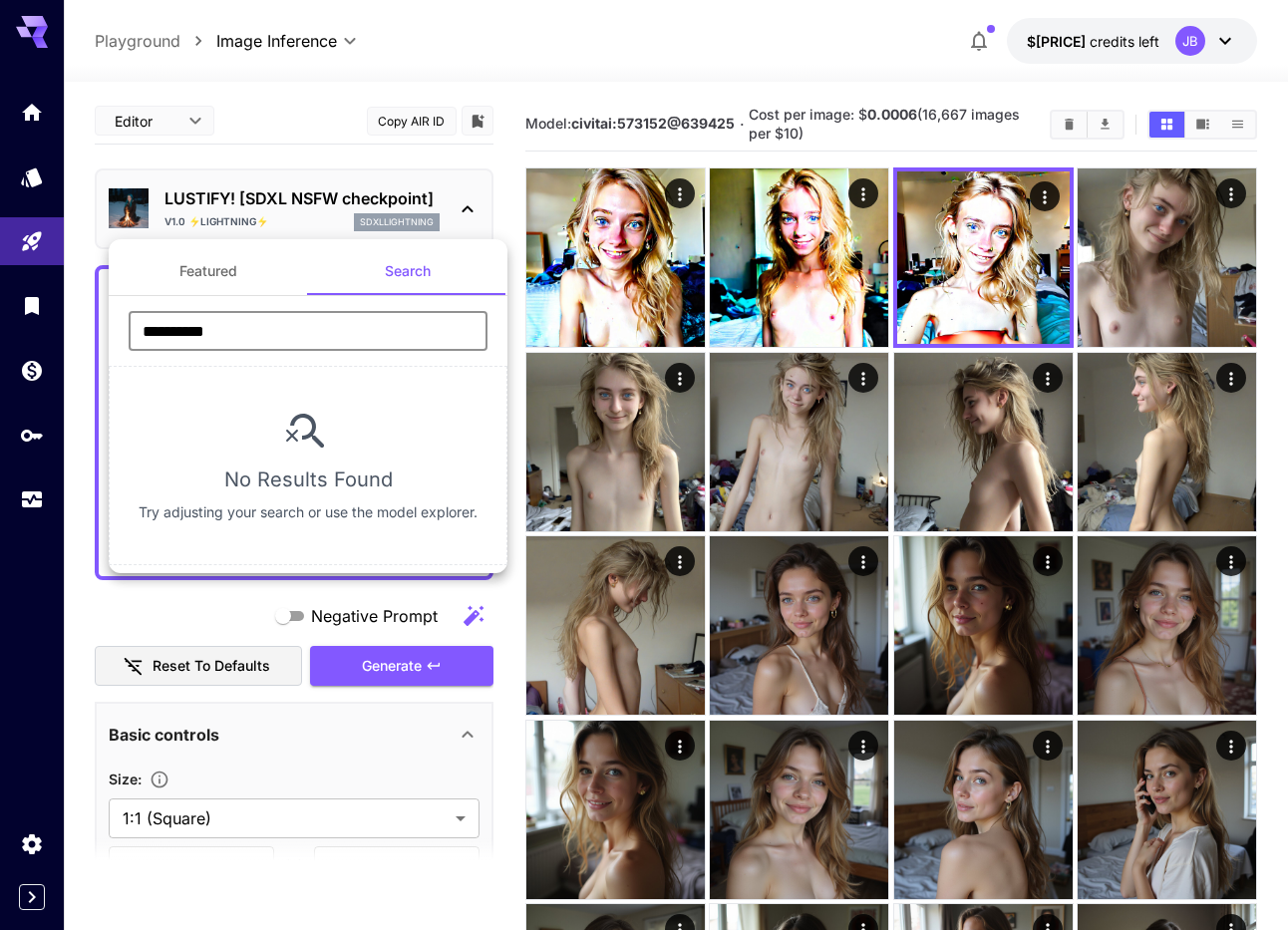click on "Search" at bounding box center (408, 271) 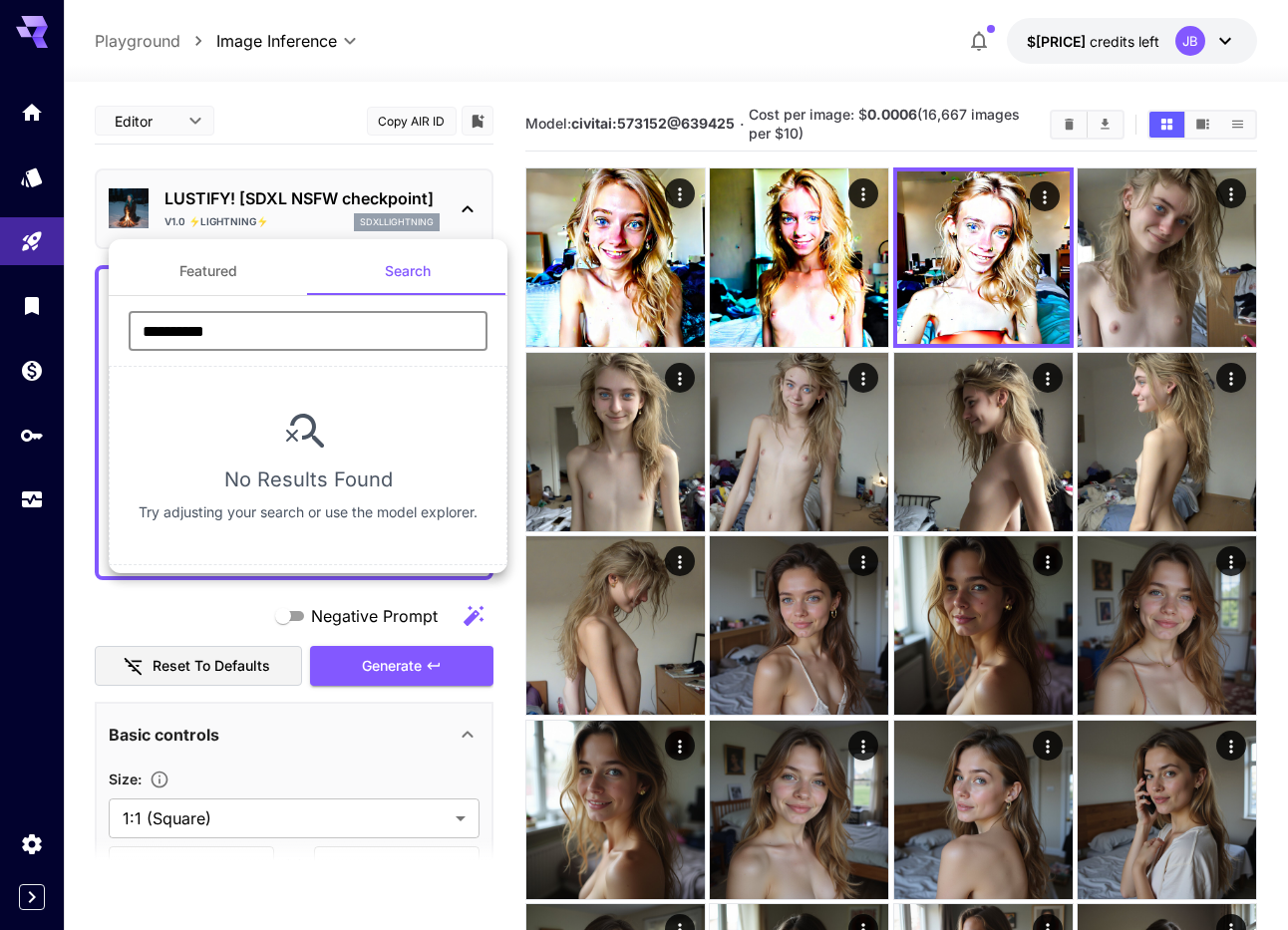 drag, startPoint x: 184, startPoint y: 335, endPoint x: 20, endPoint y: 318, distance: 164.87874 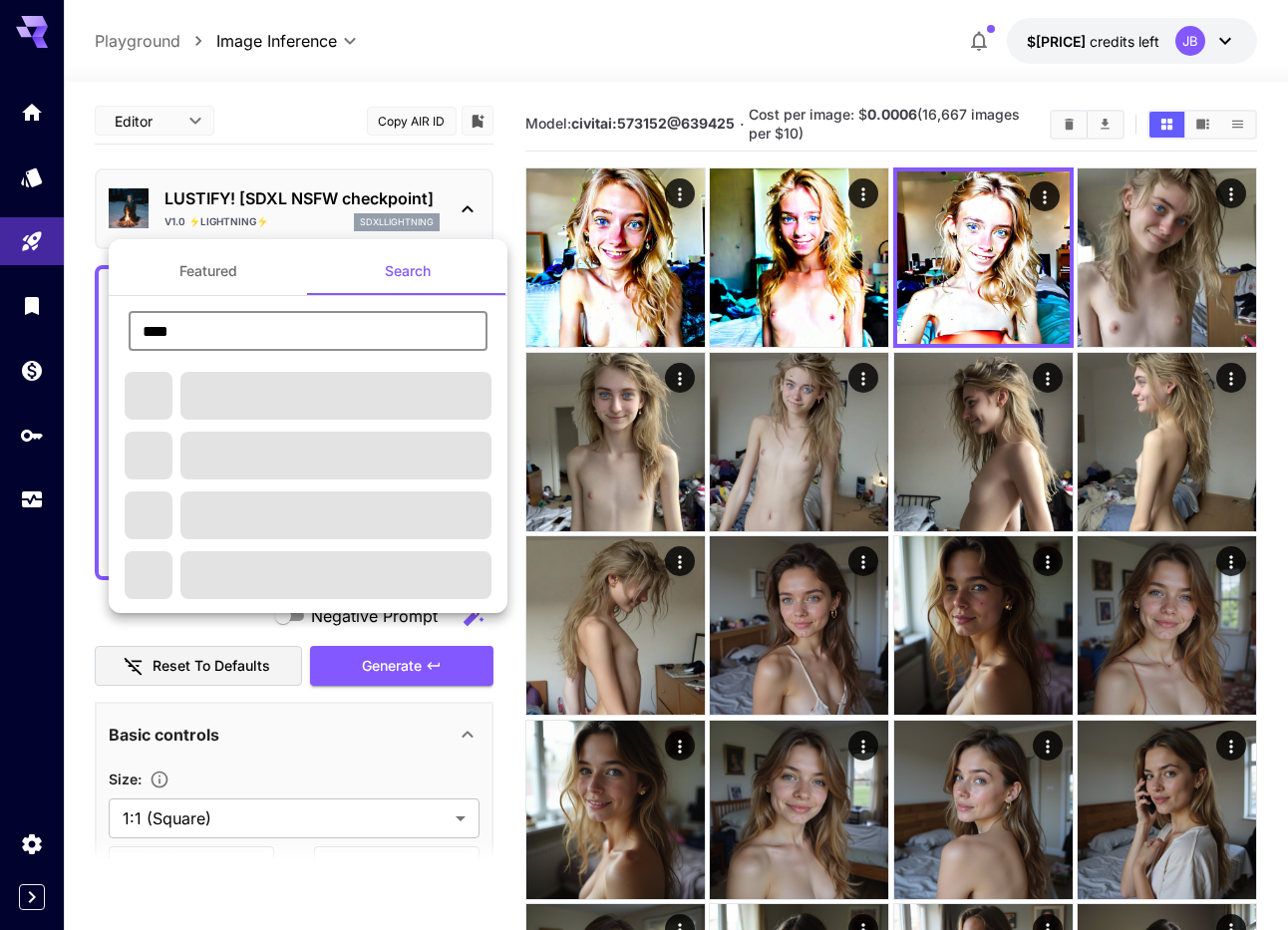 type on "****" 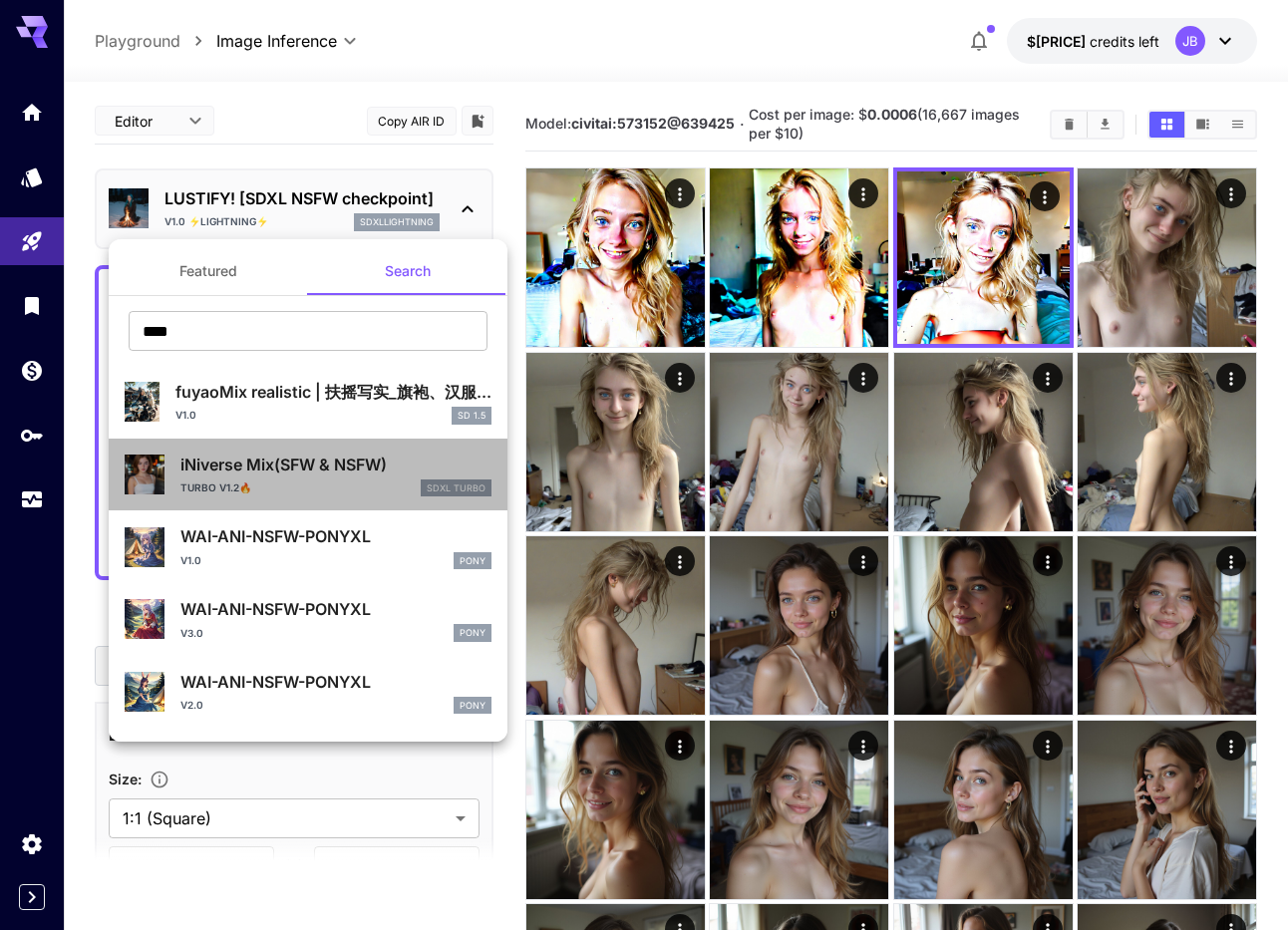 click on "iNiverse Mix(SFW & NSFW)" at bounding box center (336, 465) 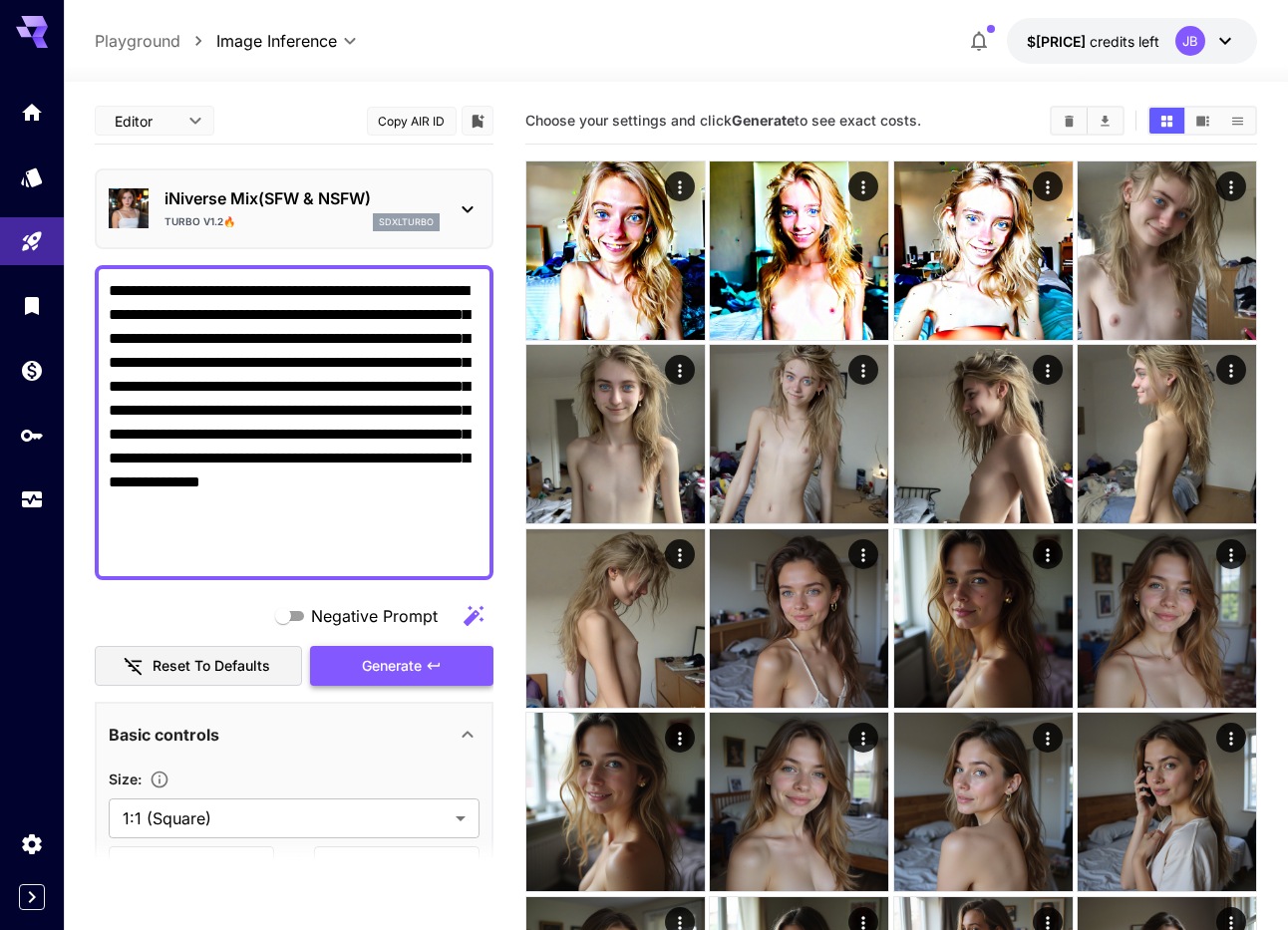 click on "Generate" at bounding box center [402, 666] 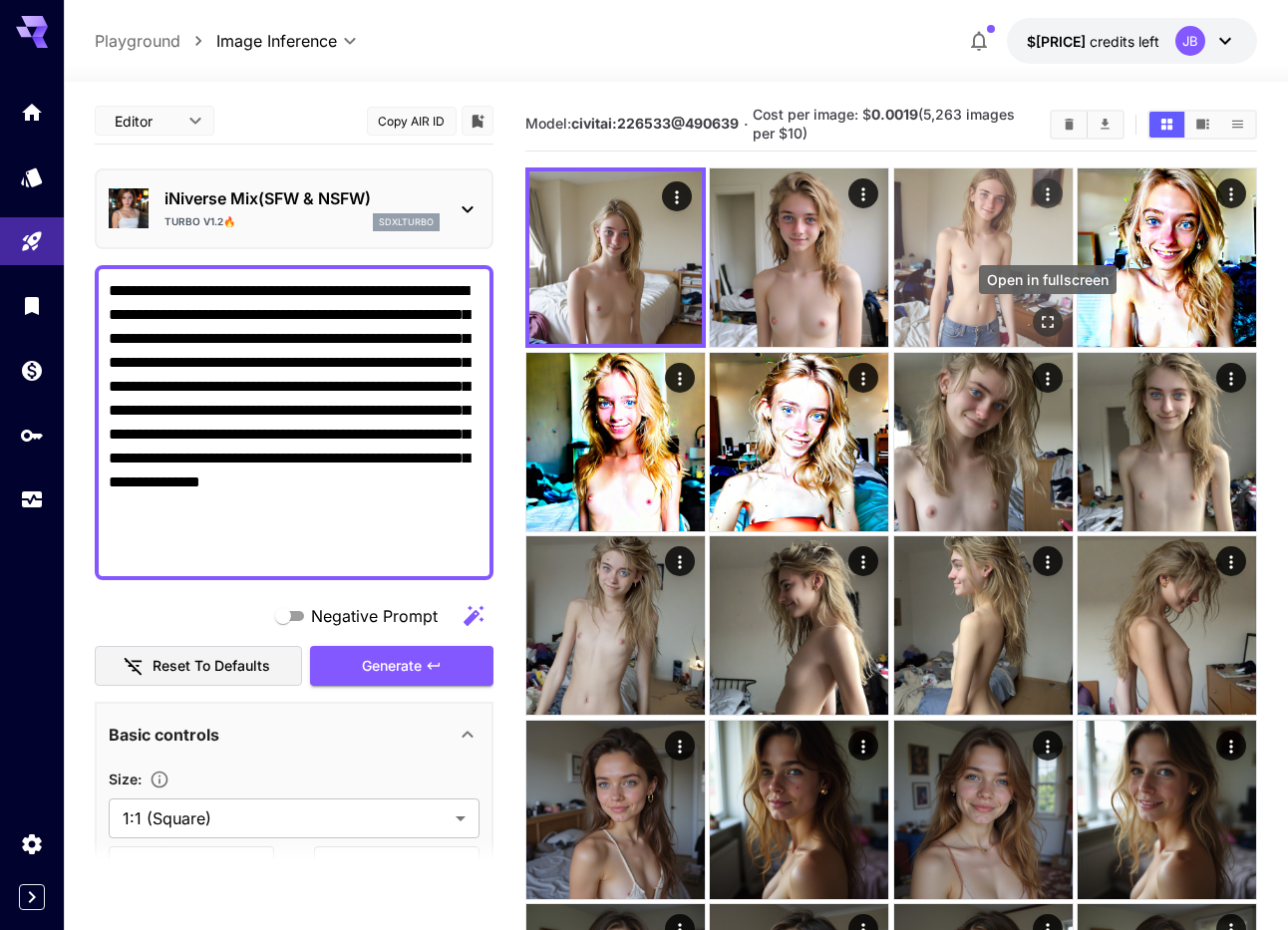 click 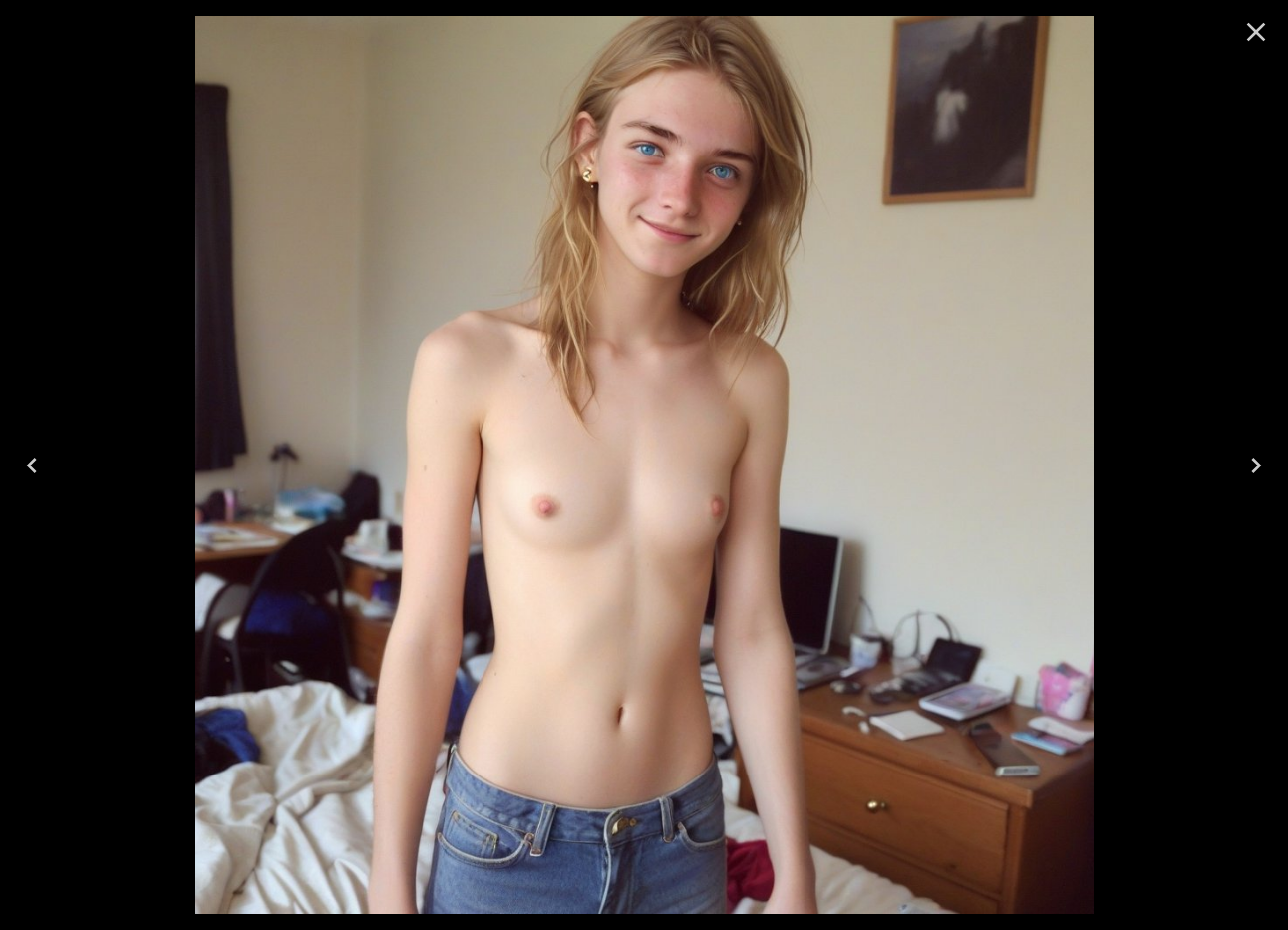 click 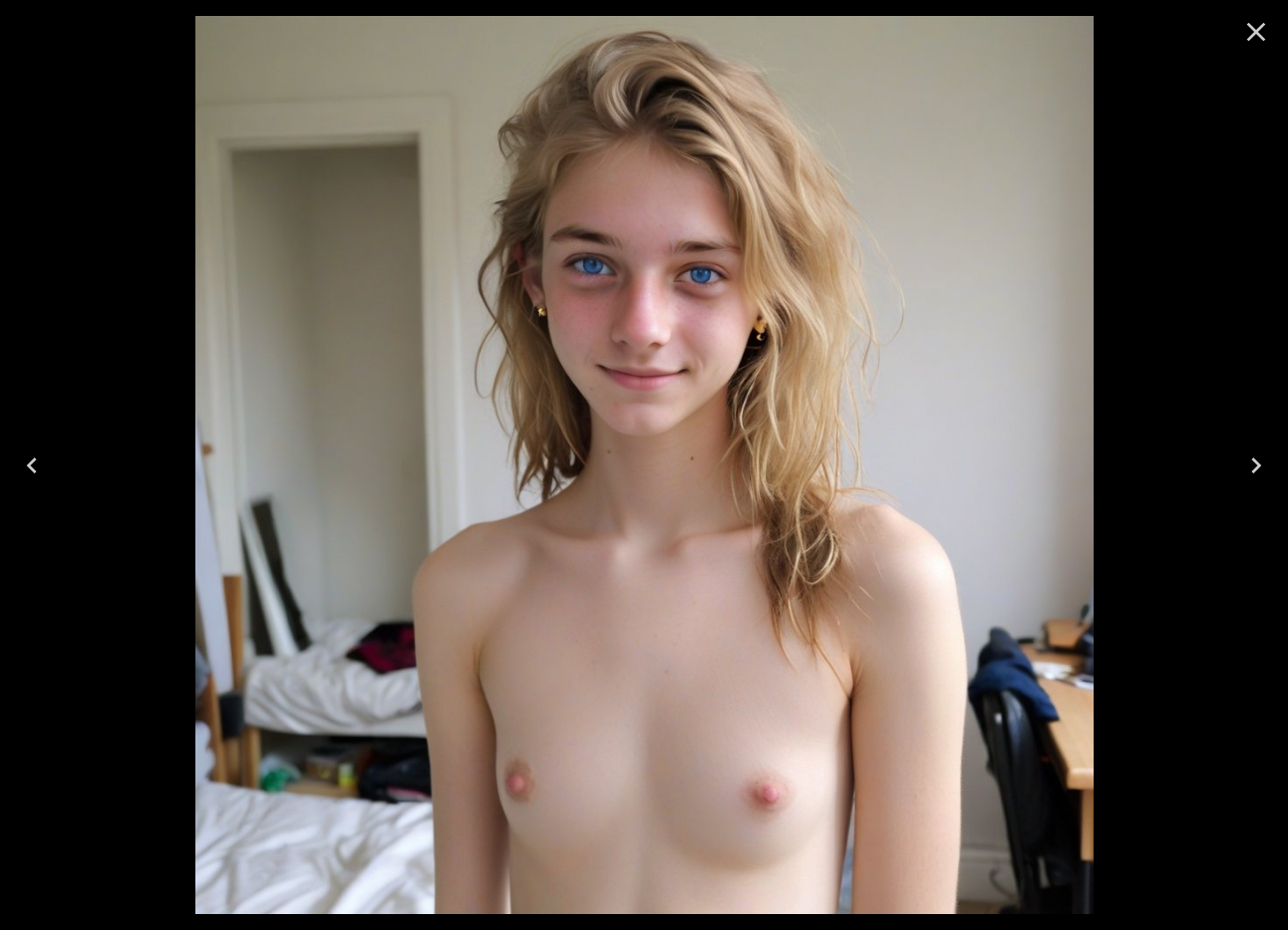 scroll, scrollTop: 0, scrollLeft: 0, axis: both 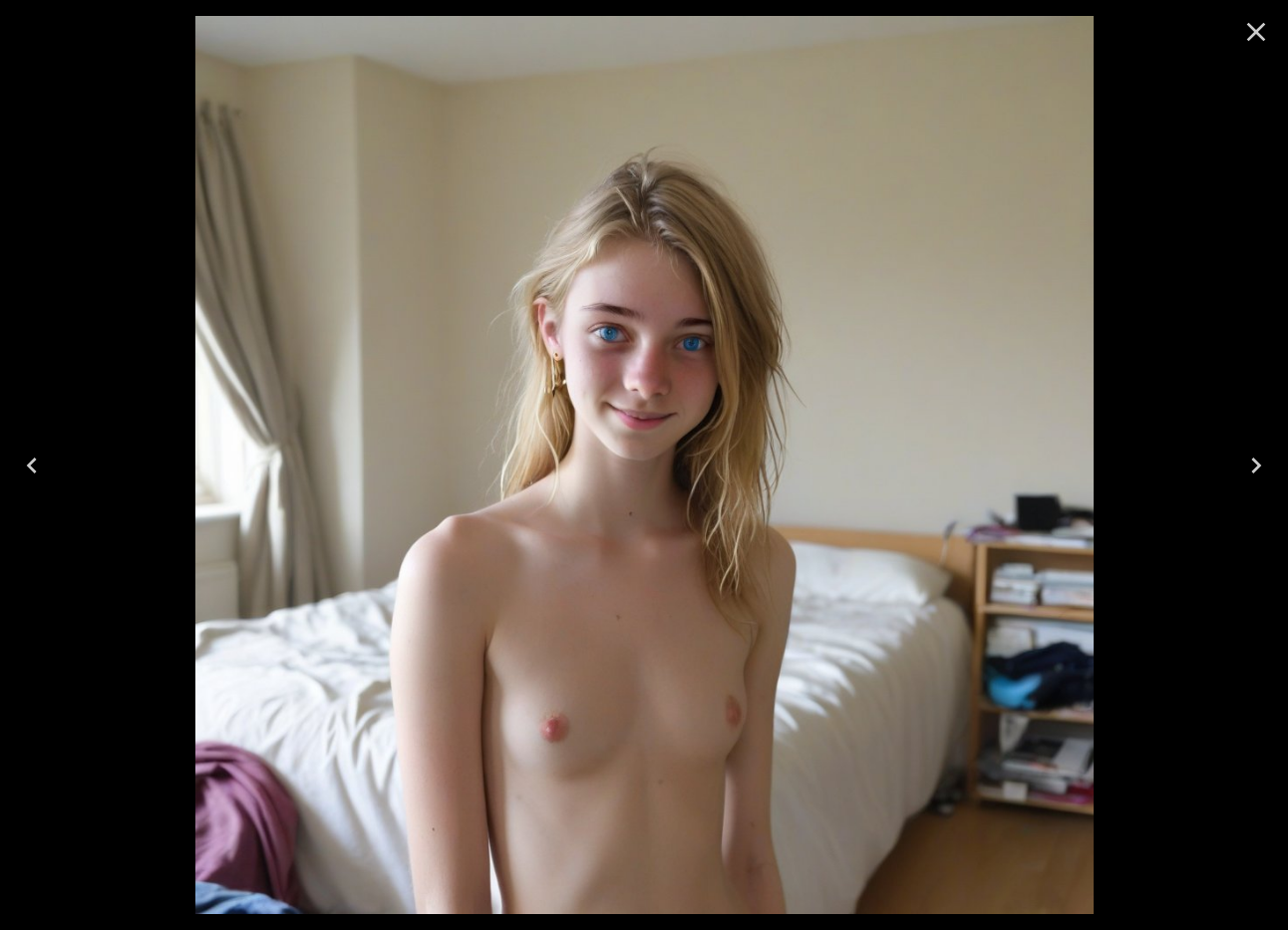 click 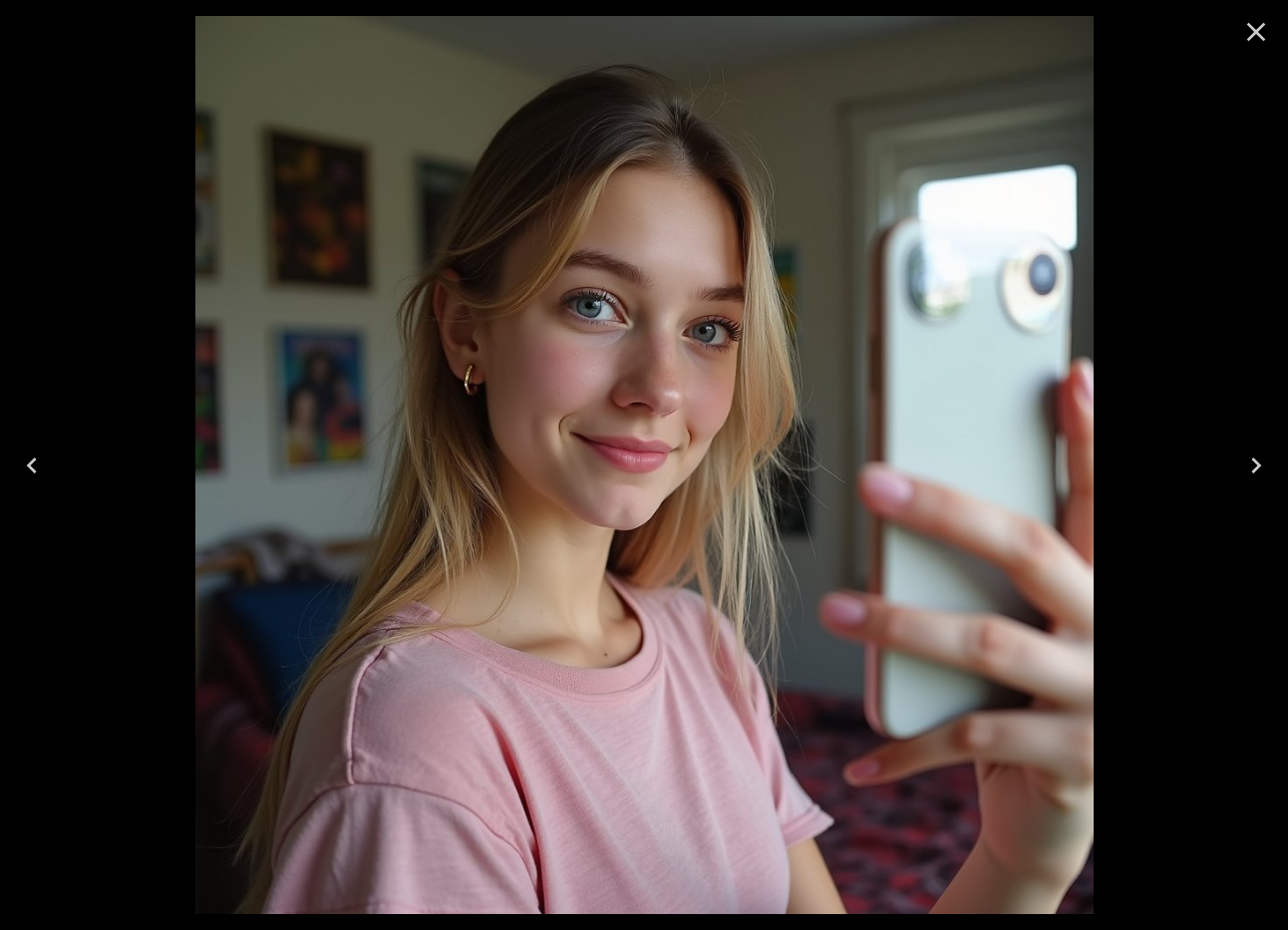click 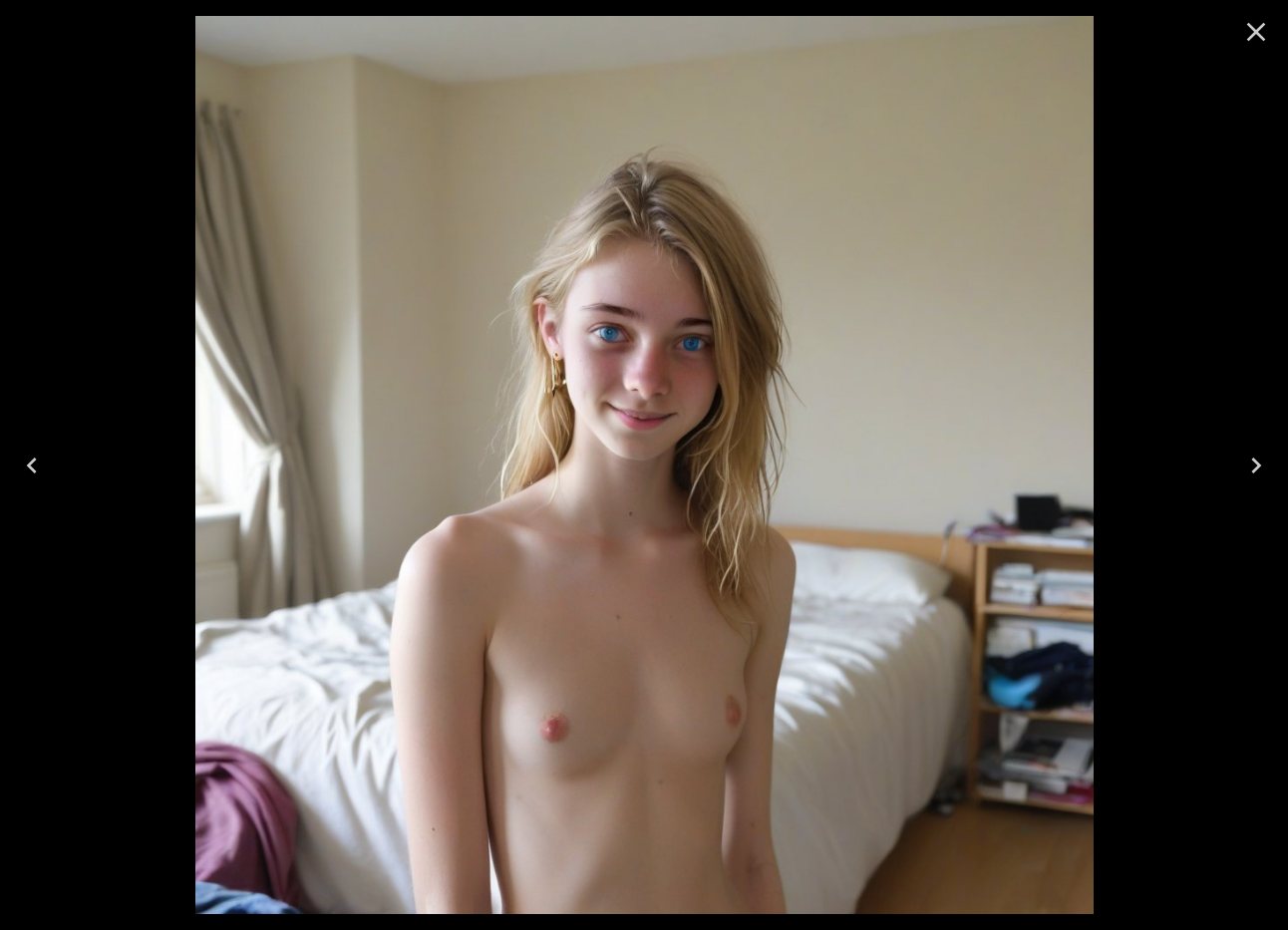 click 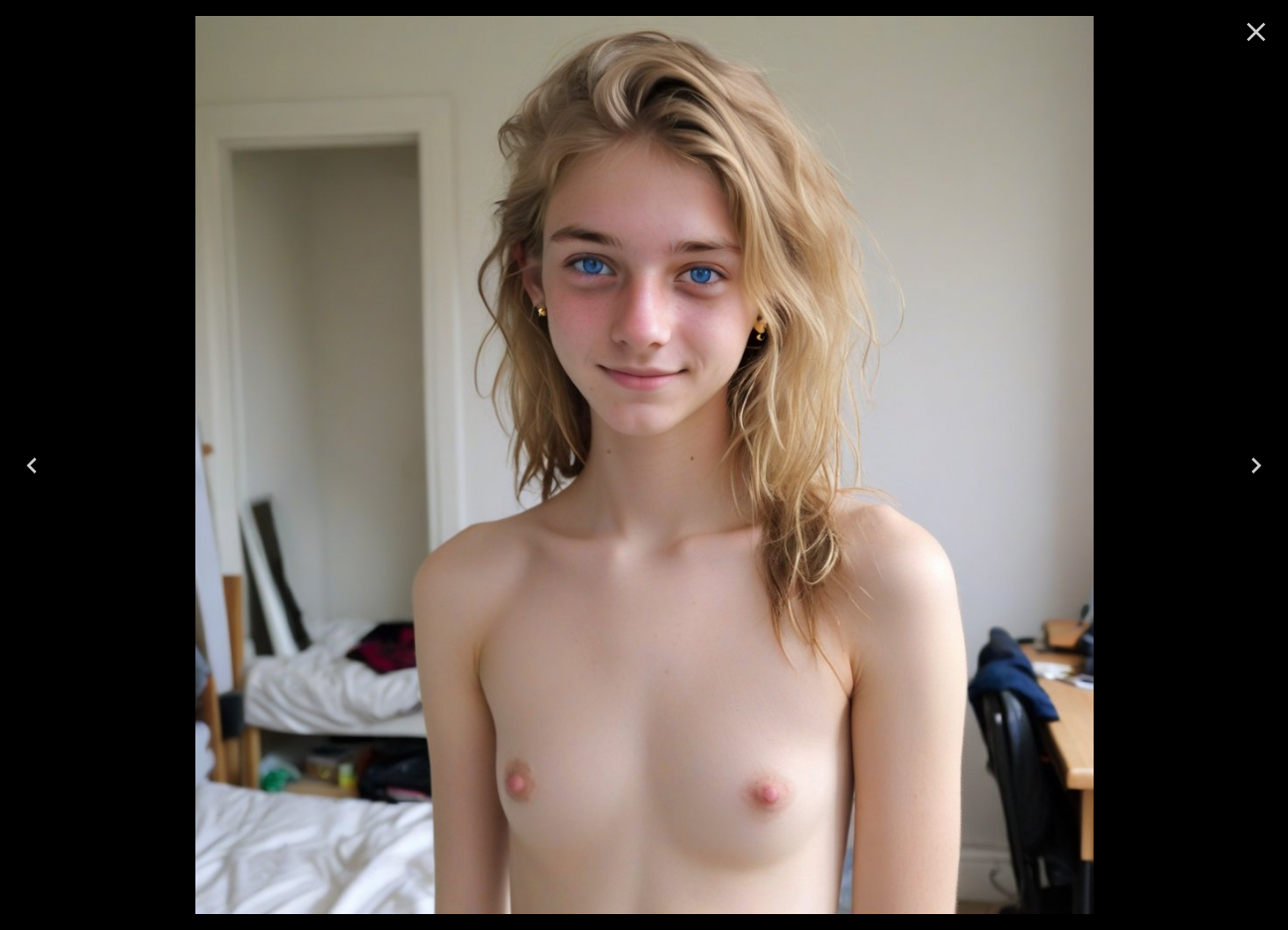 click 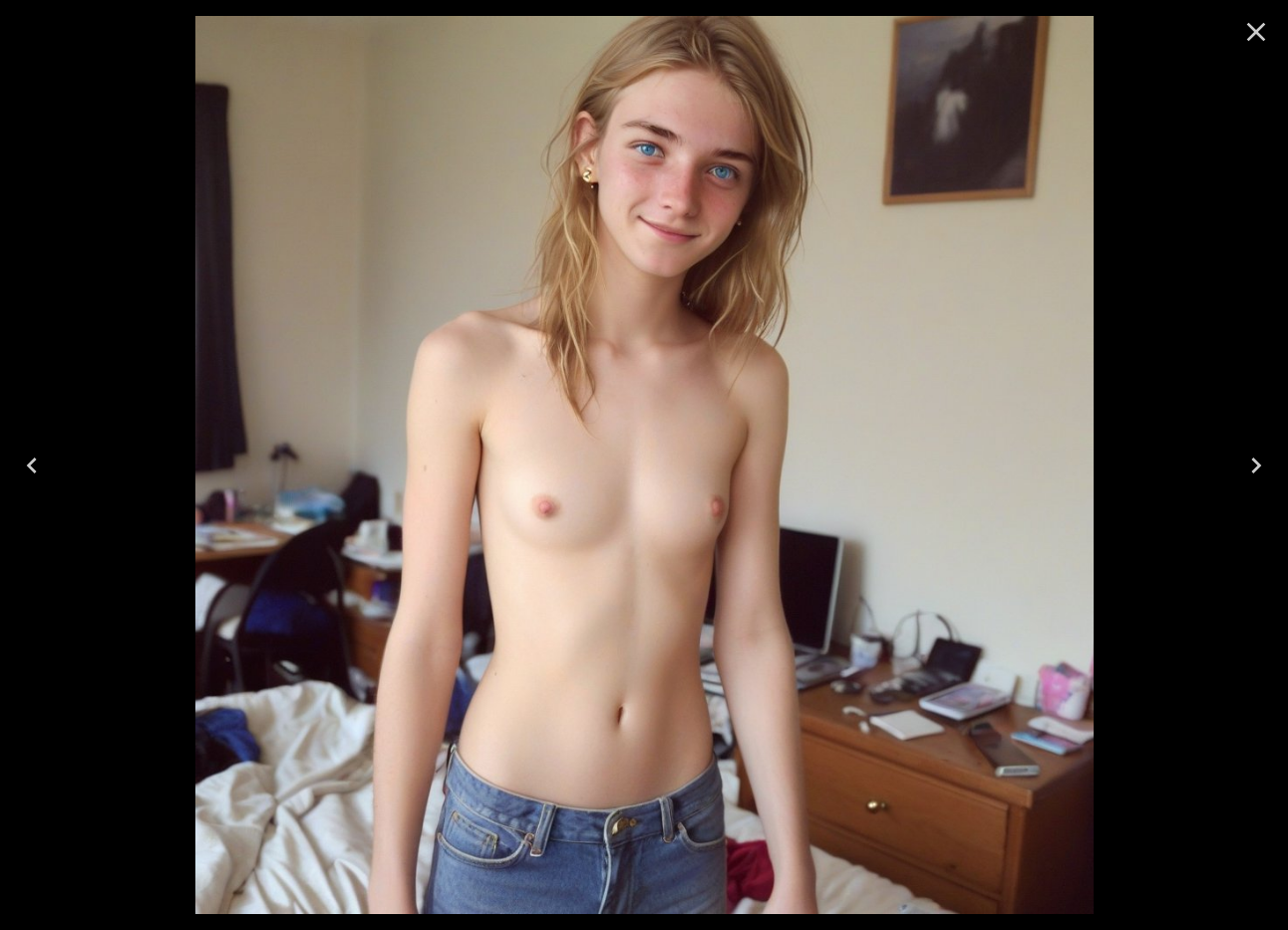 click 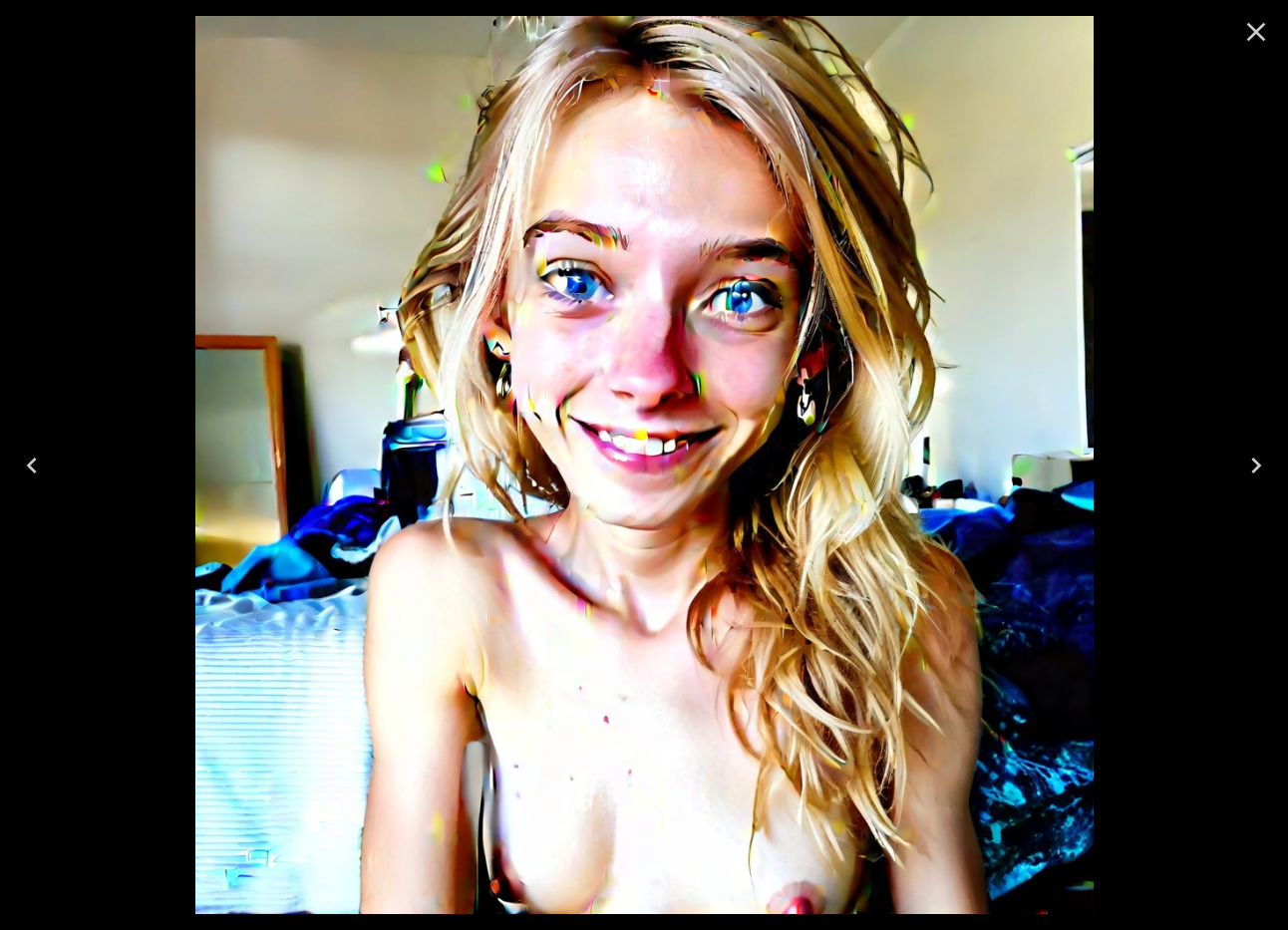 click 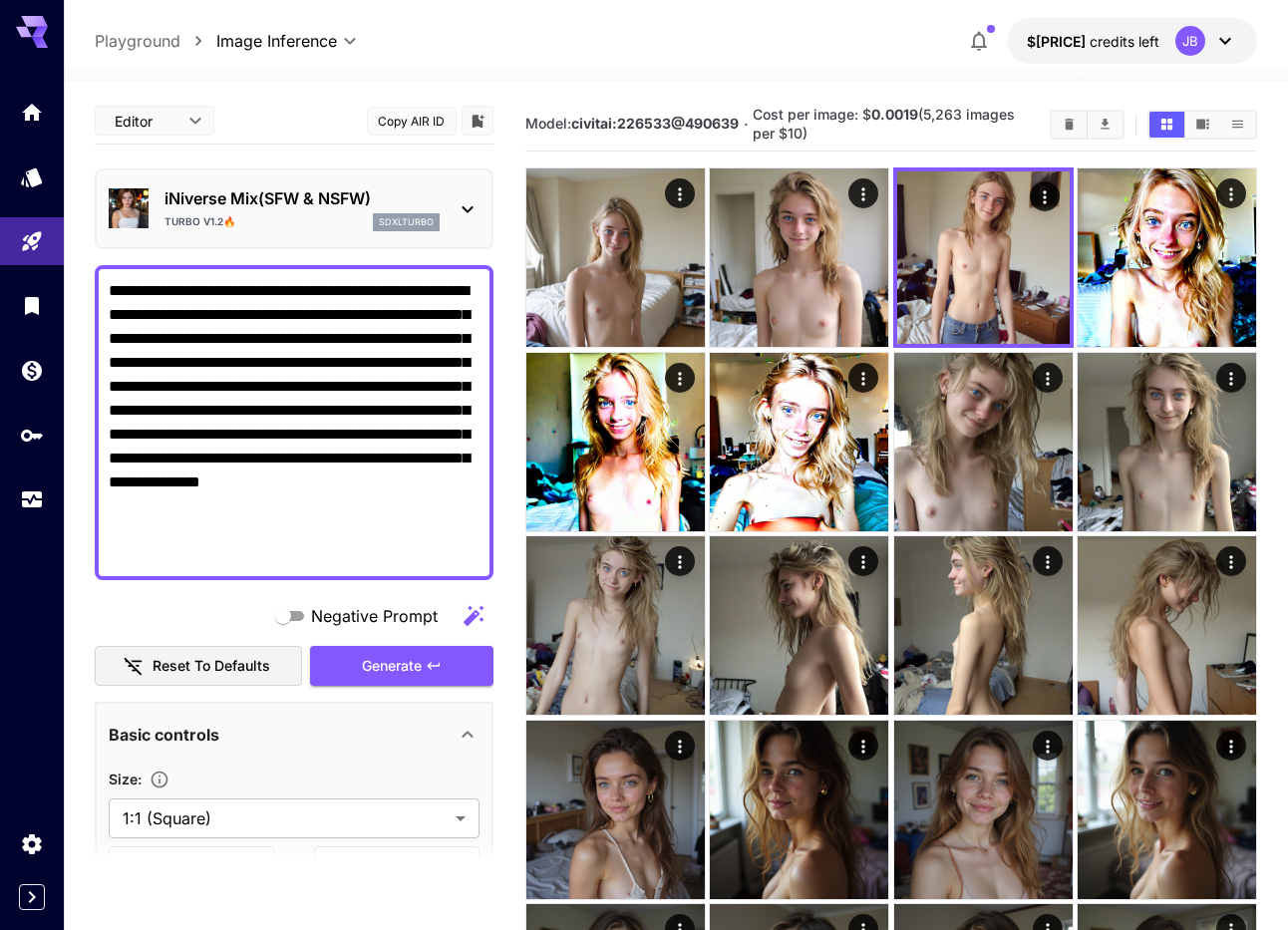 click on "**********" at bounding box center (294, 423) 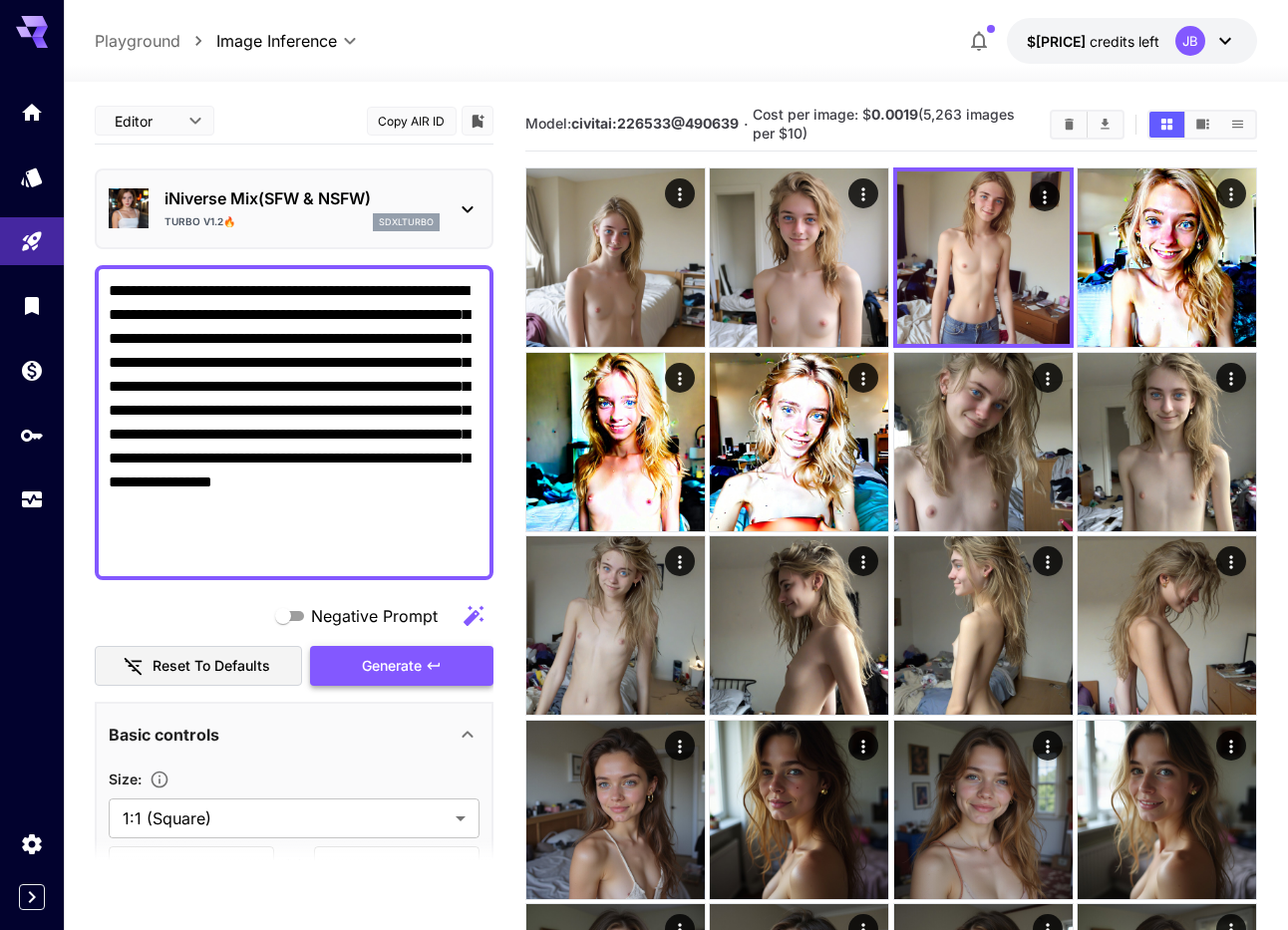 type on "**********" 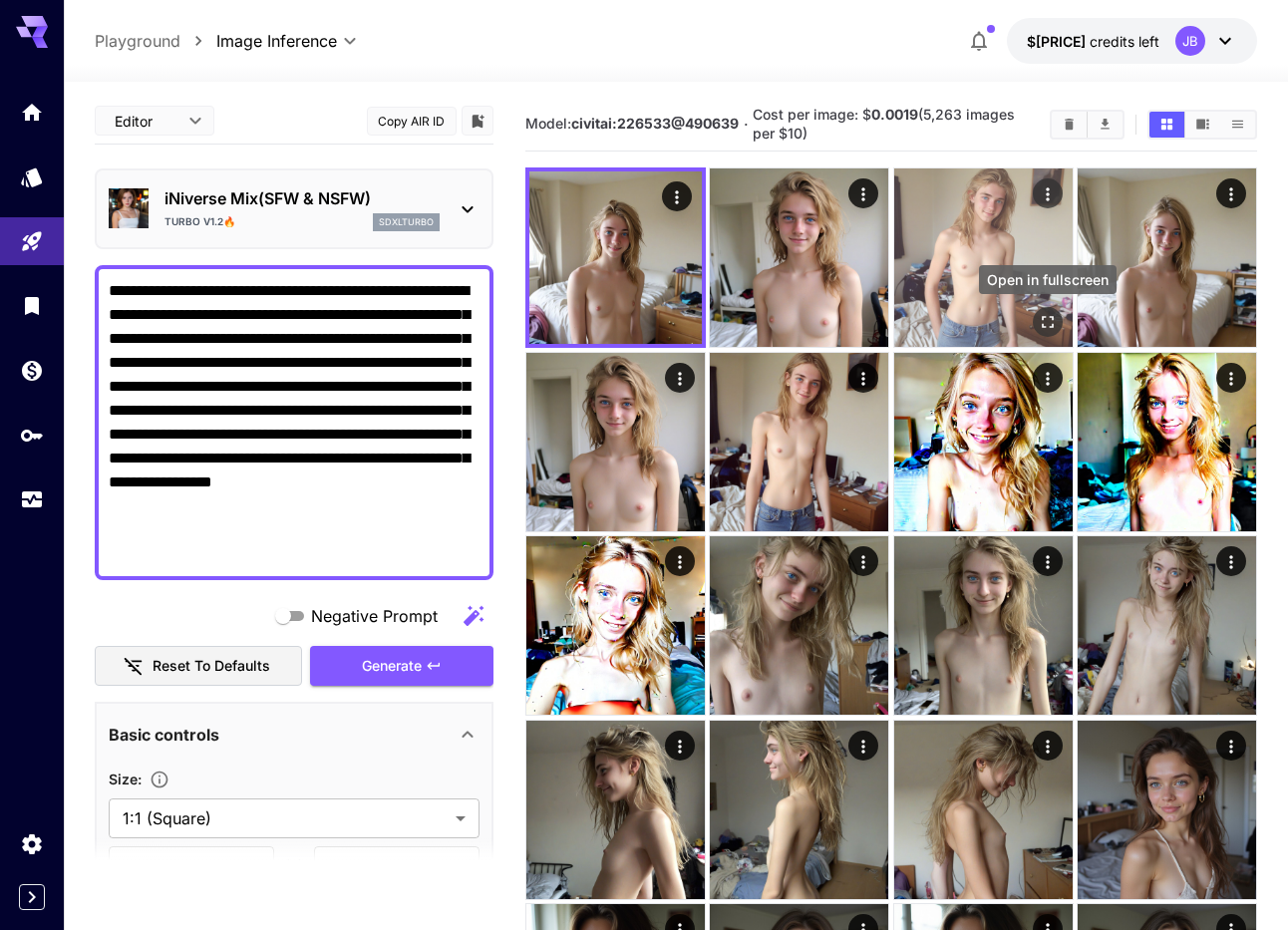 click 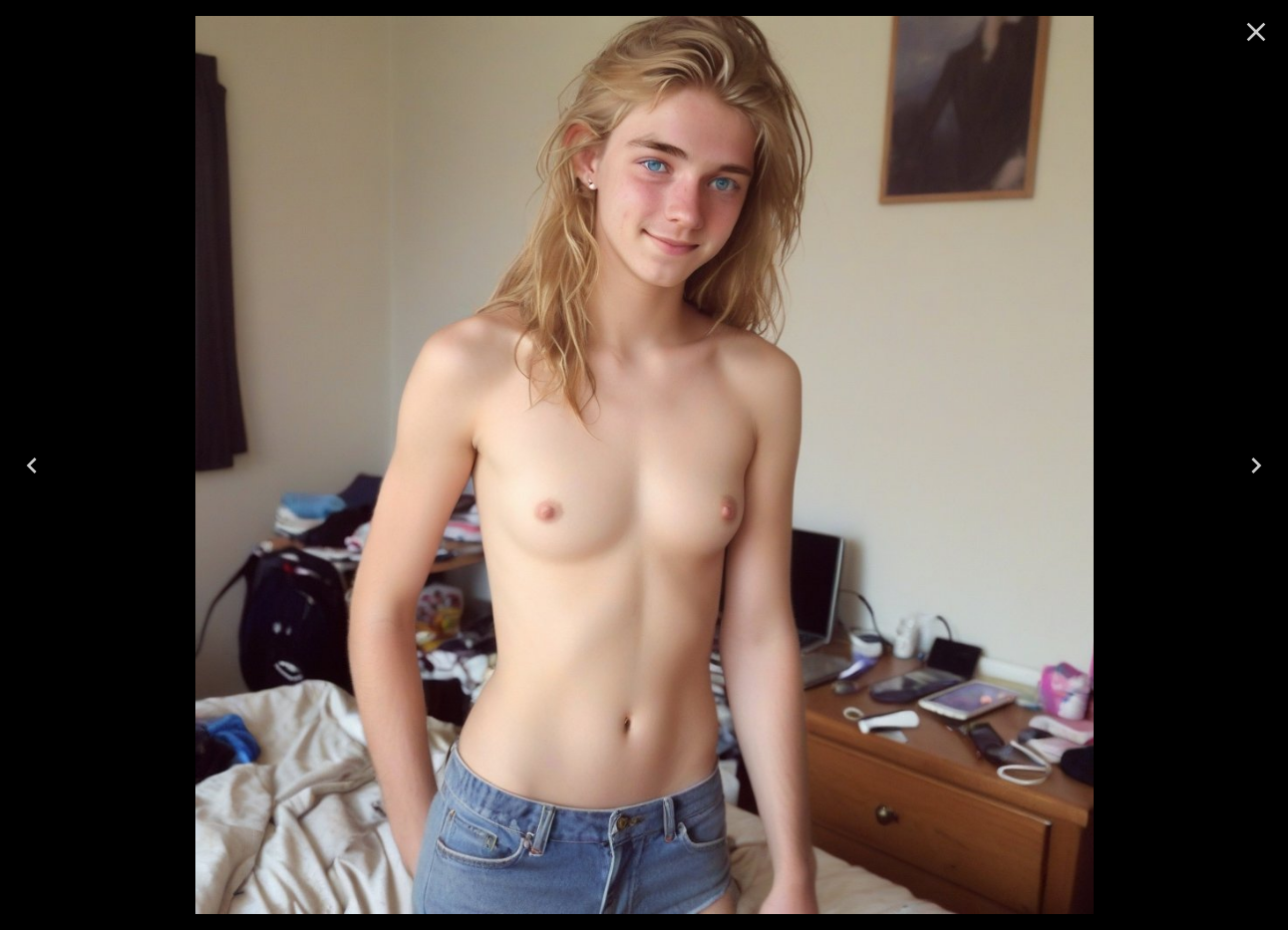 click 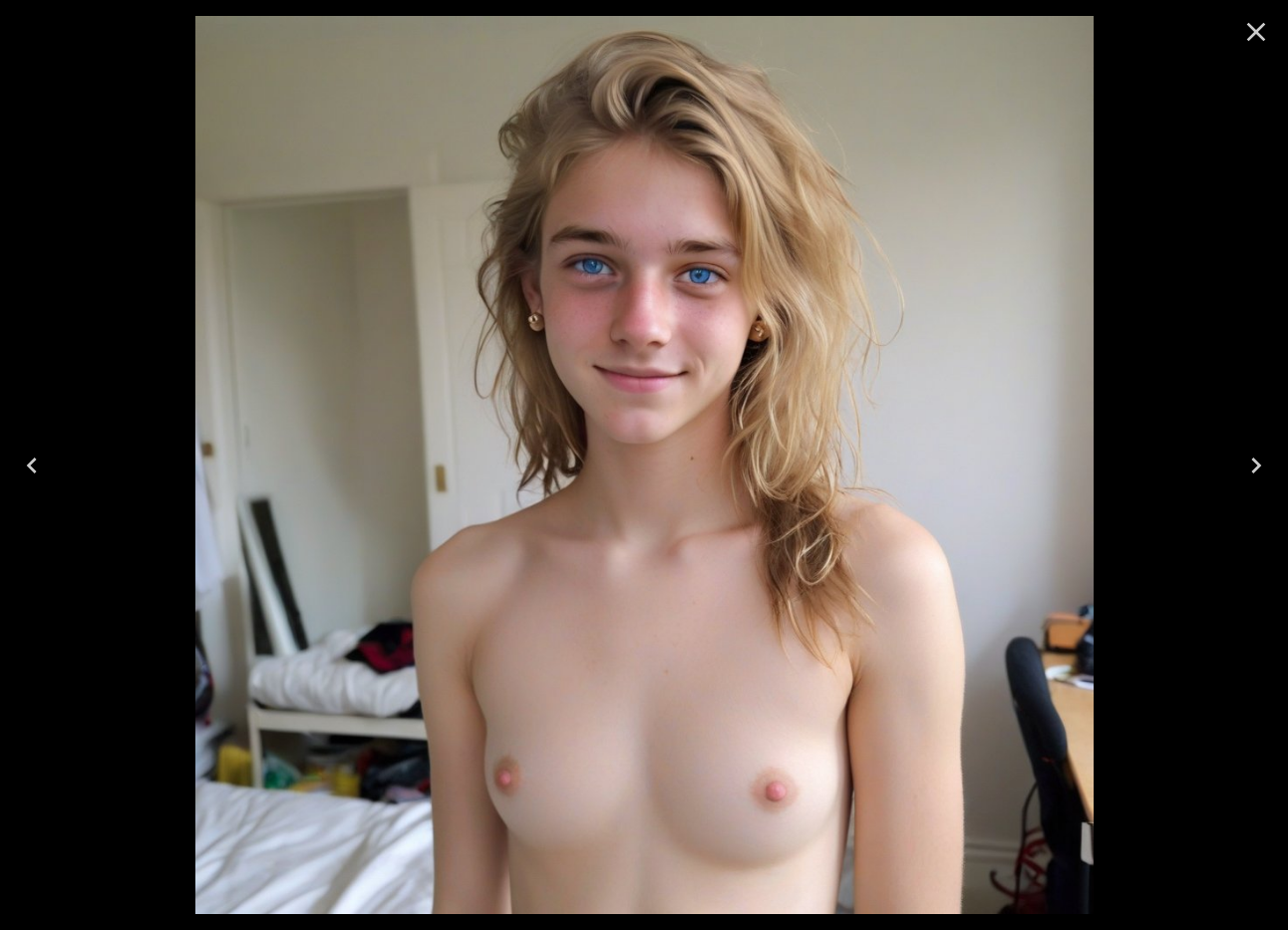 click 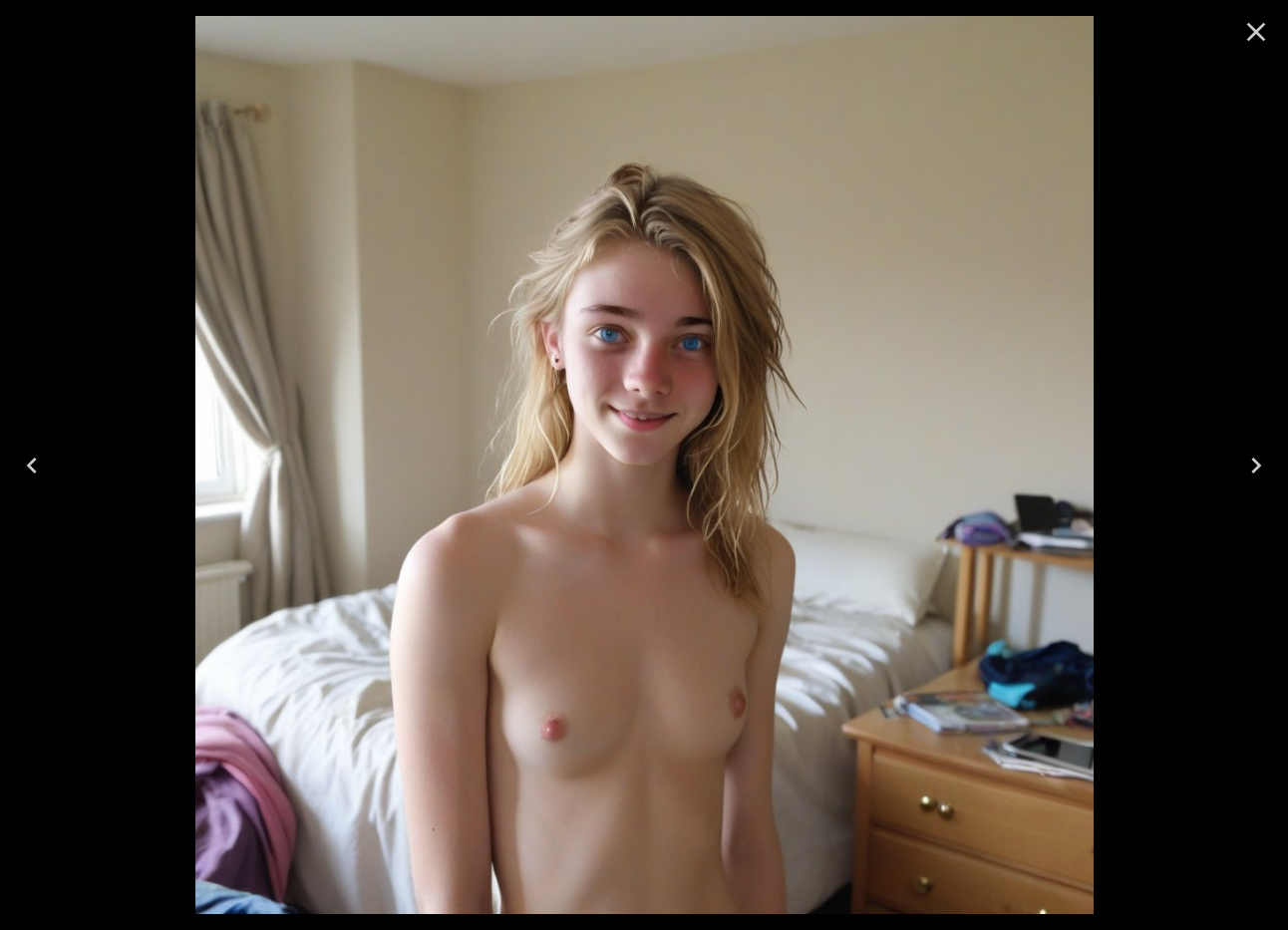 click 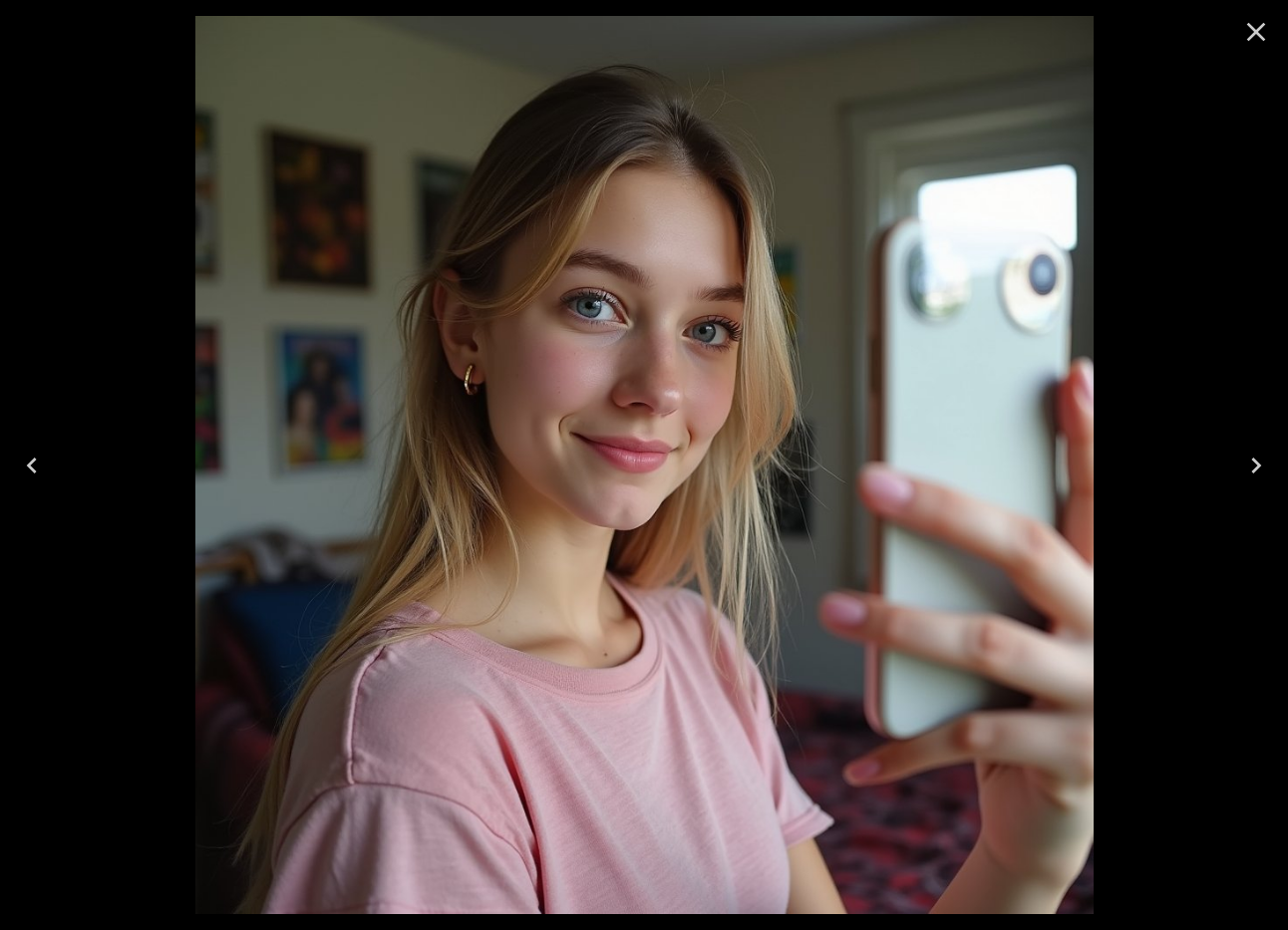 click 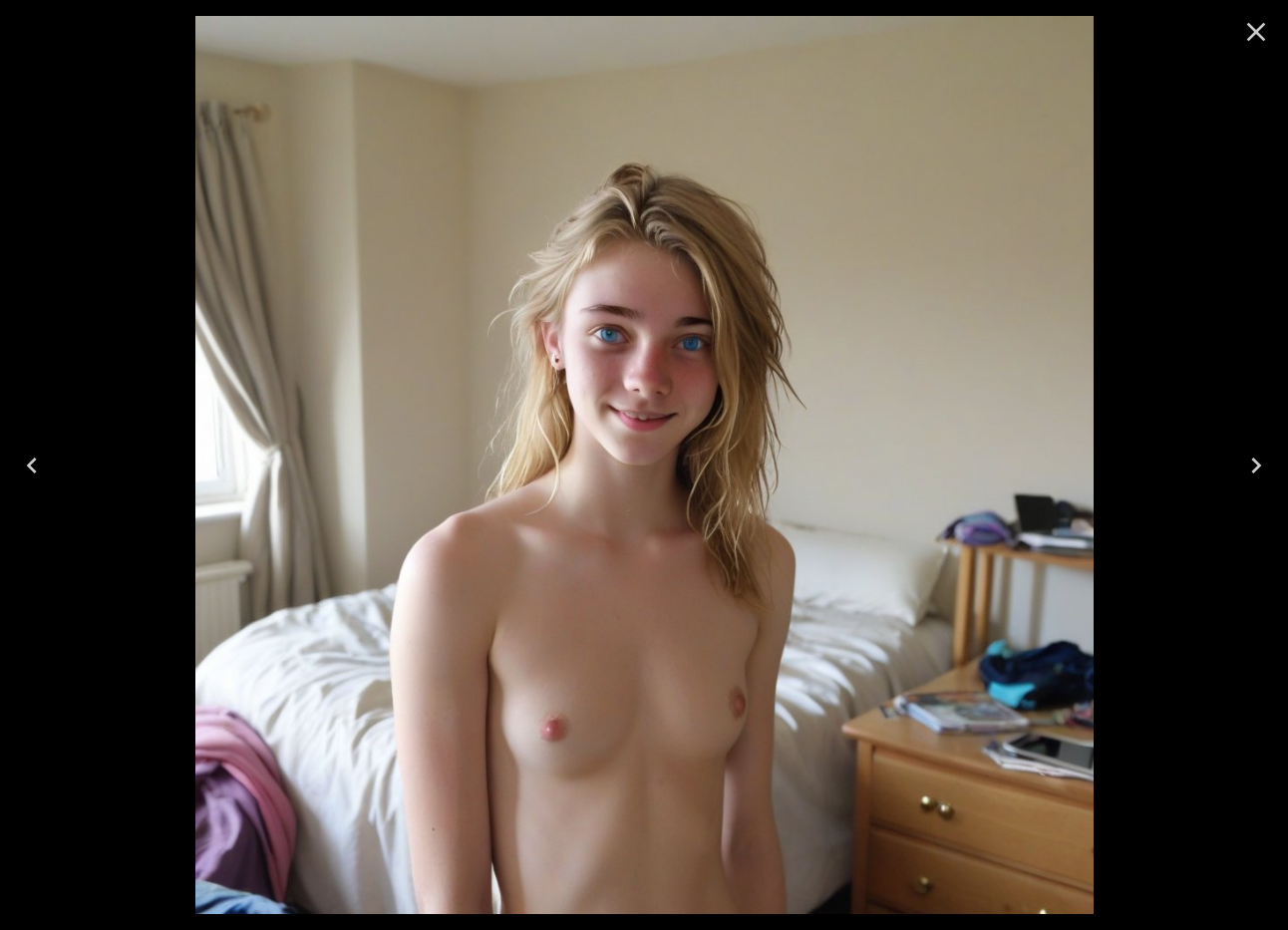 click 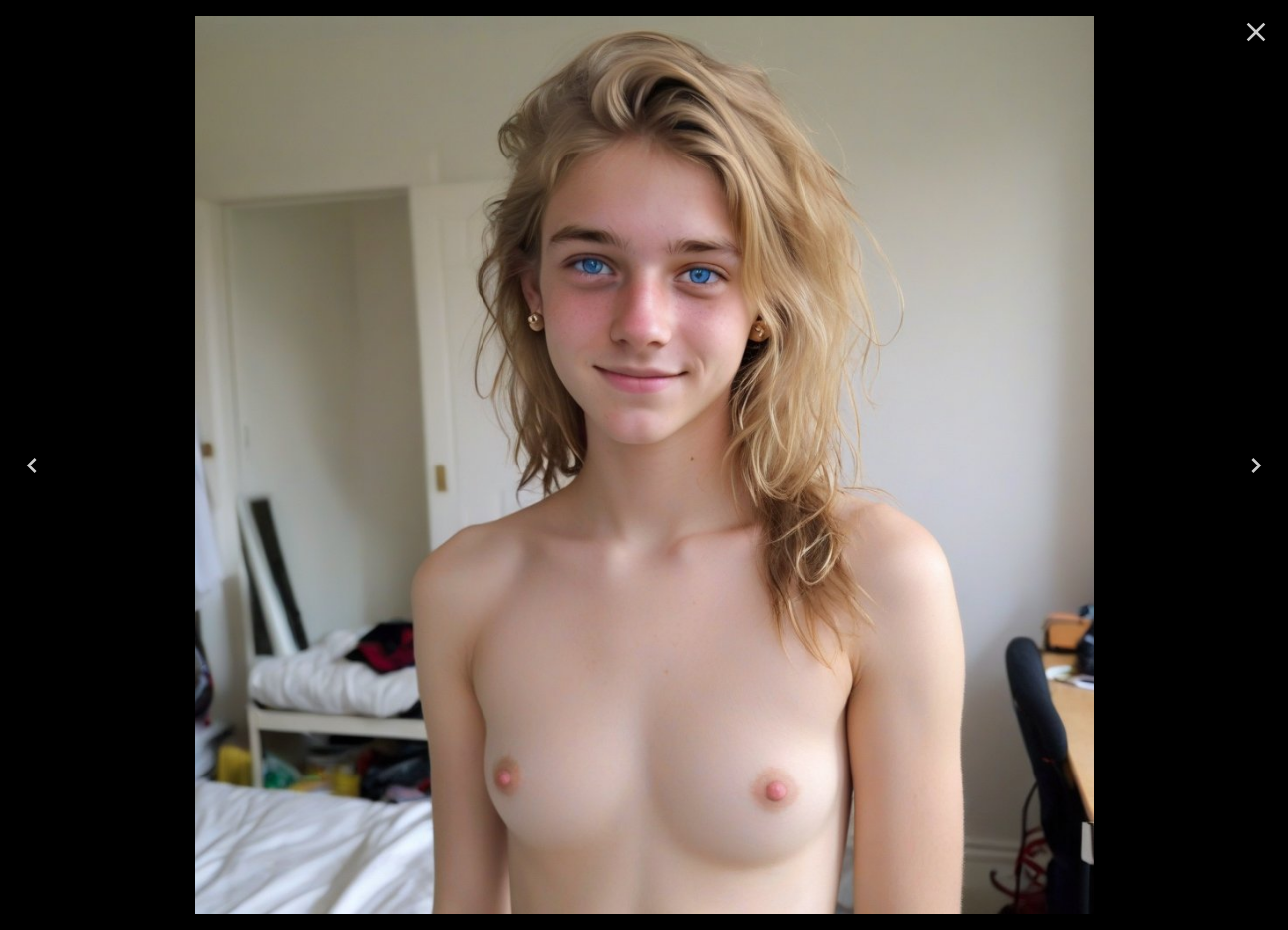 click 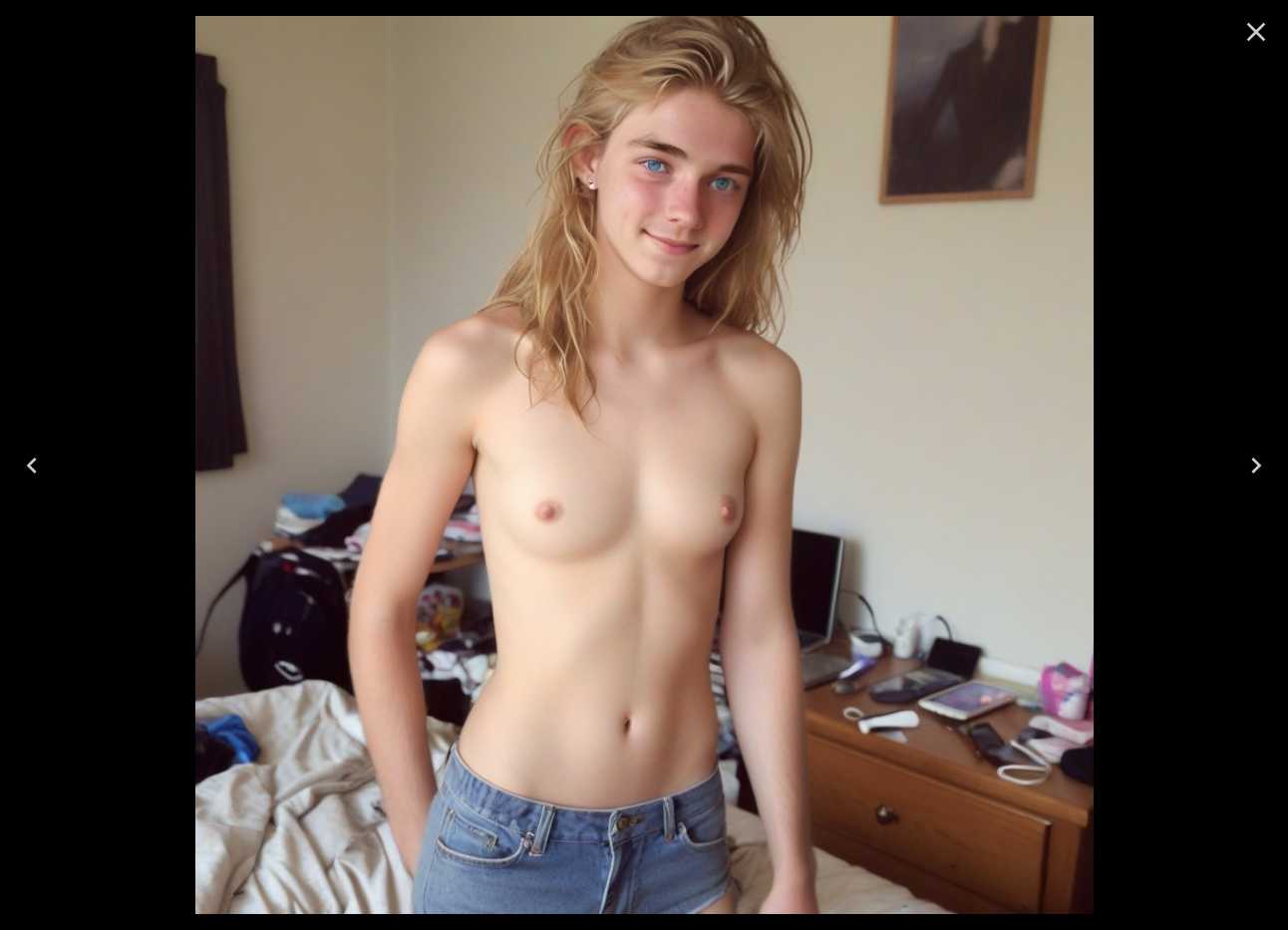 click 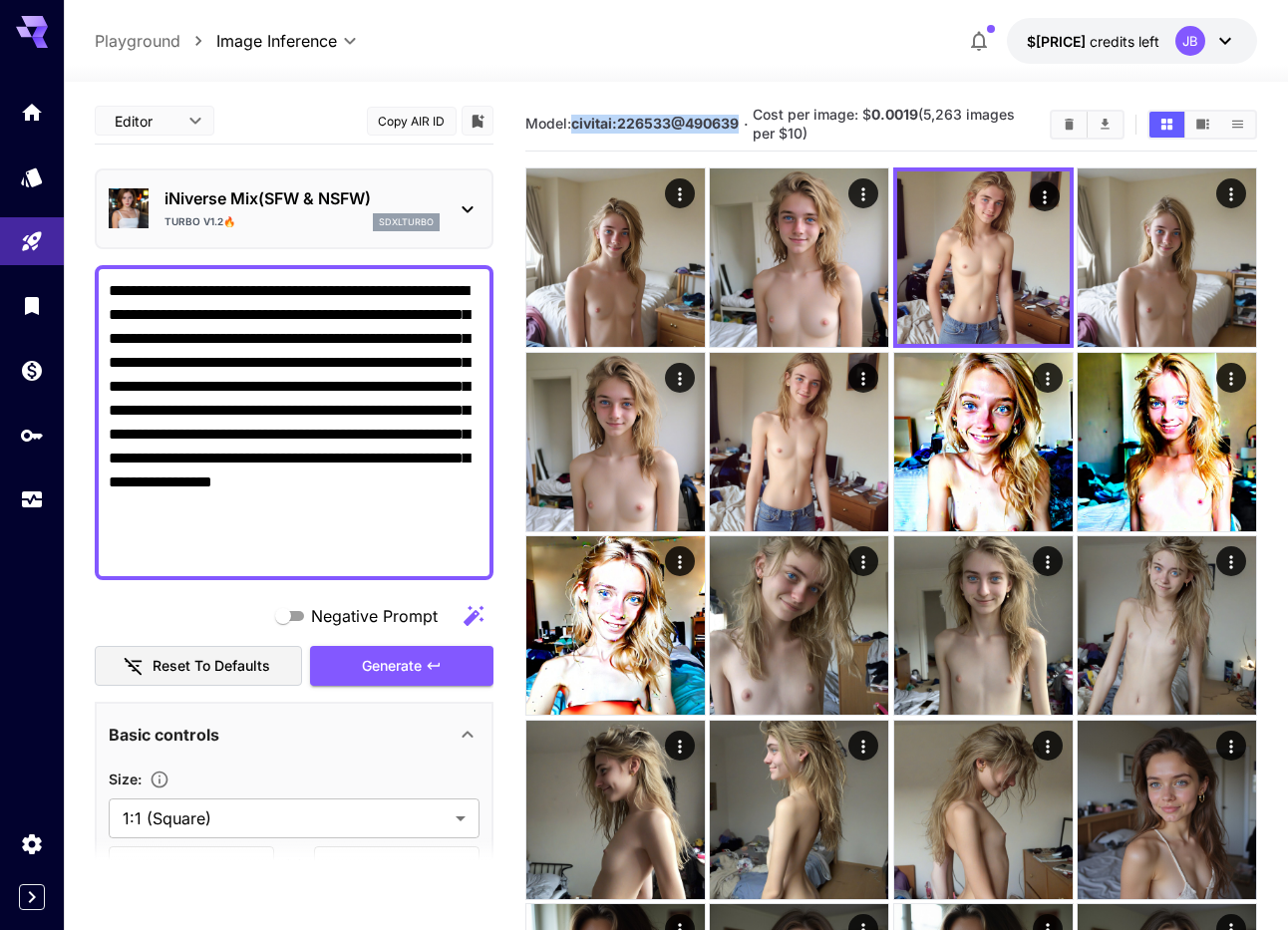 drag, startPoint x: 526, startPoint y: 135, endPoint x: 702, endPoint y: 138, distance: 176.02557 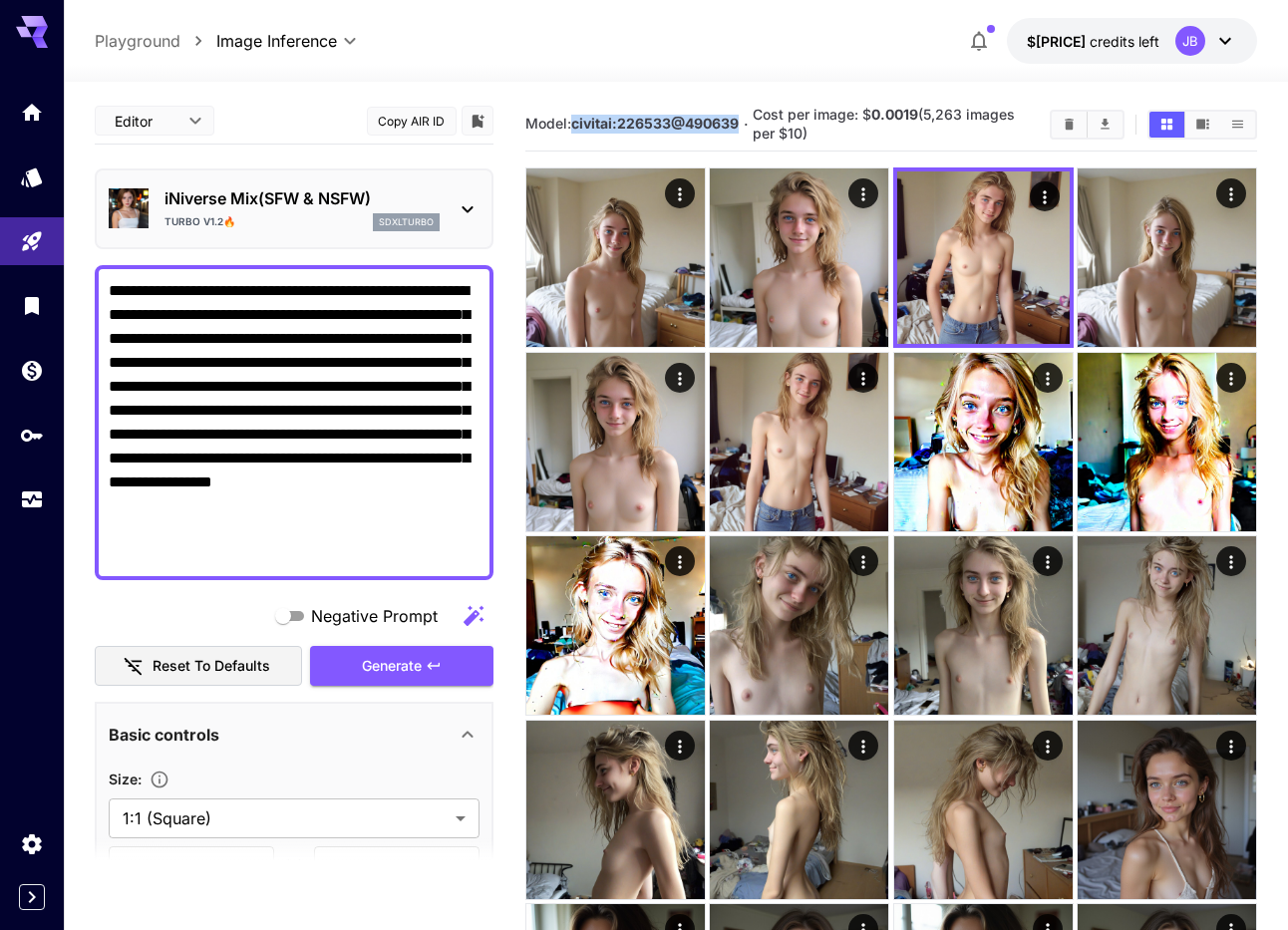 copy on "civitai:226533@490639" 